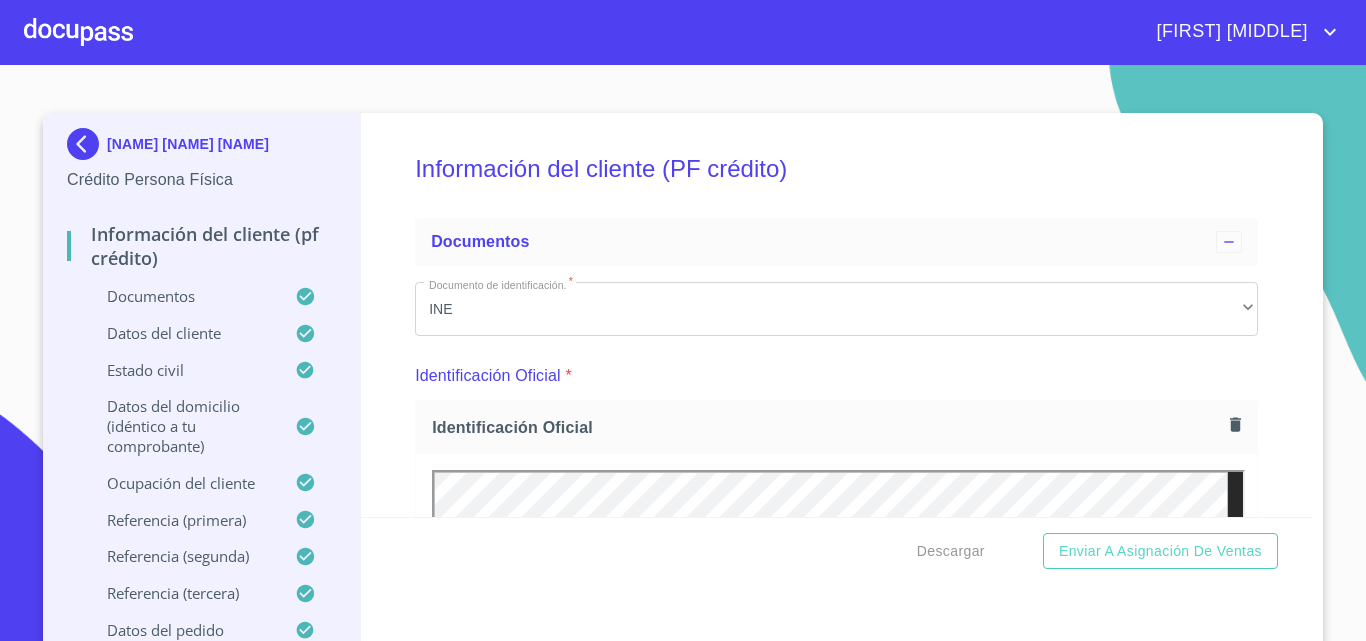 scroll, scrollTop: 0, scrollLeft: 0, axis: both 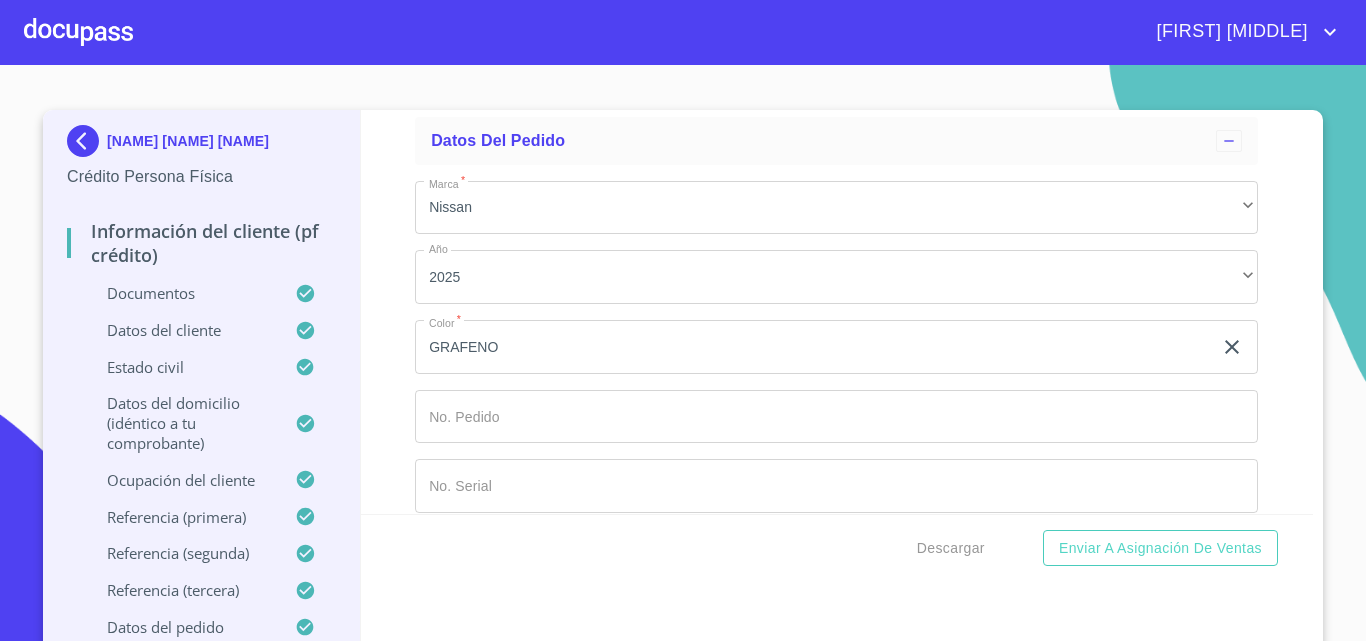 click at bounding box center [78, 32] 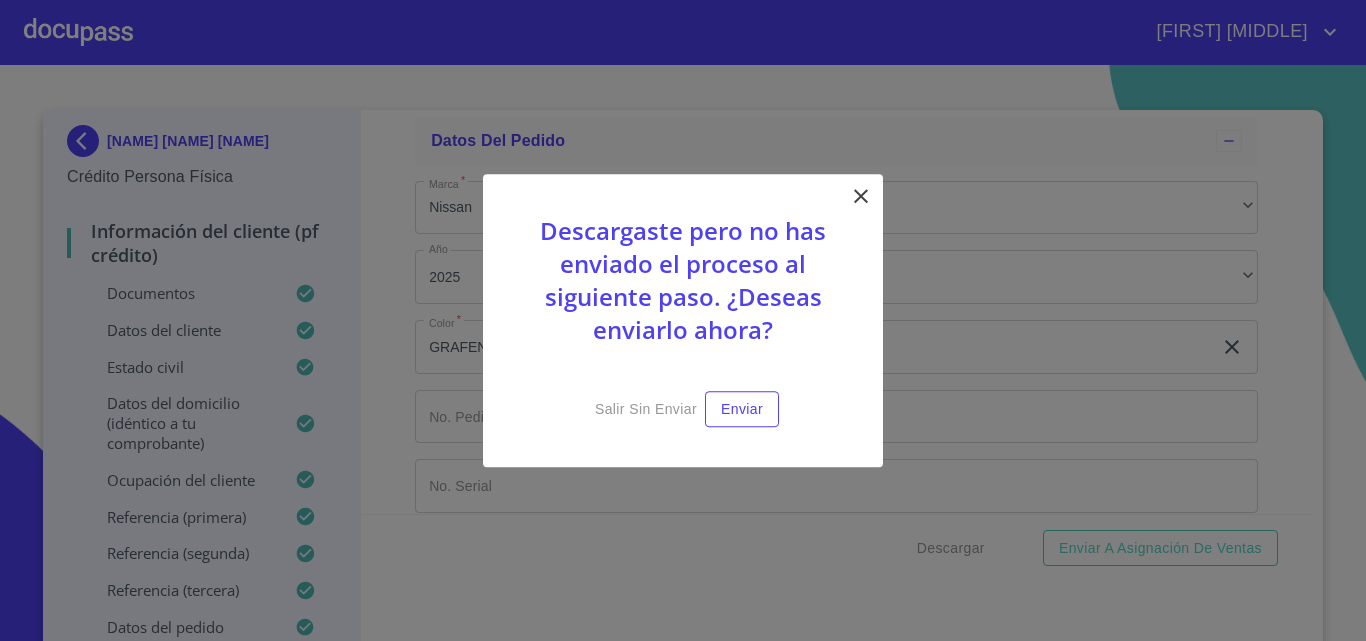 click 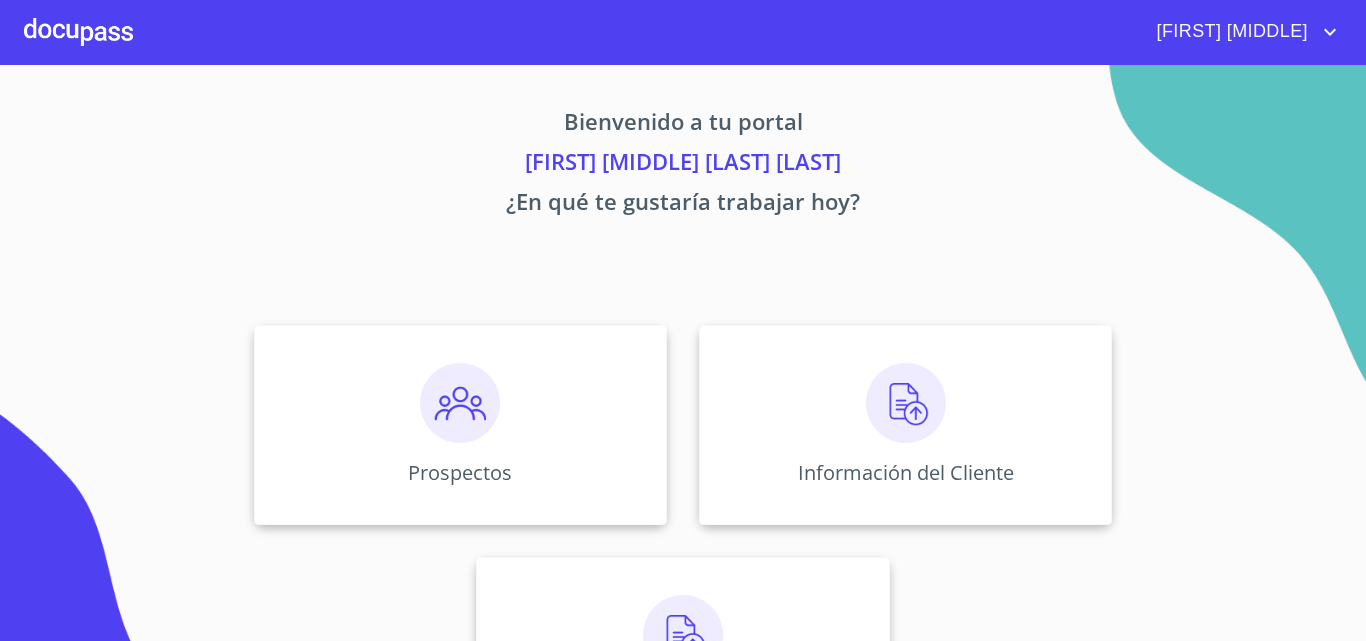 click at bounding box center [78, 32] 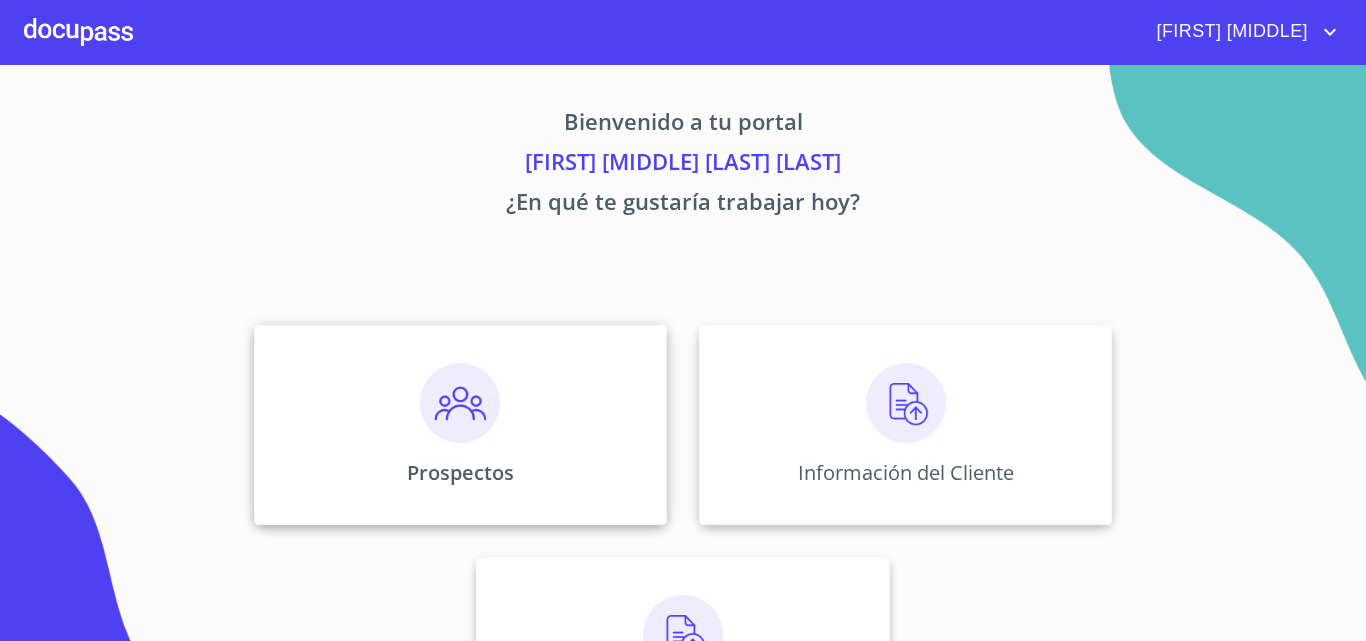click on "Prospectos" at bounding box center [460, 425] 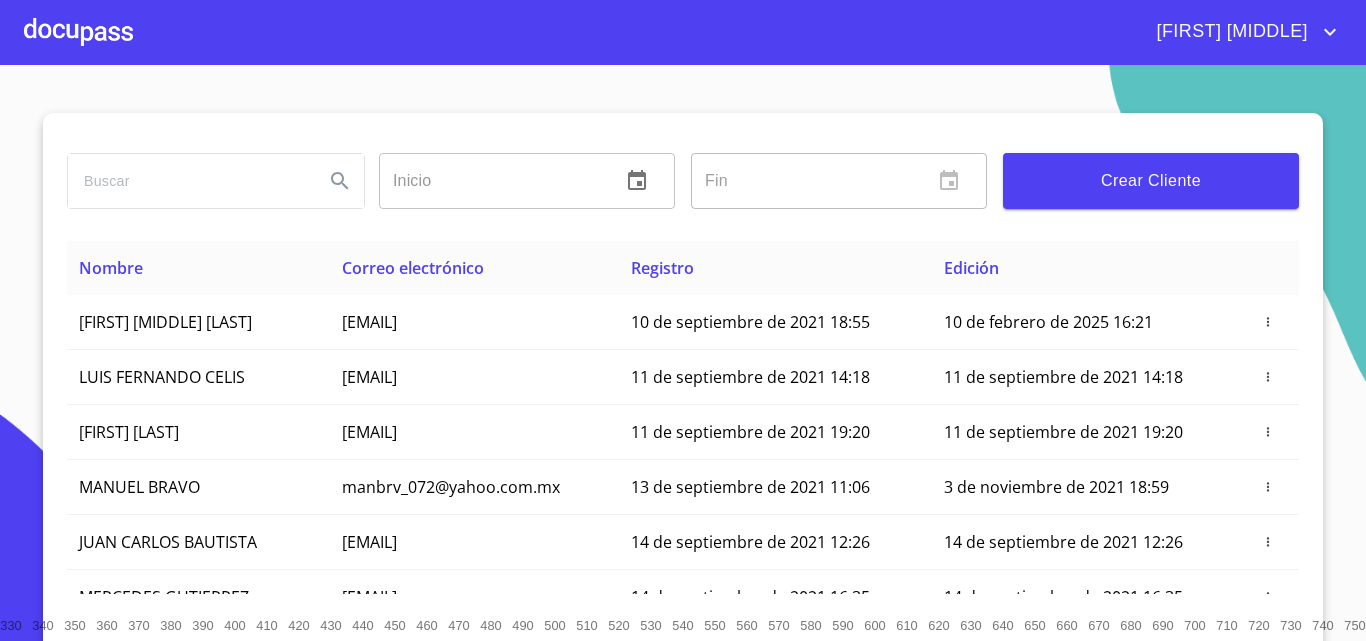 click on "Crear Cliente" at bounding box center (1151, 181) 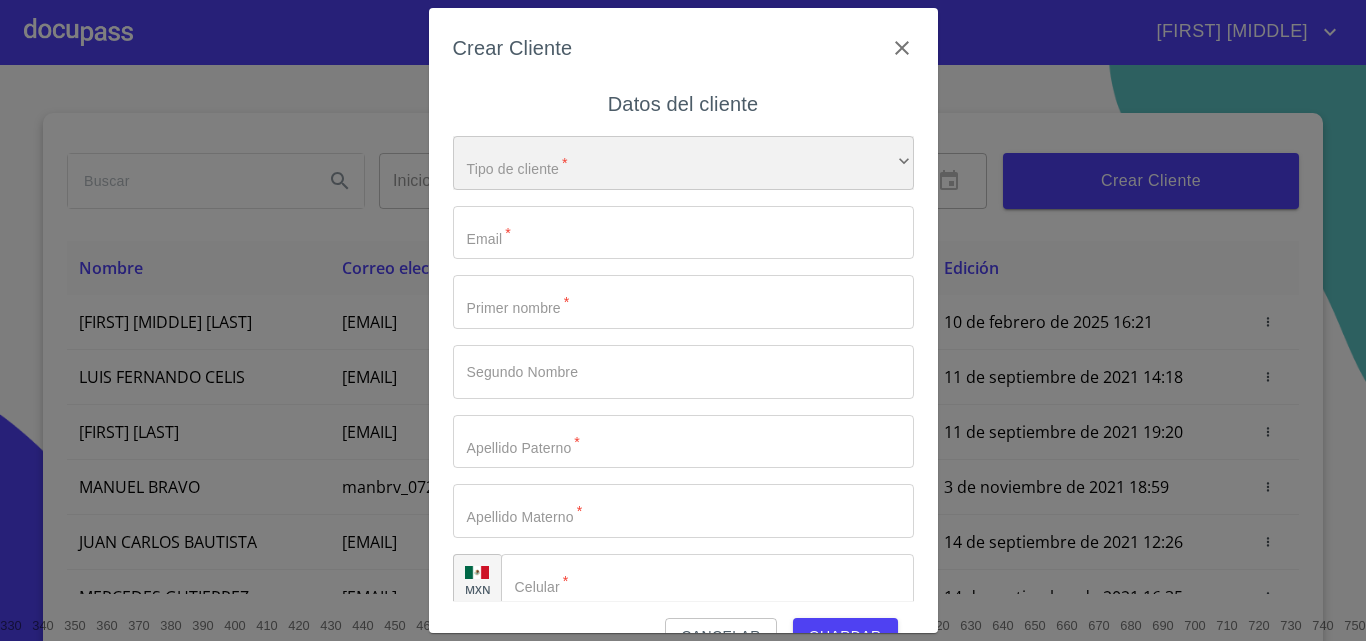 click on "​" at bounding box center (683, 163) 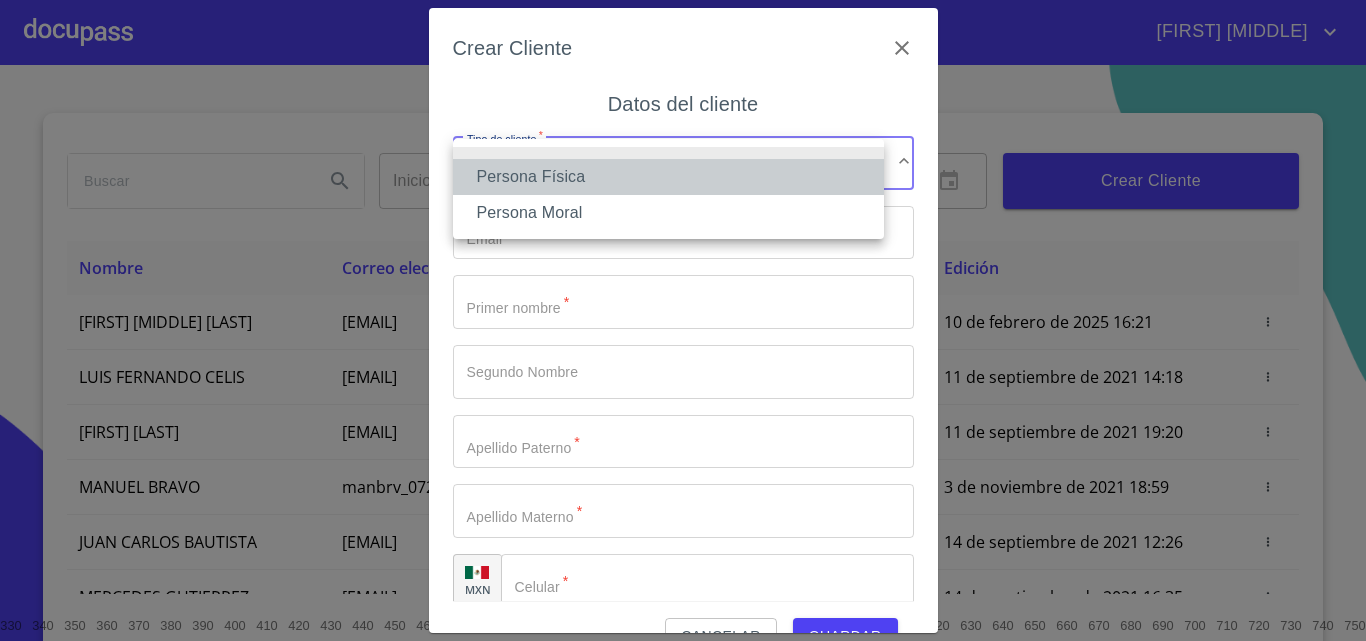 click on "Persona Física" at bounding box center [668, 177] 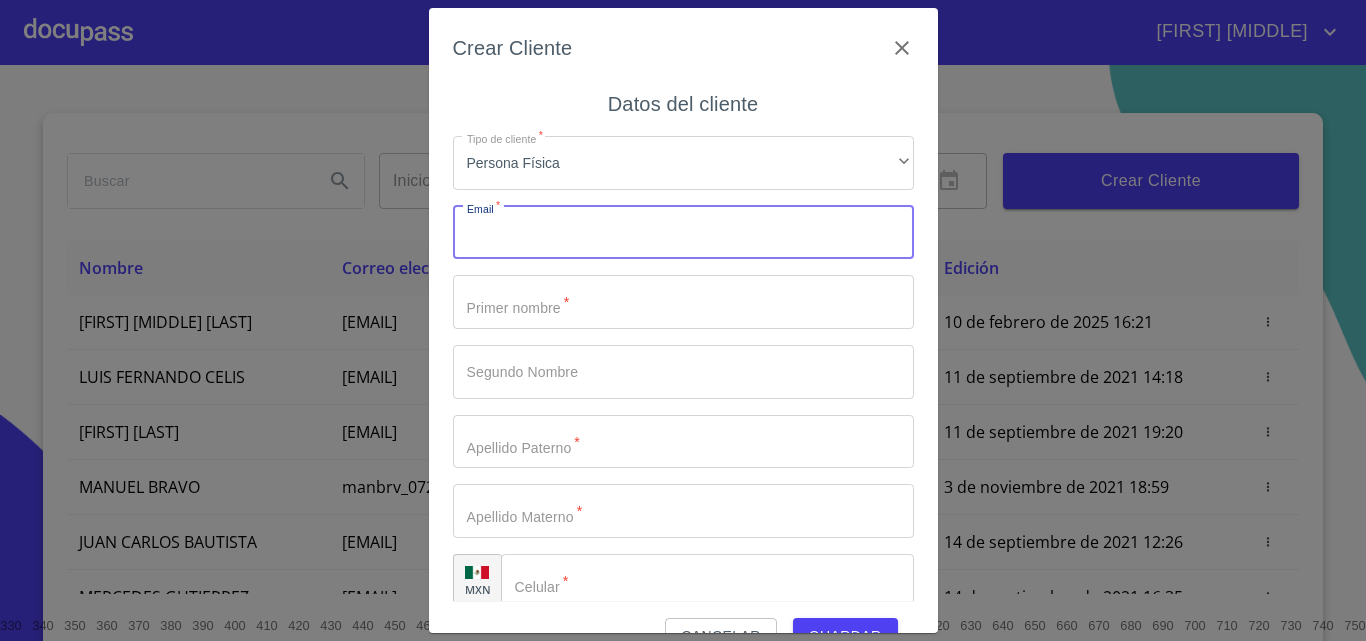 click on "Tipo de cliente   *" at bounding box center [683, 233] 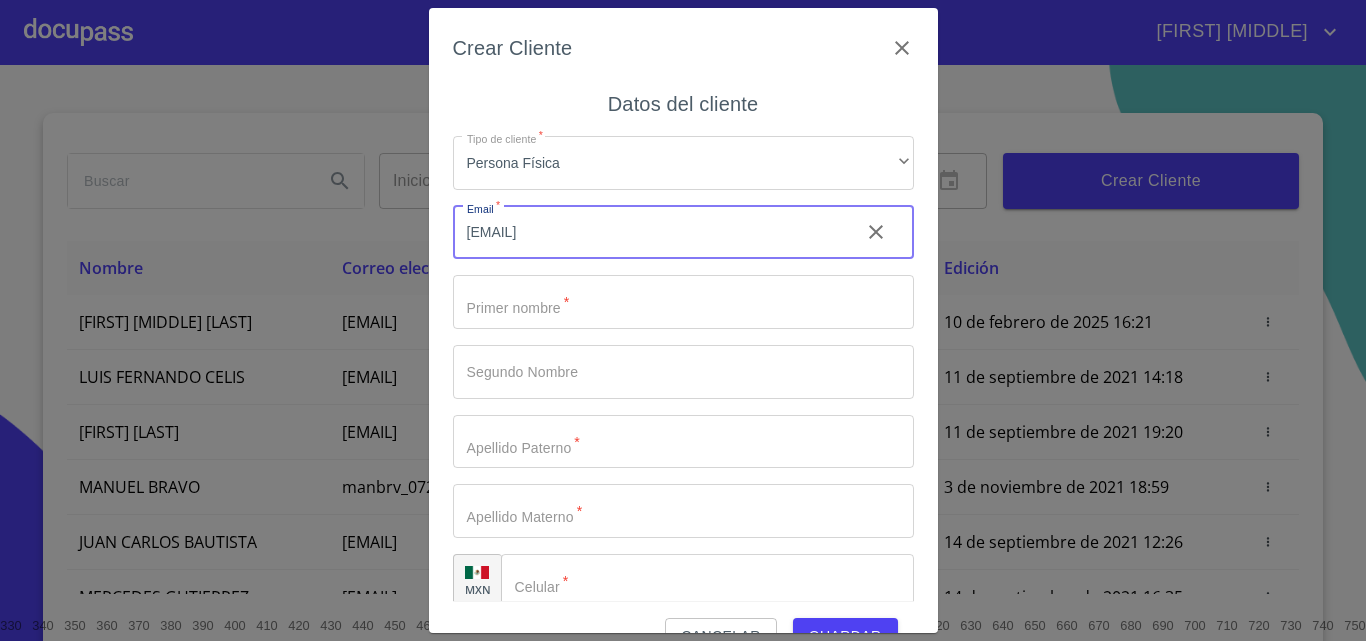 type on "[EMAIL]" 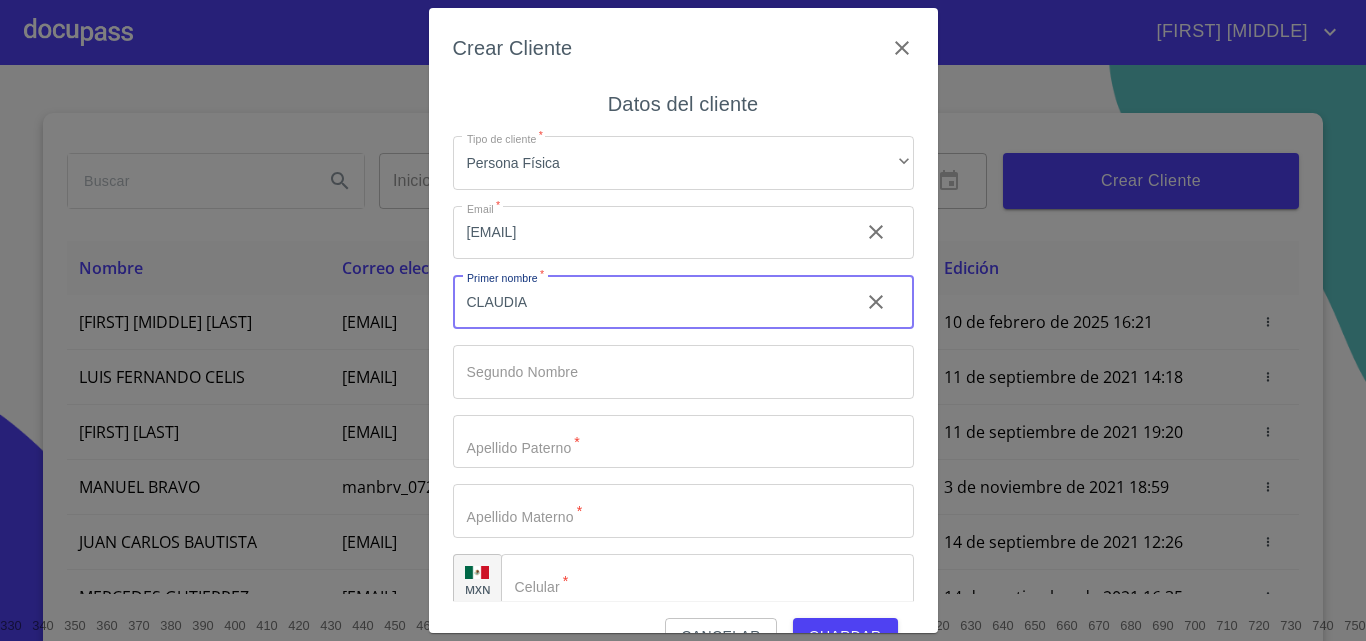 type on "CLAUDIA" 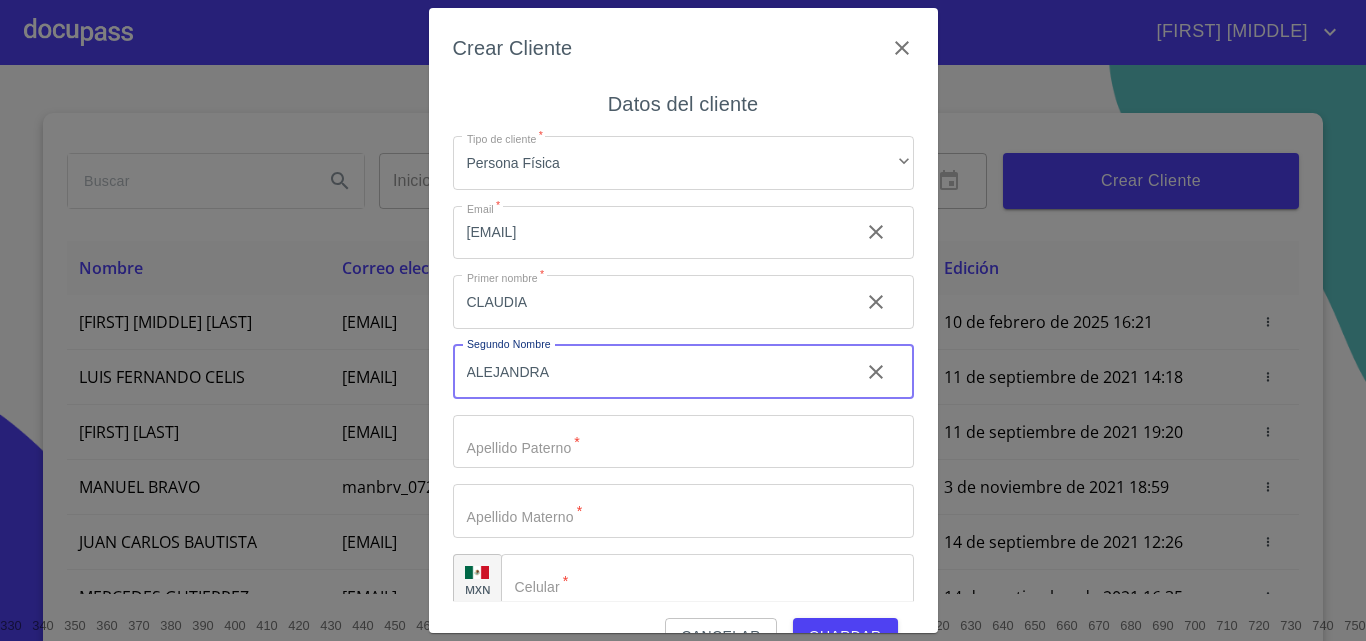 type on "ALEJANDRA" 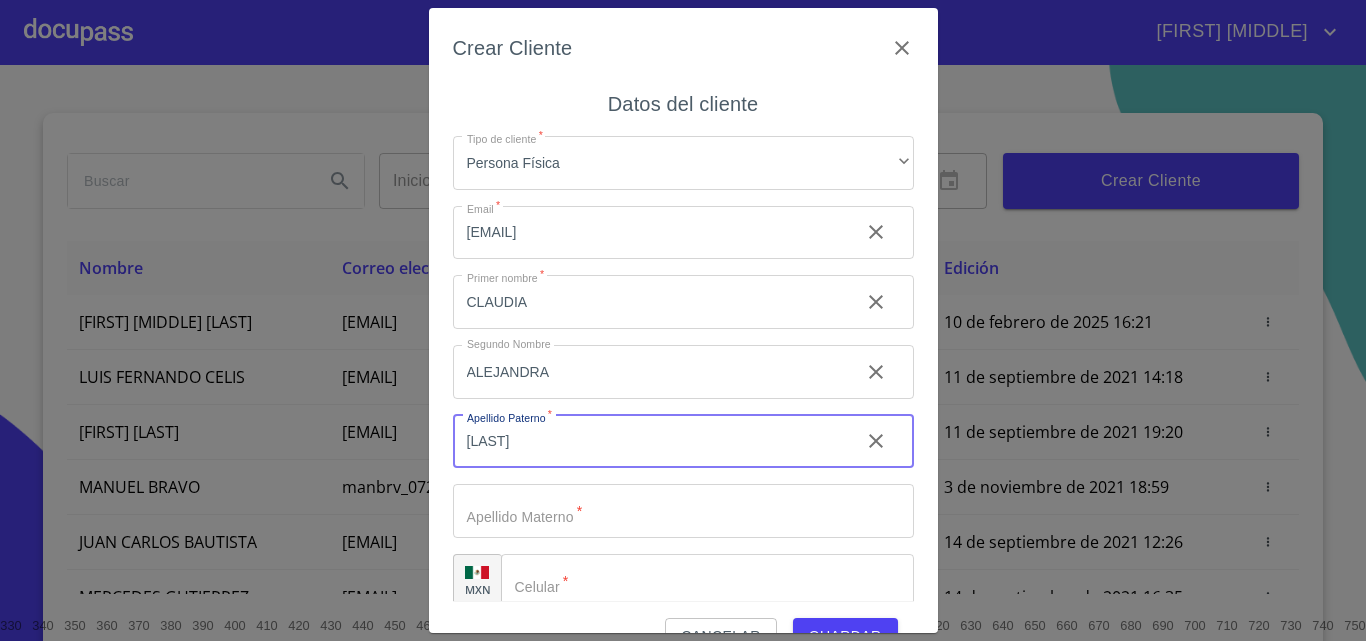 type on "[LAST]" 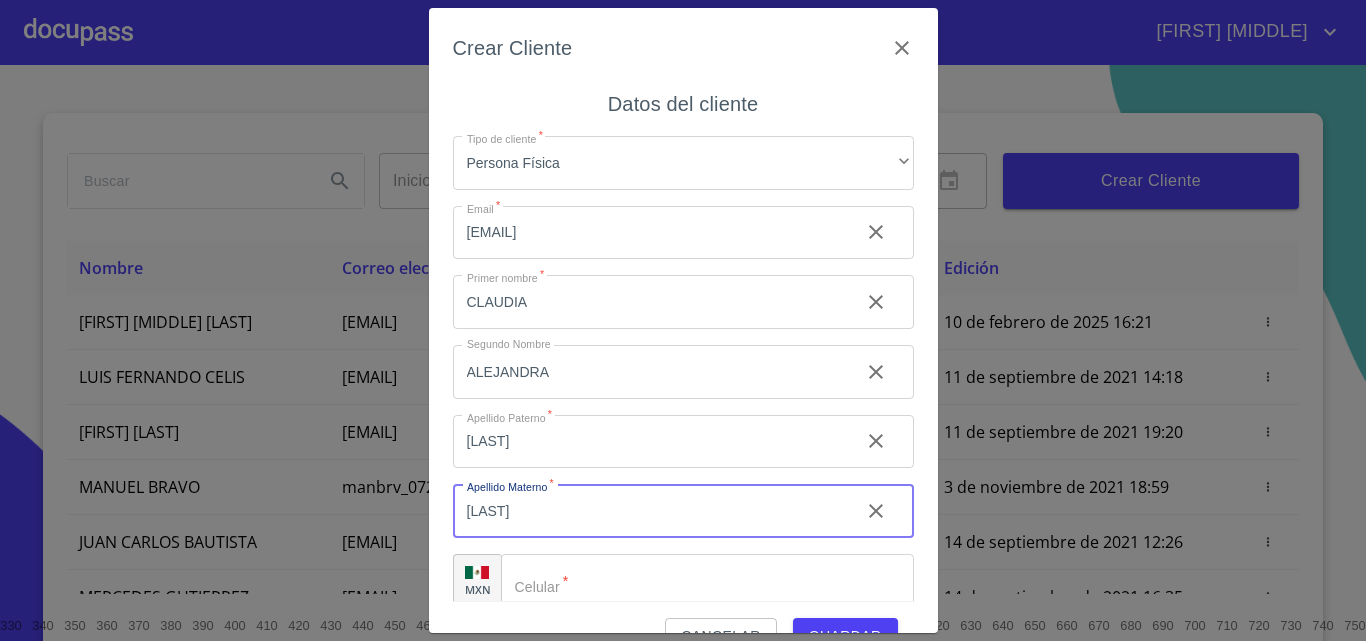 type on "[LAST]" 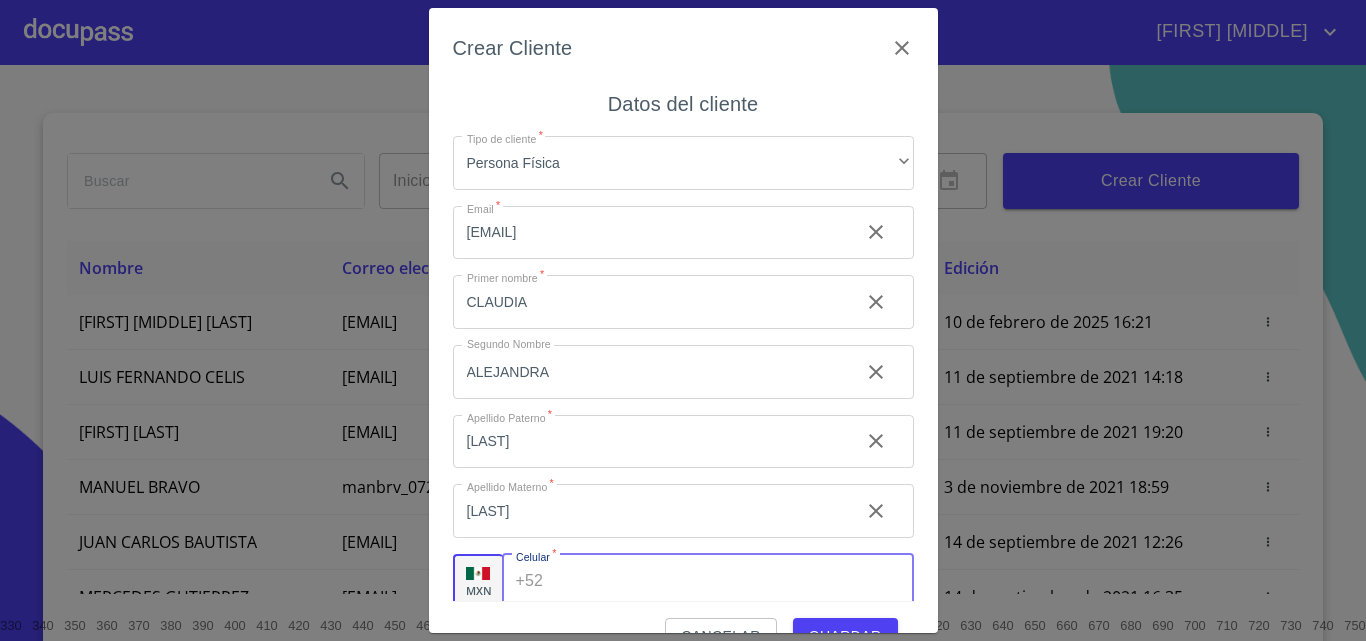 click on "Tipo de cliente   *" at bounding box center [732, 581] 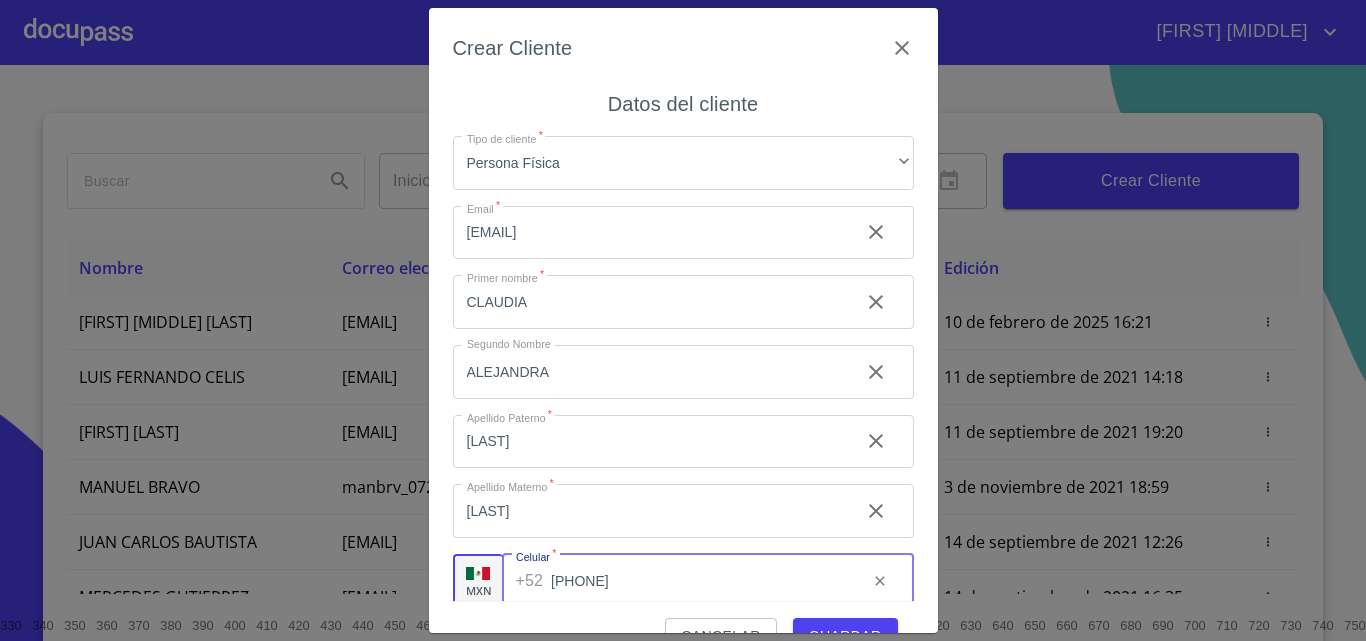 type on "[PHONE]" 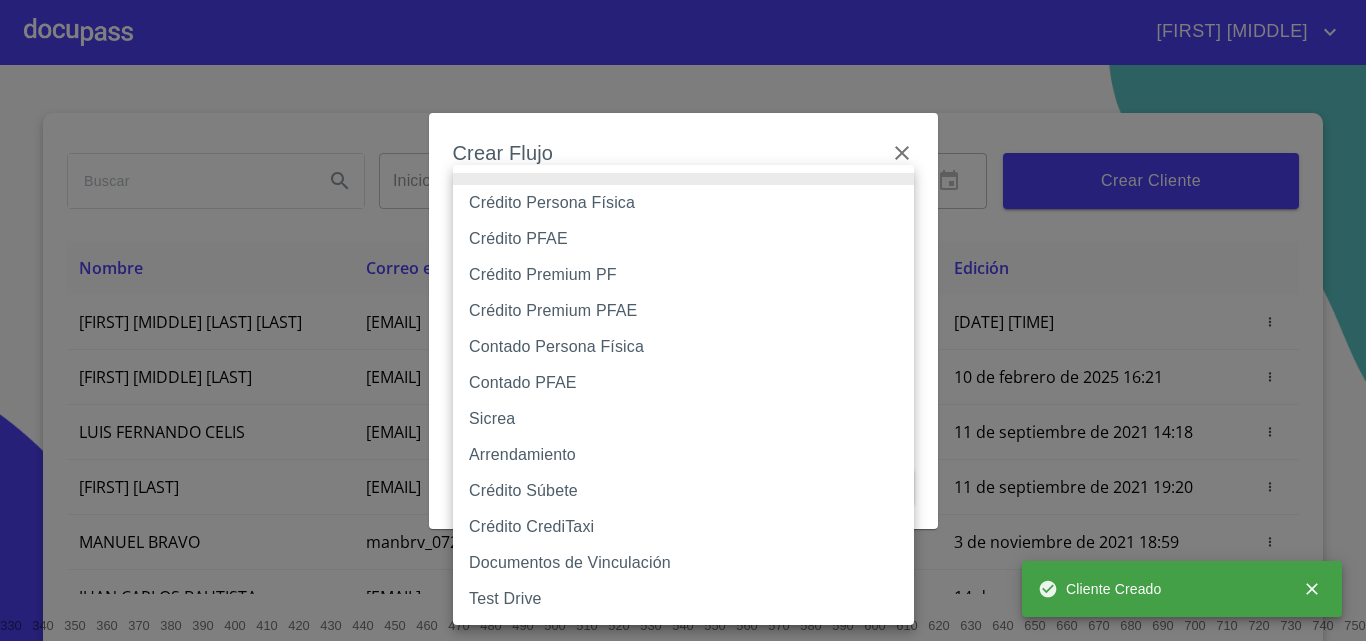 click on "JUAN JOSÉ  Inicio ​ Fin ​ Crear Cliente Nombre   Correo electrónico   Registro   Edición     CLAUDIA ALEJANDRA FLORES RAMIREZ [EMAIL] [DATE] [TIME] [DATE] [TIME] DIEGO ANCIRA GROVER [EMAIL] [DATE] [TIME] [DATE] [TIME] LUIS FERNANDO CELIS  [EMAIL] [DATE] [TIME] [DATE] [TIME] MAYRA  GONZALEZ [EMAIL] [DATE] [TIME] [DATE] [TIME] MANUEL BRAVO [EMAIL] [DATE] [TIME] [DATE] [TIME] JUAN CARLOS BAUTISTA [EMAIL] [DATE] [TIME] [DATE] [TIME] MERCEDES GUTIERREZ [EMAIL] [DATE] [TIME] [DATE] [TIME] JUAN ANTONIO CRUZ [EMAIL] [DATE] [TIME] [DATE] [TIME] JAIME  GONZALEZ  [EMAIL] [DATE] [TIME] [NUMBER]" at bounding box center [683, 320] 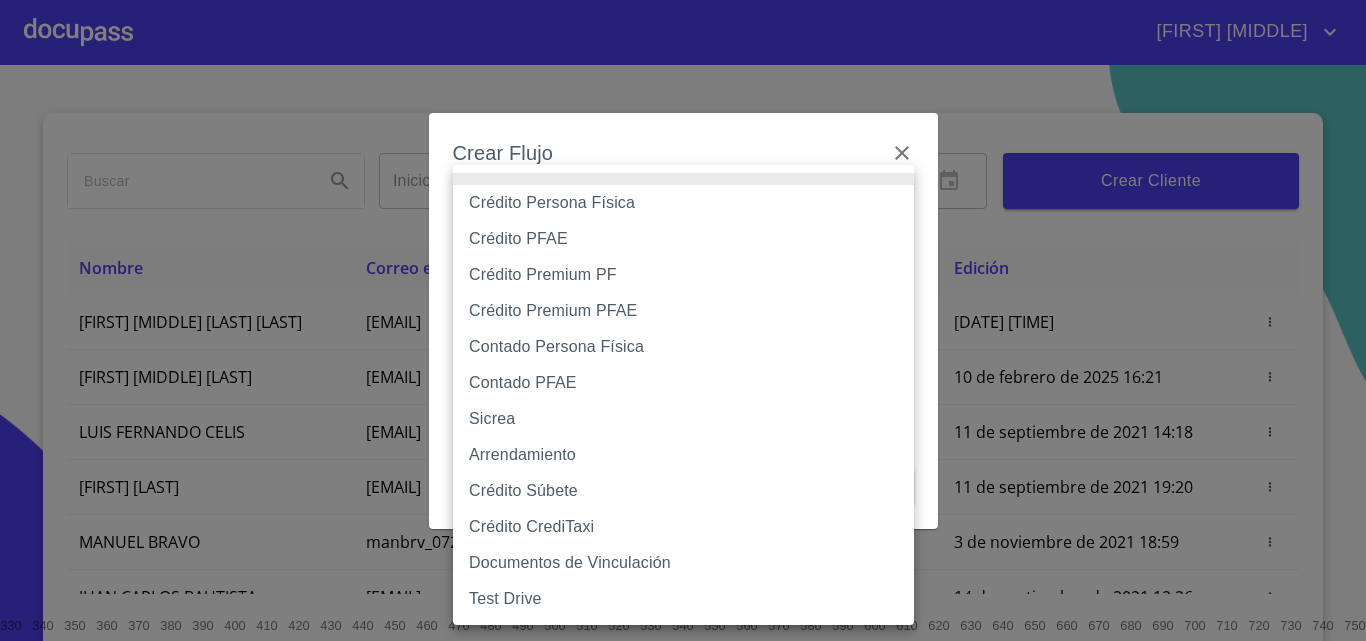 click on "Crédito Persona Física" at bounding box center (683, 203) 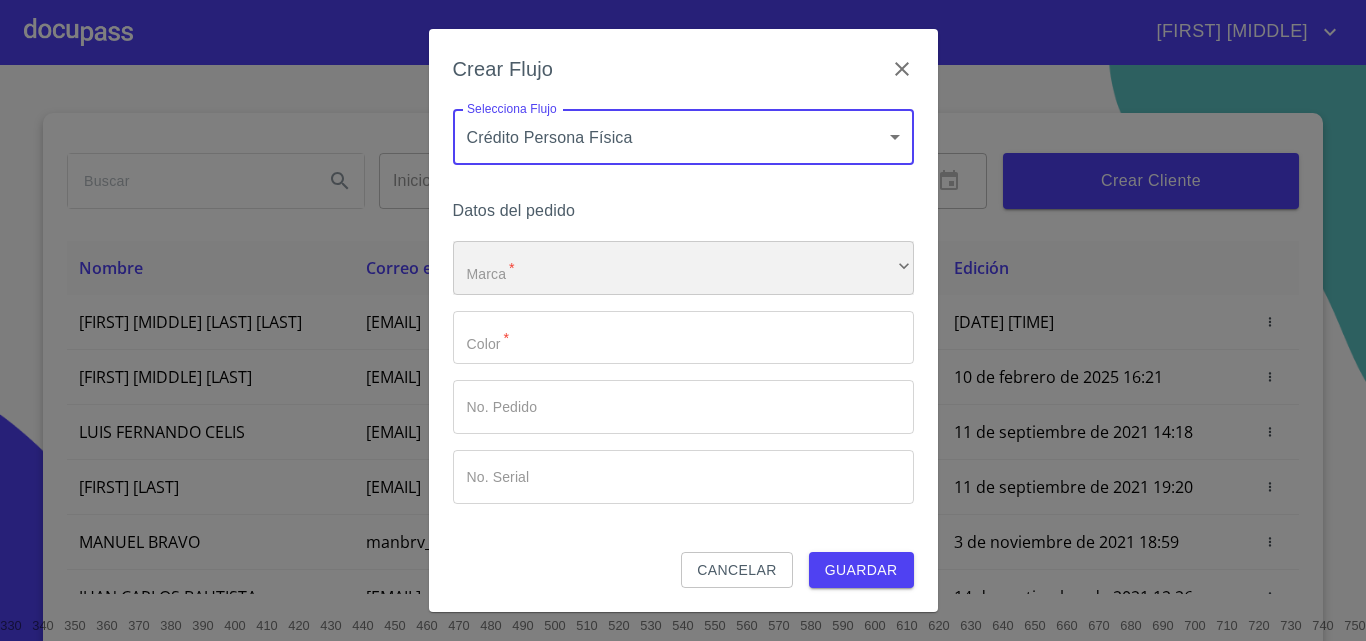 click on "​" at bounding box center (683, 268) 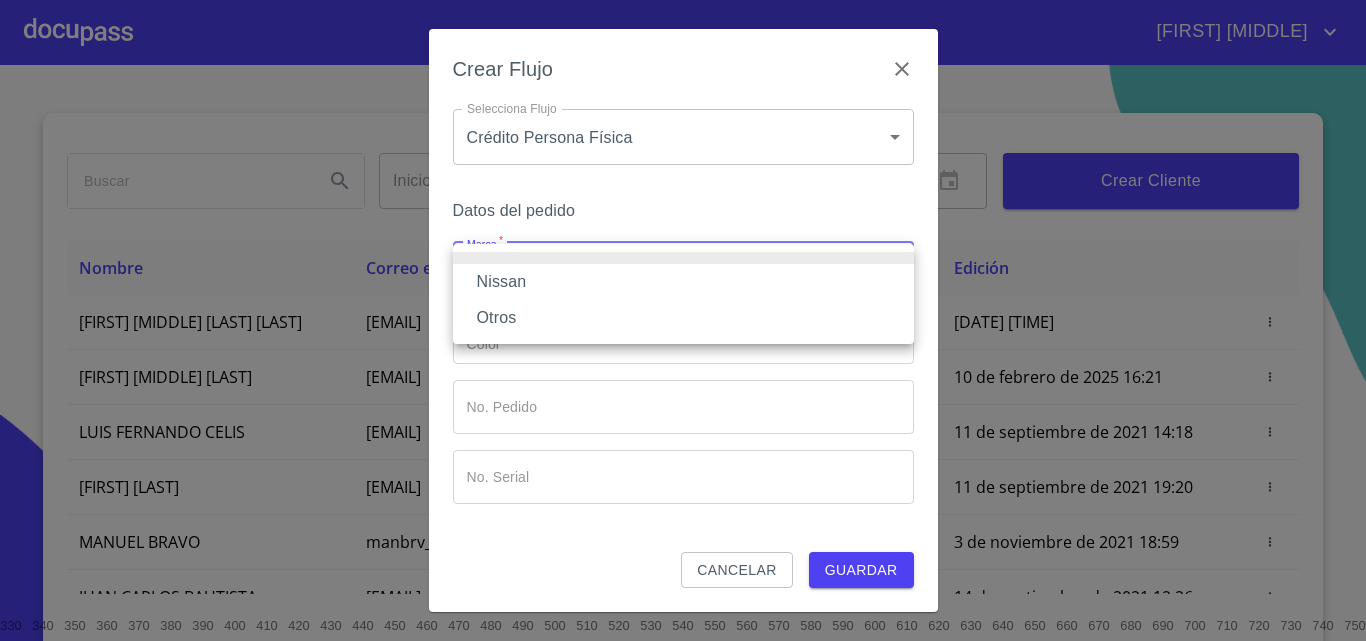 click on "Nissan" at bounding box center (683, 282) 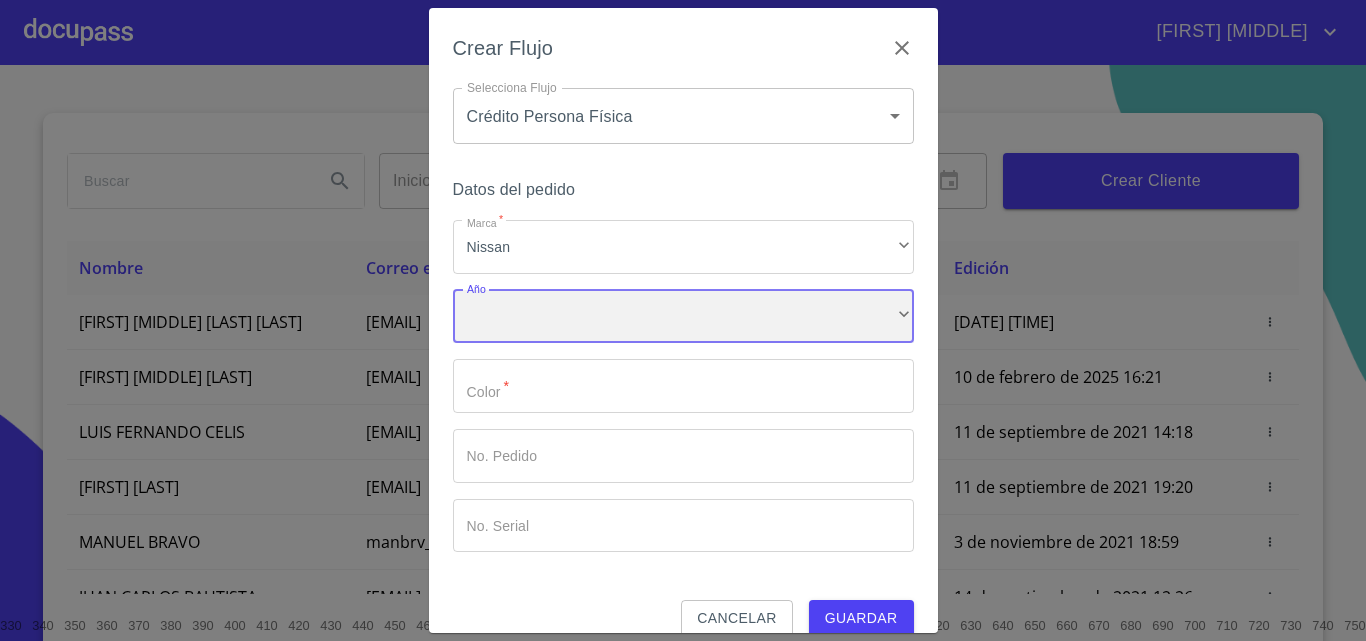 click on "​" at bounding box center (683, 317) 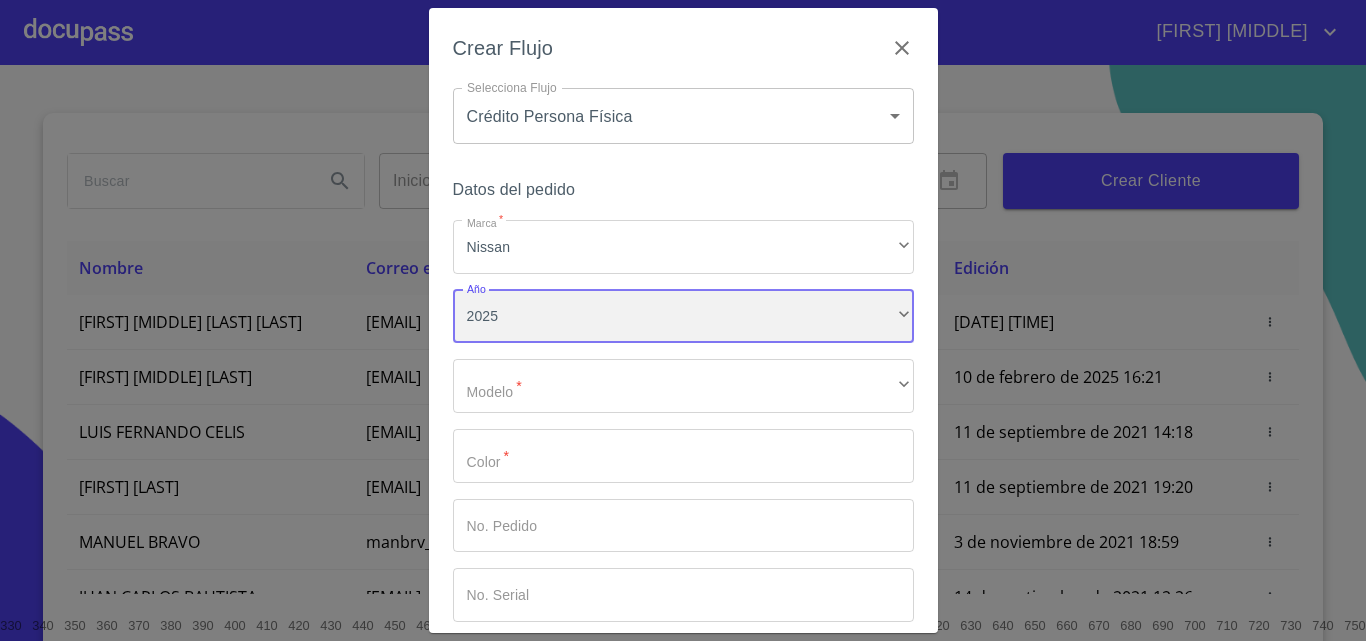 click on "2025" at bounding box center (683, 317) 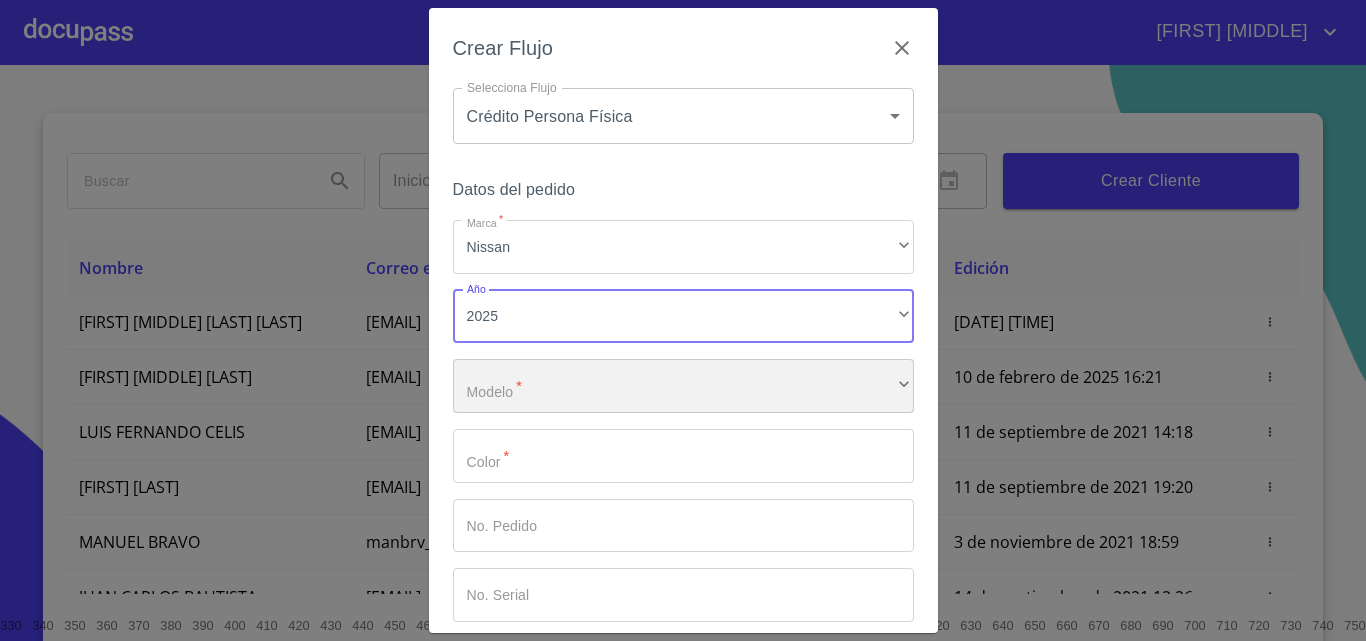 click on "​" at bounding box center (683, 386) 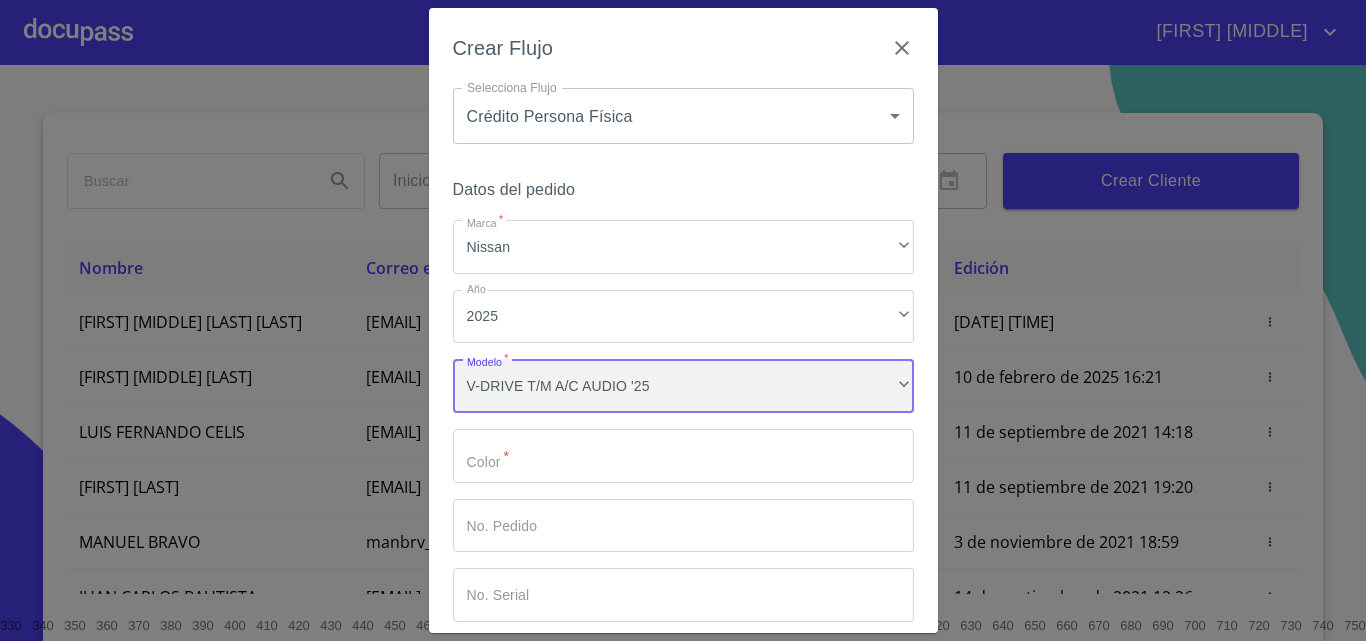 click on "V-DRIVE T/M A/C AUDIO '25" at bounding box center [683, 386] 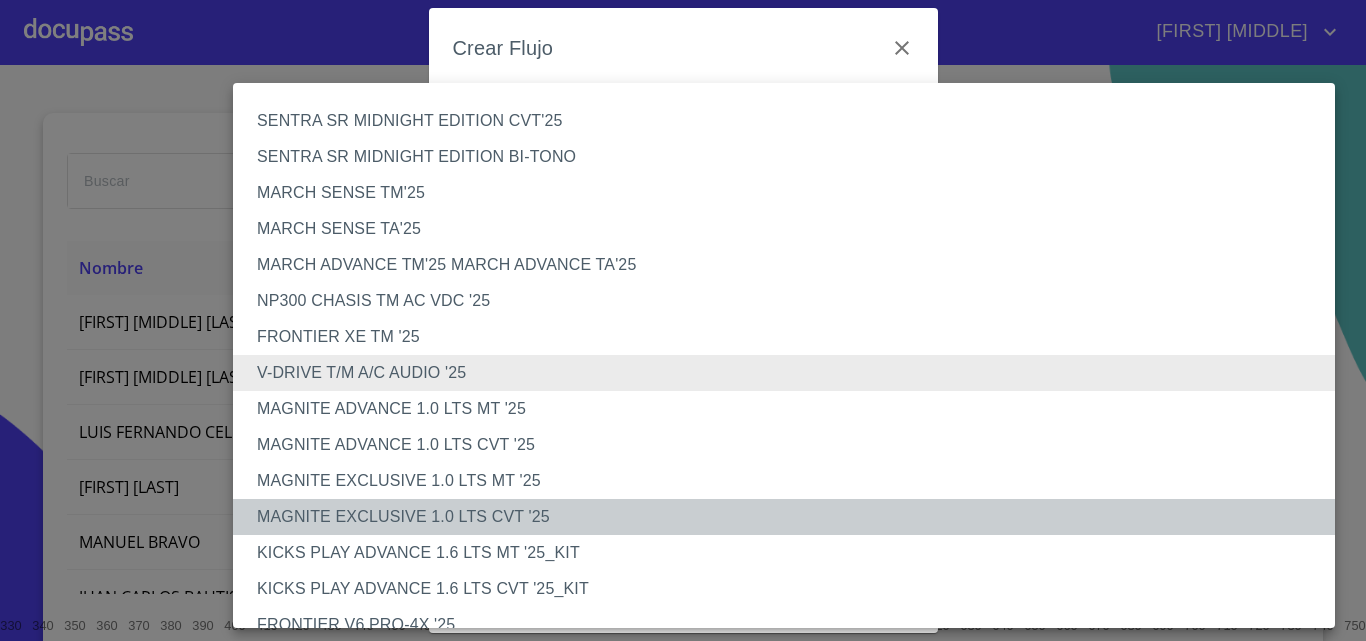 click on "MAGNITE EXCLUSIVE 1.0 LTS CVT '25" at bounding box center (791, 517) 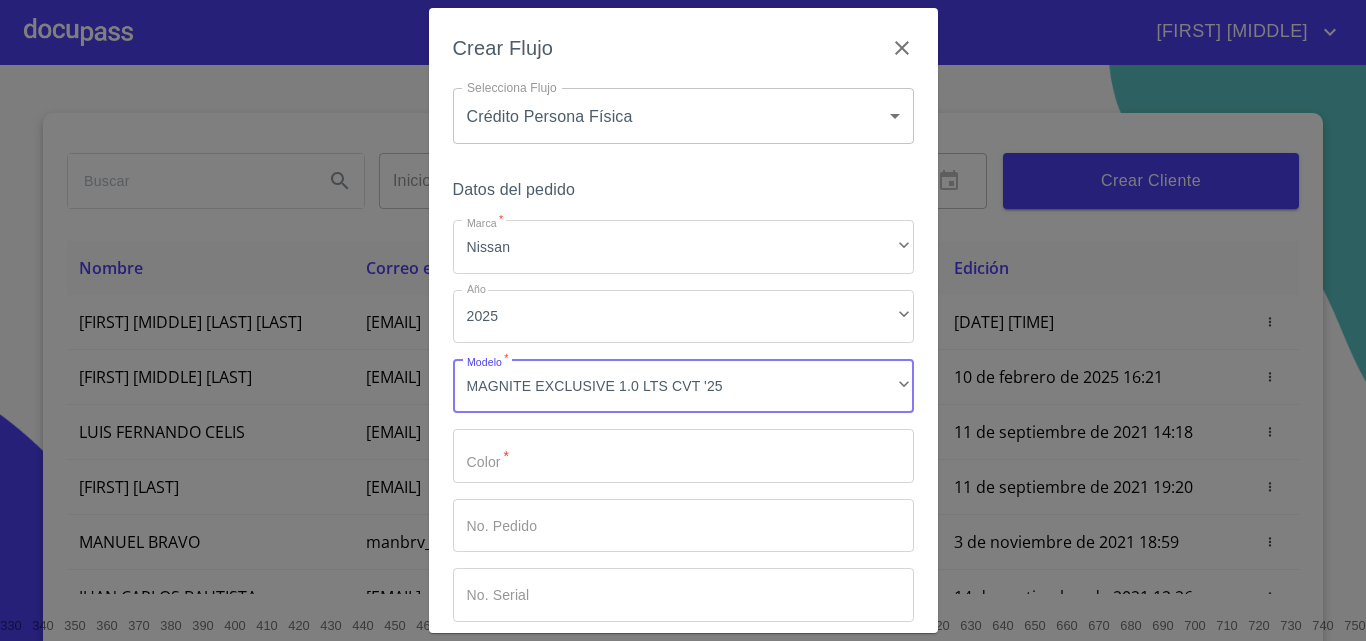 click on "Marca   *" at bounding box center [683, 456] 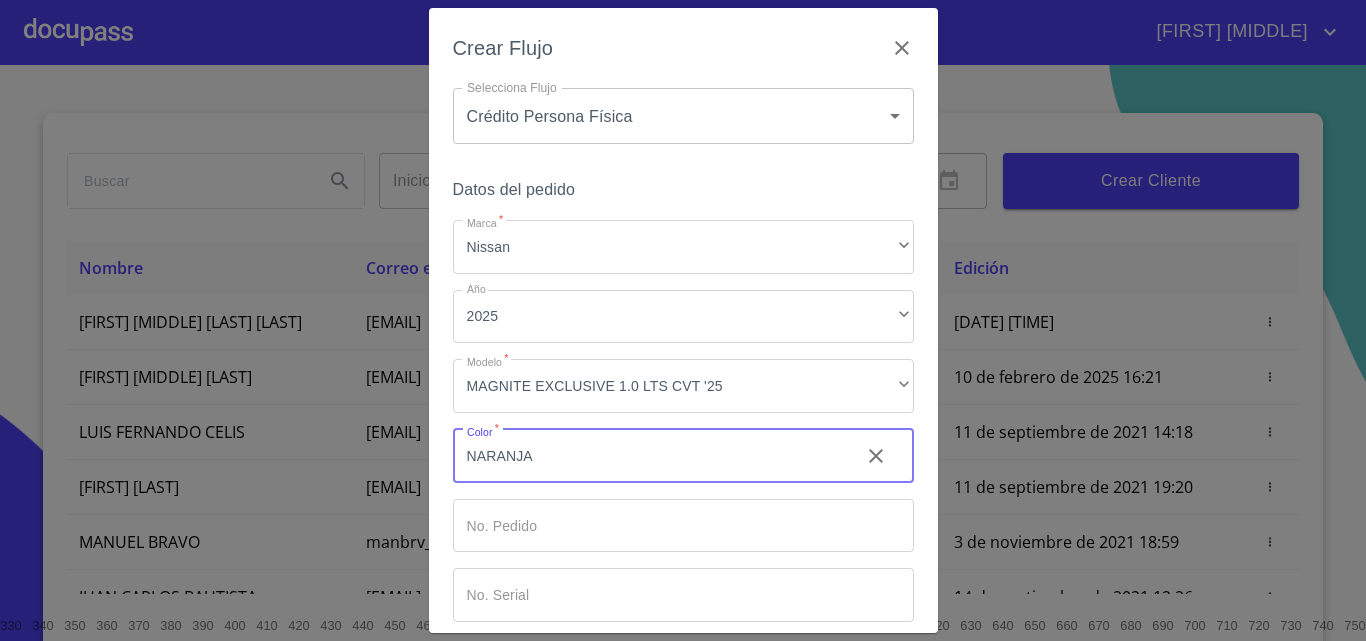 type on "NARANJA" 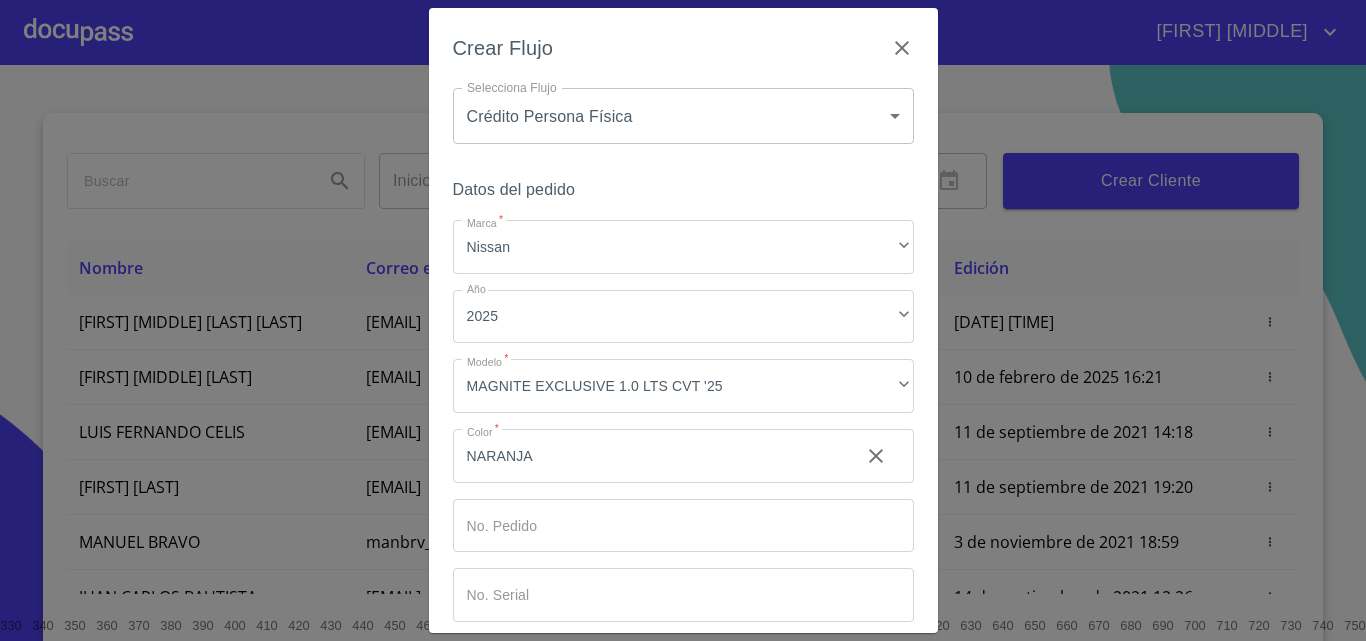 scroll, scrollTop: 97, scrollLeft: 0, axis: vertical 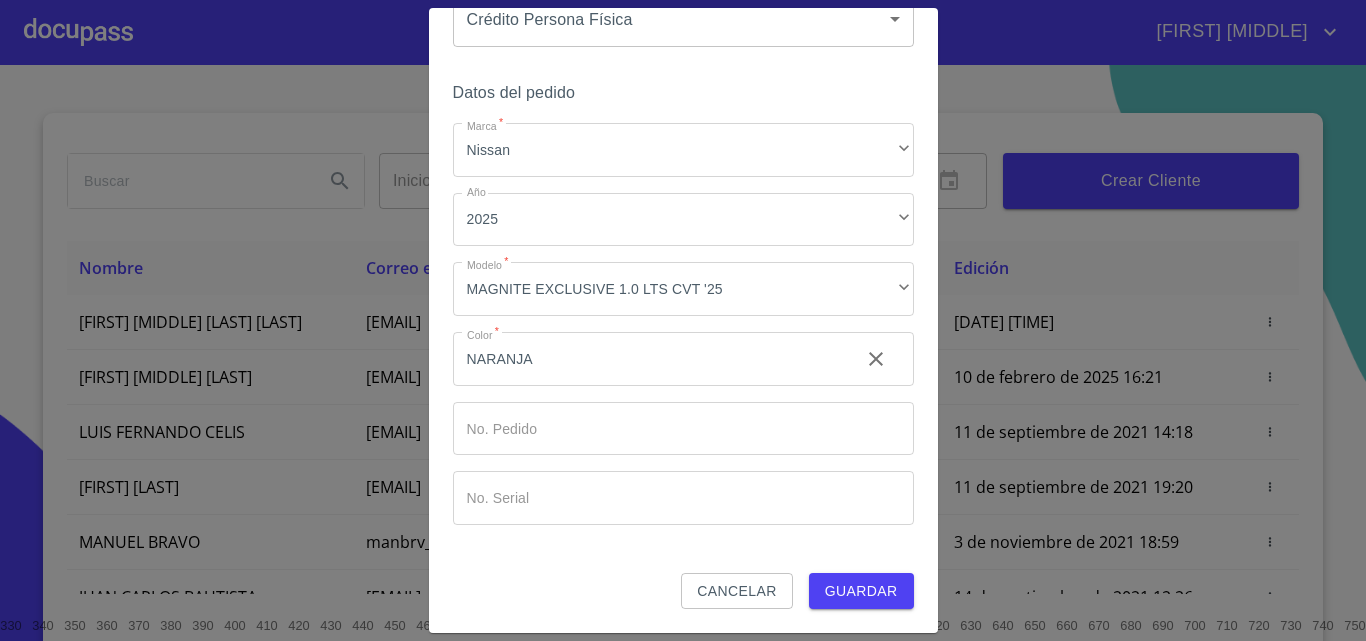 click on "Guardar" at bounding box center [861, 591] 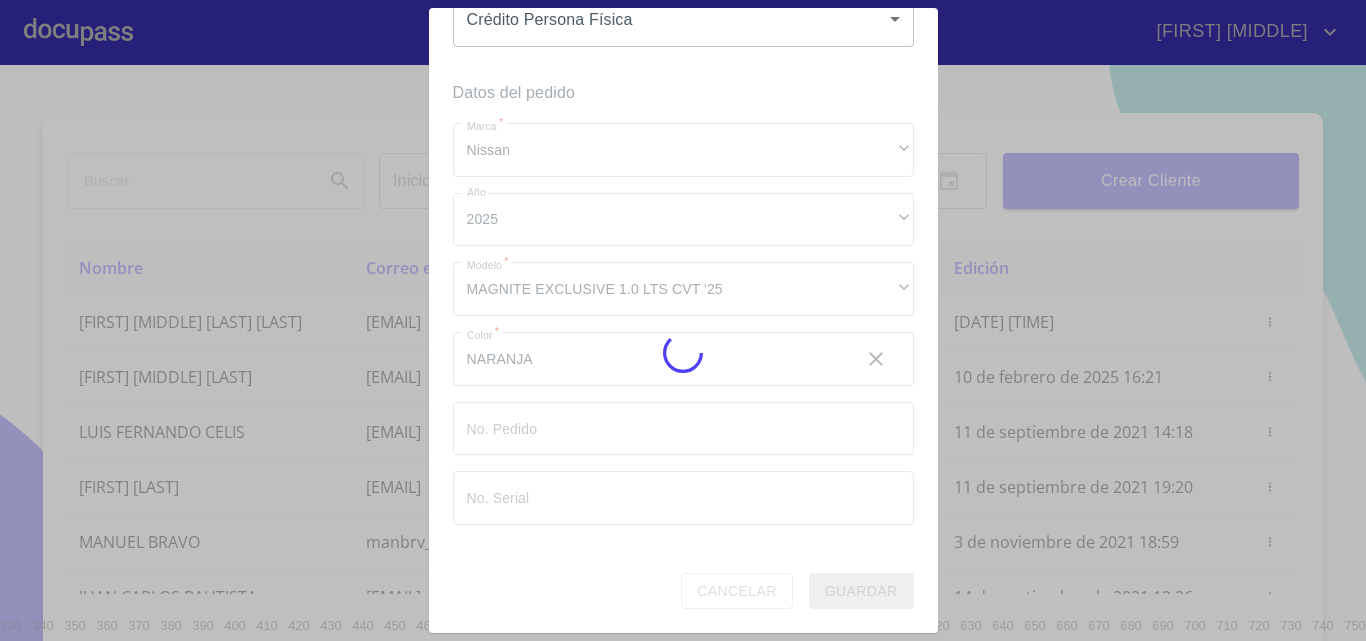 click on "JUAN JOSÉ  Inicio ​ Fin ​ Crear Cliente Nombre   Correo electrónico   Registro   Edición     CLAUDIA ALEJANDRA FLORES RAMIREZ [EMAIL] [DATE] [TIME] [DATE] [TIME] DIEGO ANCIRA GROVER [EMAIL] [DATE] [TIME] [DATE] [TIME] LUIS FERNANDO CELIS  [EMAIL] [DATE] [TIME] [DATE] [TIME] MAYRA  GONZALEZ [EMAIL] [DATE] [TIME] [DATE] [TIME] MANUEL BRAVO [EMAIL] [DATE] [TIME] [DATE] [TIME] JUAN CARLOS BAUTISTA [EMAIL] [DATE] [TIME] [DATE] [TIME] MERCEDES GUTIERREZ [EMAIL] [DATE] [TIME] [DATE] [TIME] JUAN ANTONIO CRUZ [EMAIL] [DATE] [TIME] [DATE] [TIME] JAIME  GONZALEZ  [EMAIL] [DATE] [TIME] [NUMBER]" at bounding box center (683, 320) 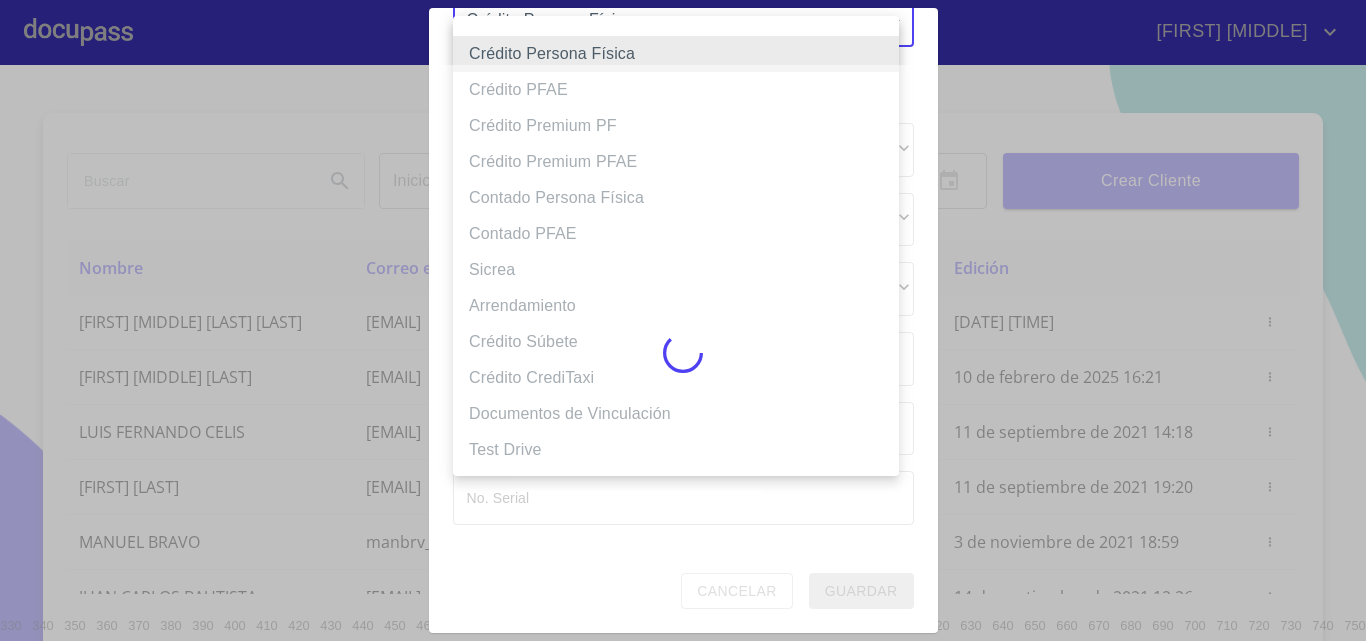 scroll, scrollTop: 80, scrollLeft: 0, axis: vertical 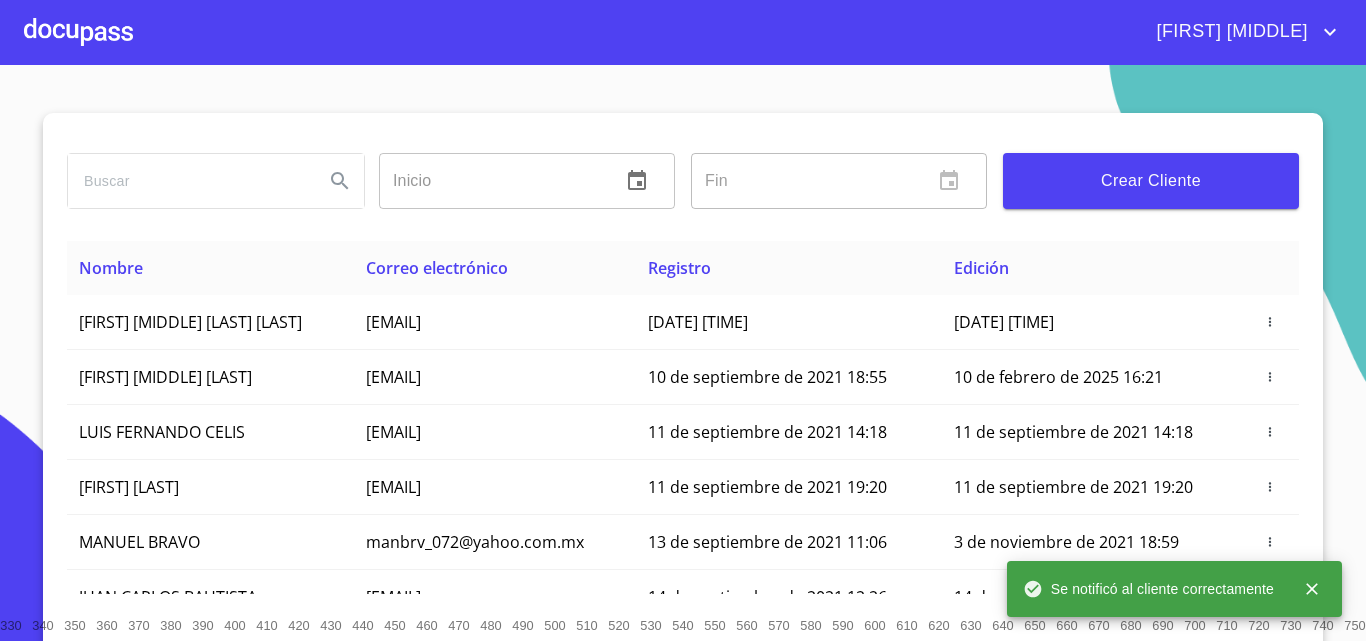 click at bounding box center (78, 32) 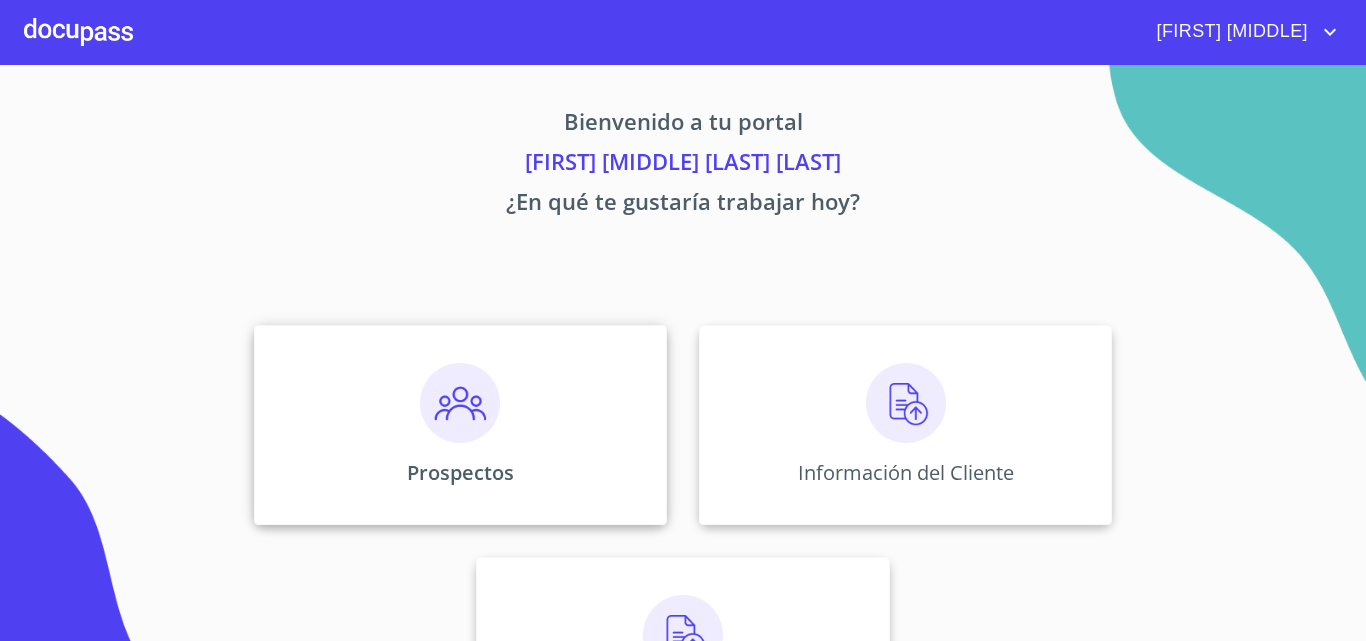click on "Prospectos" at bounding box center (460, 425) 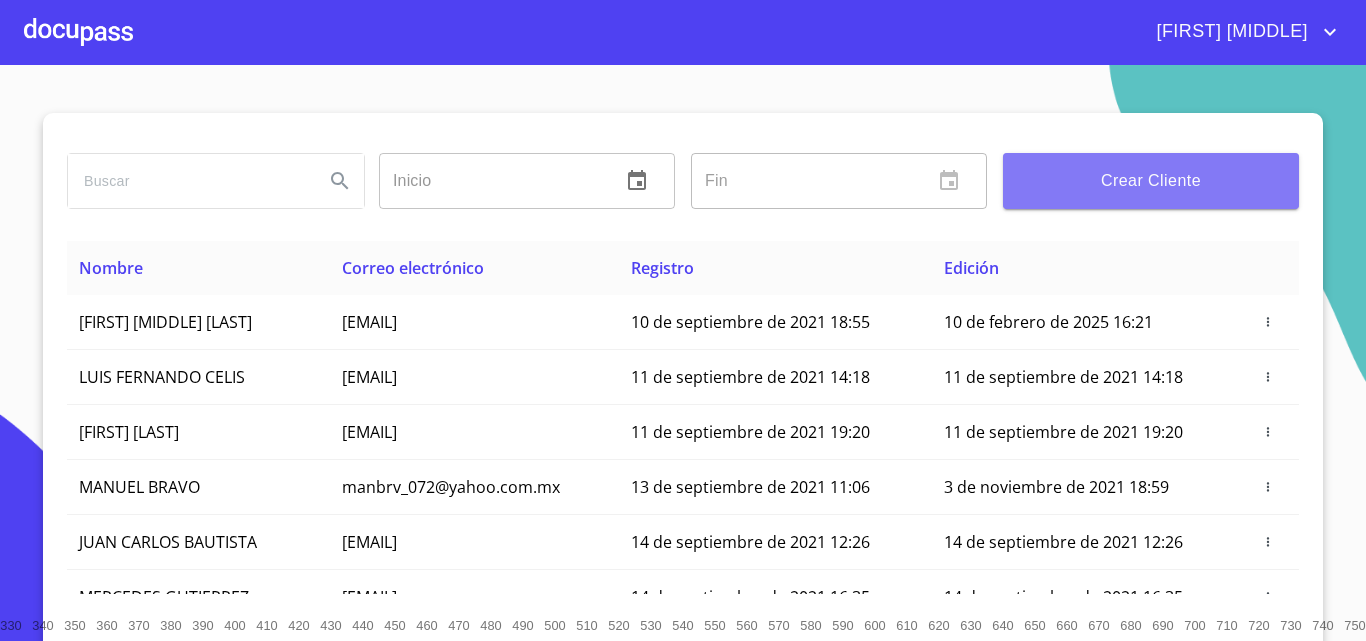 click on "Crear Cliente" at bounding box center (1151, 181) 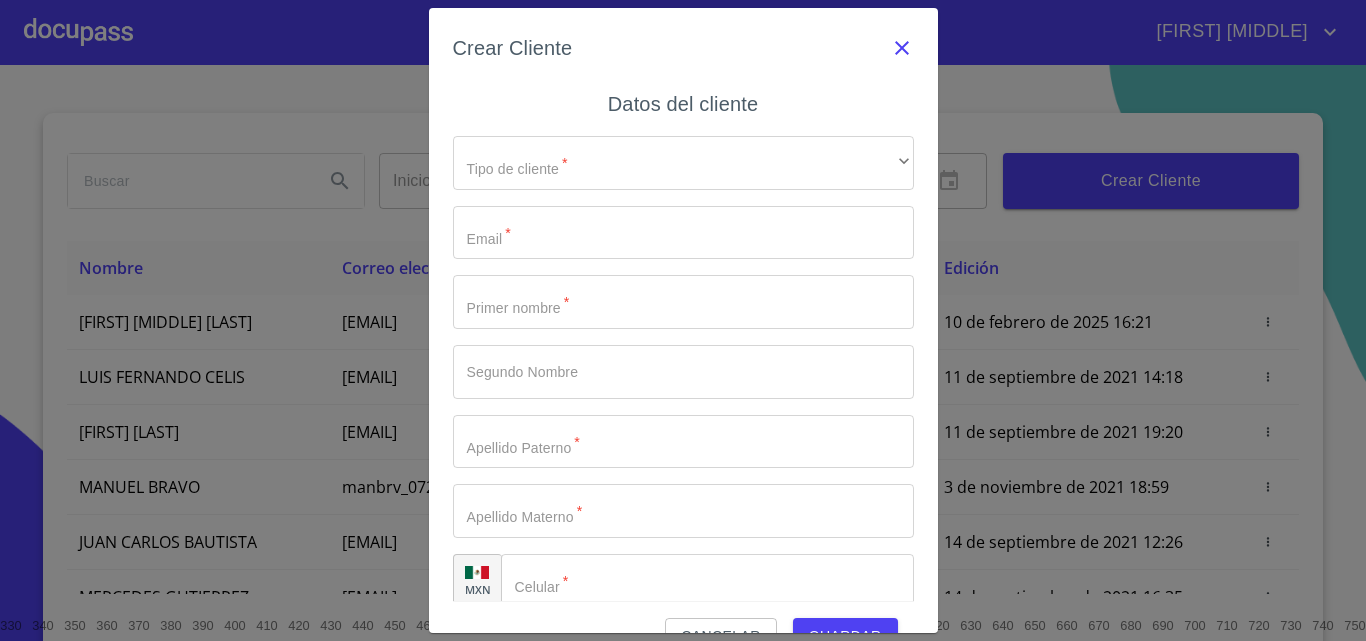 click 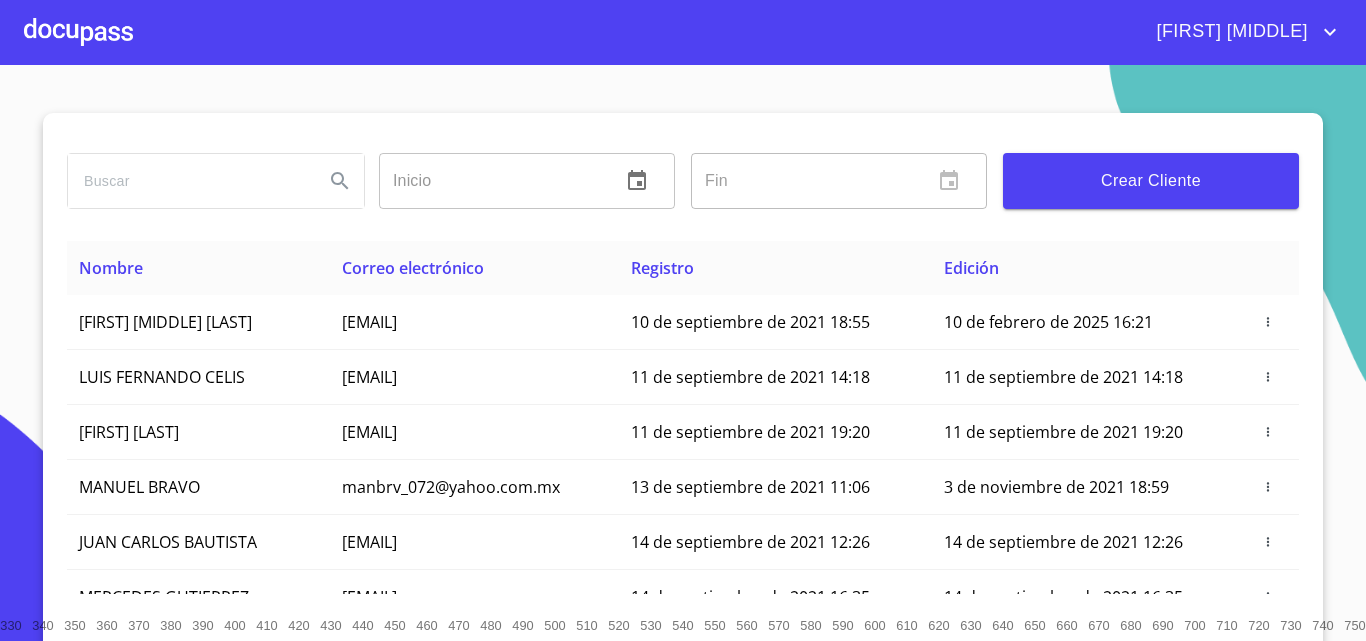click at bounding box center [188, 181] 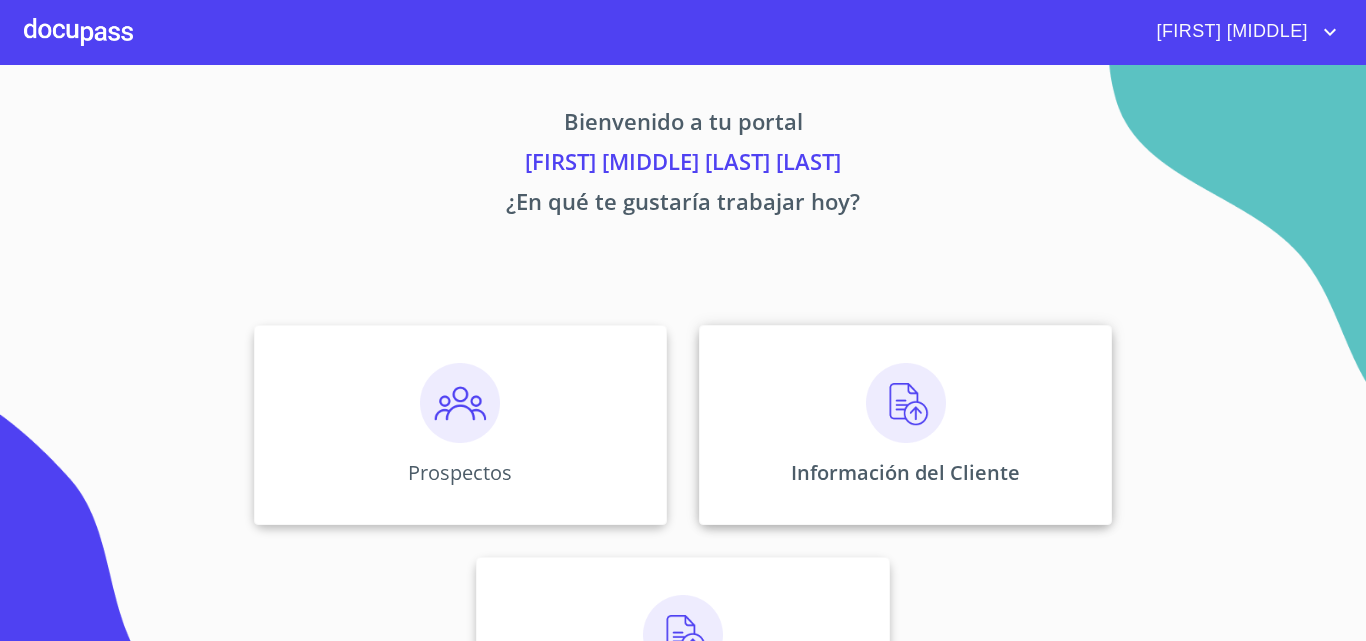 click on "Información del Cliente" at bounding box center [905, 425] 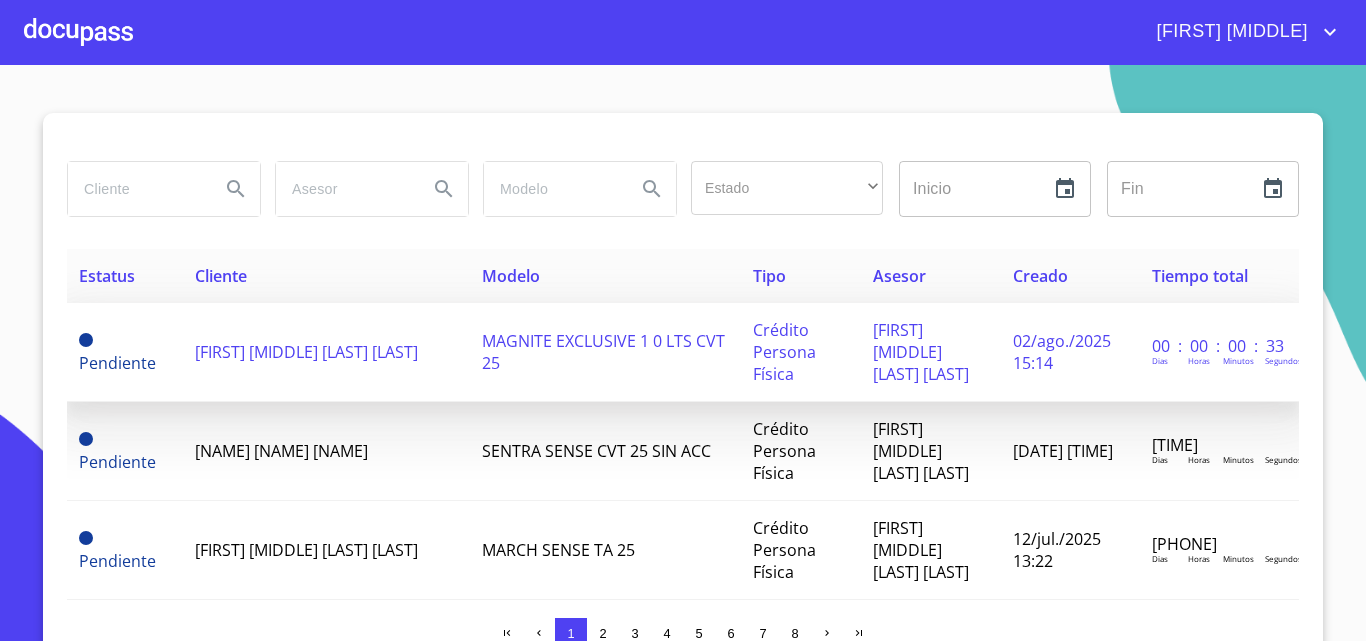 click on "[FIRST] [MIDDLE] [LAST] [LAST]" at bounding box center (326, 352) 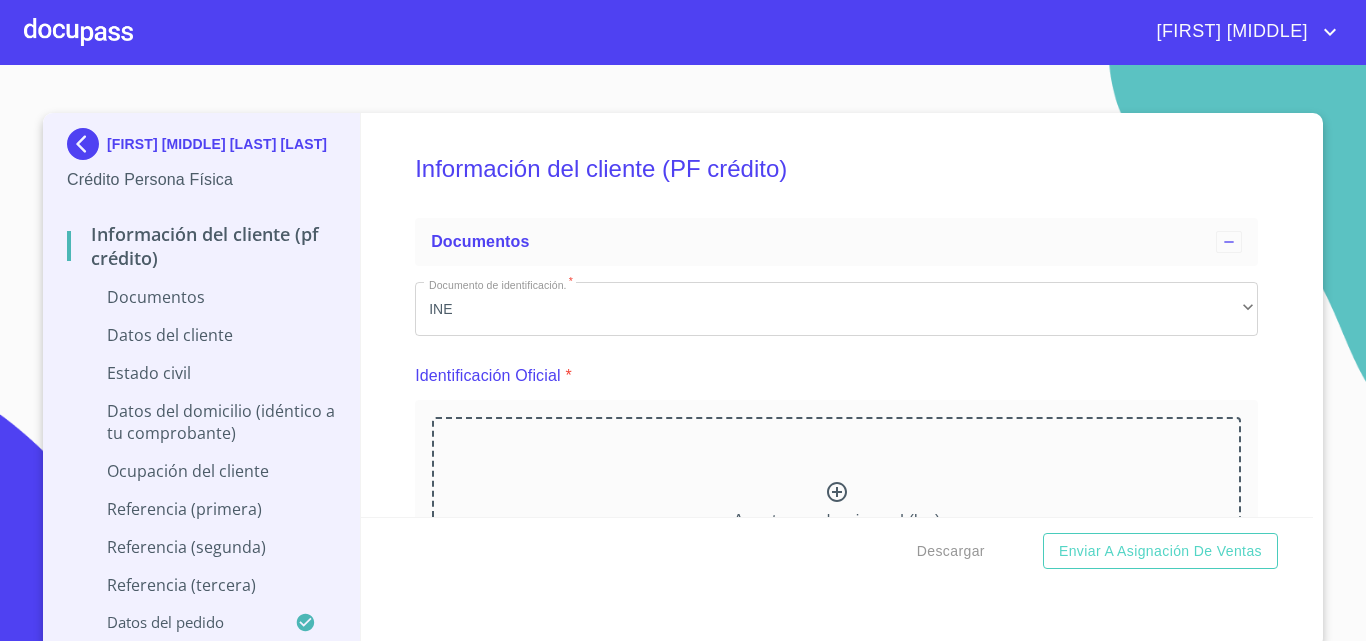 click 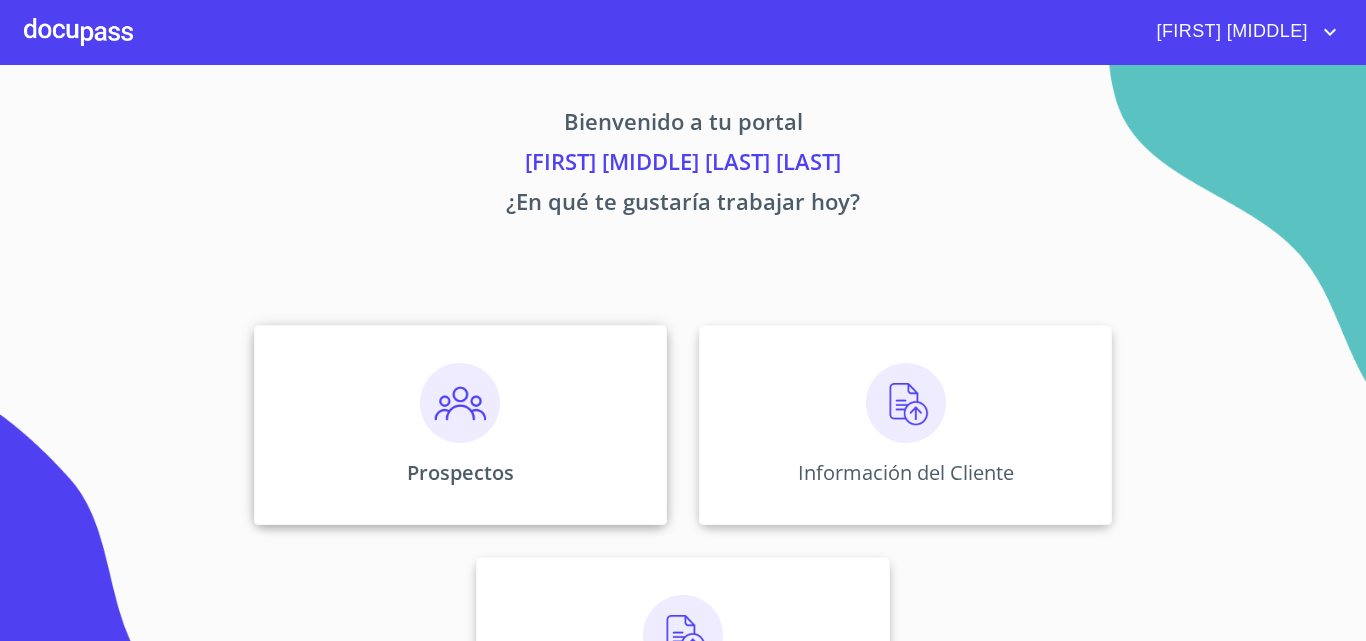 click at bounding box center (460, 403) 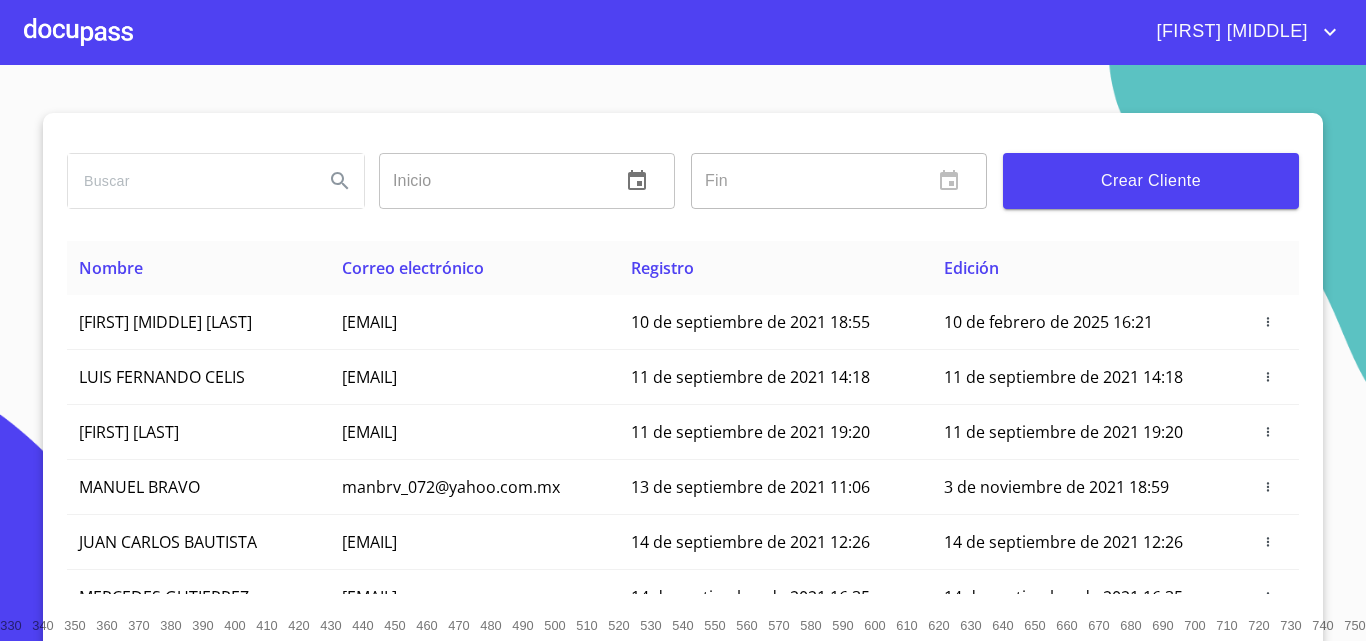 click at bounding box center [78, 32] 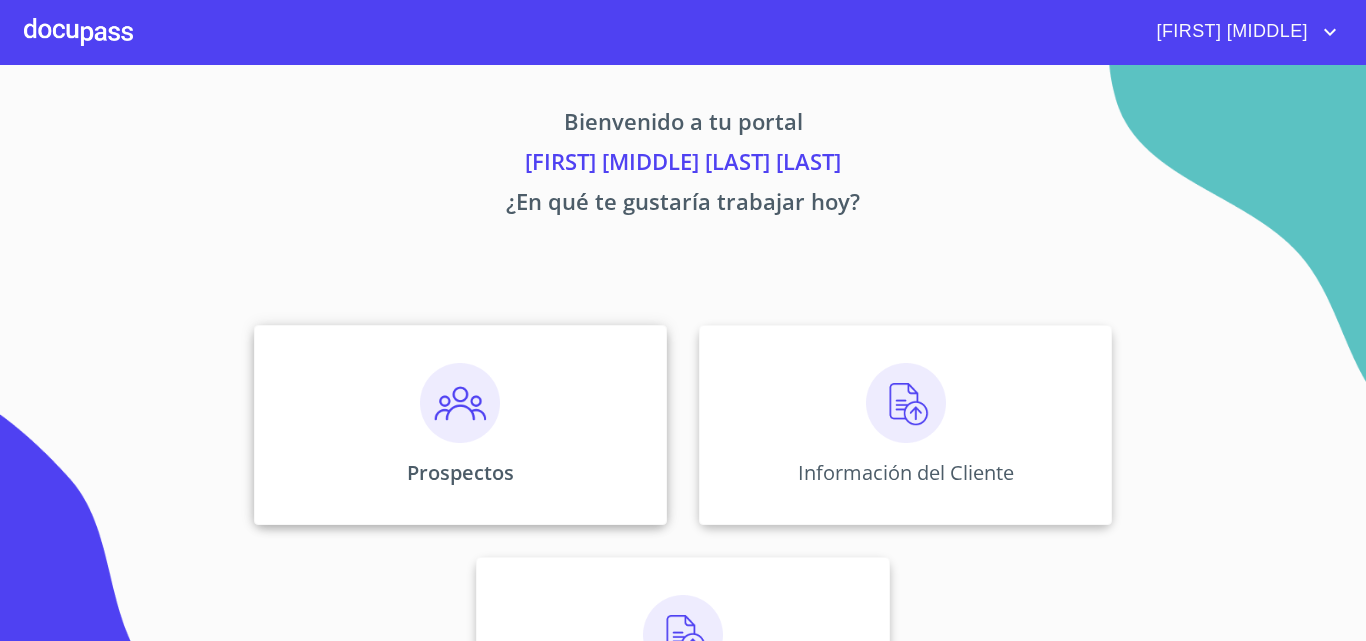 click on "Prospectos" at bounding box center (460, 425) 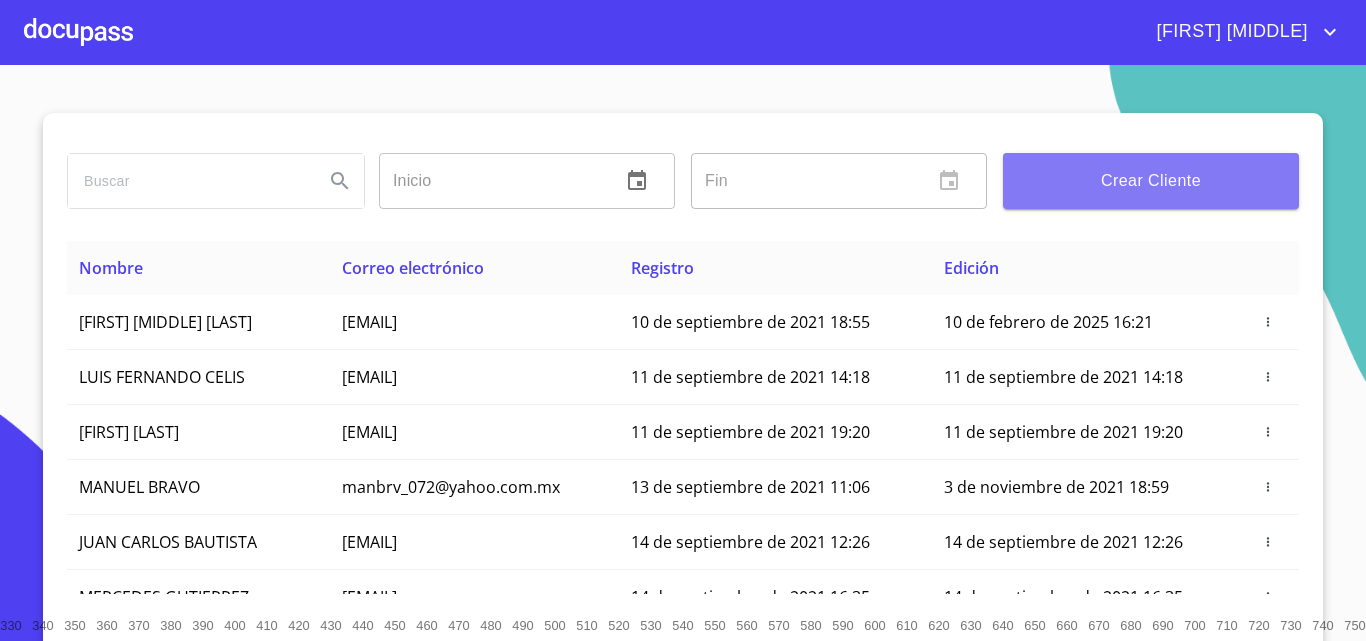 click on "Crear Cliente" at bounding box center (1151, 181) 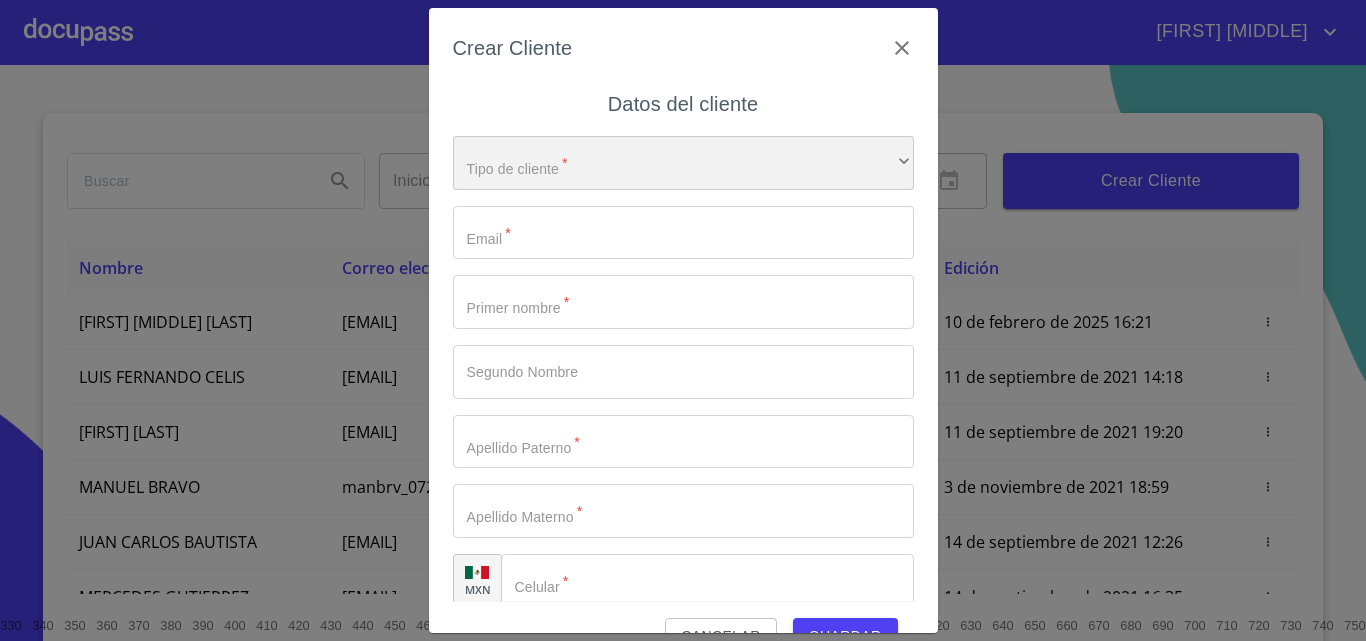 click on "​" at bounding box center (683, 163) 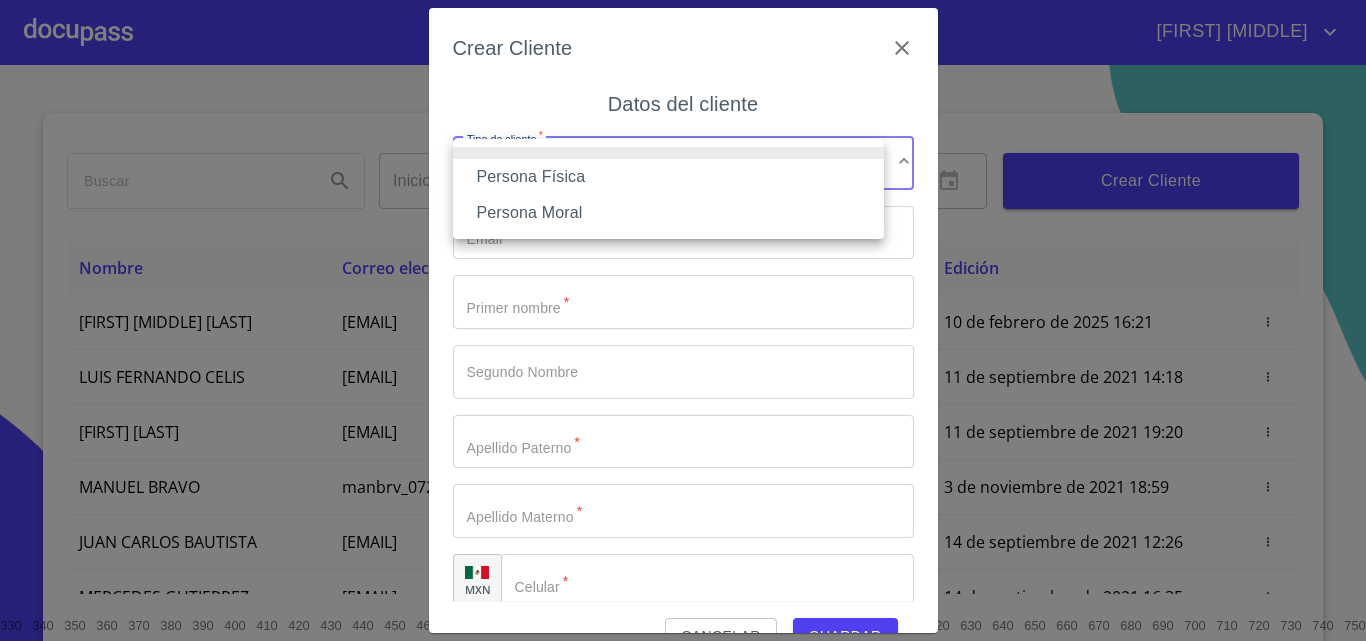 click on "Persona Física" at bounding box center [668, 177] 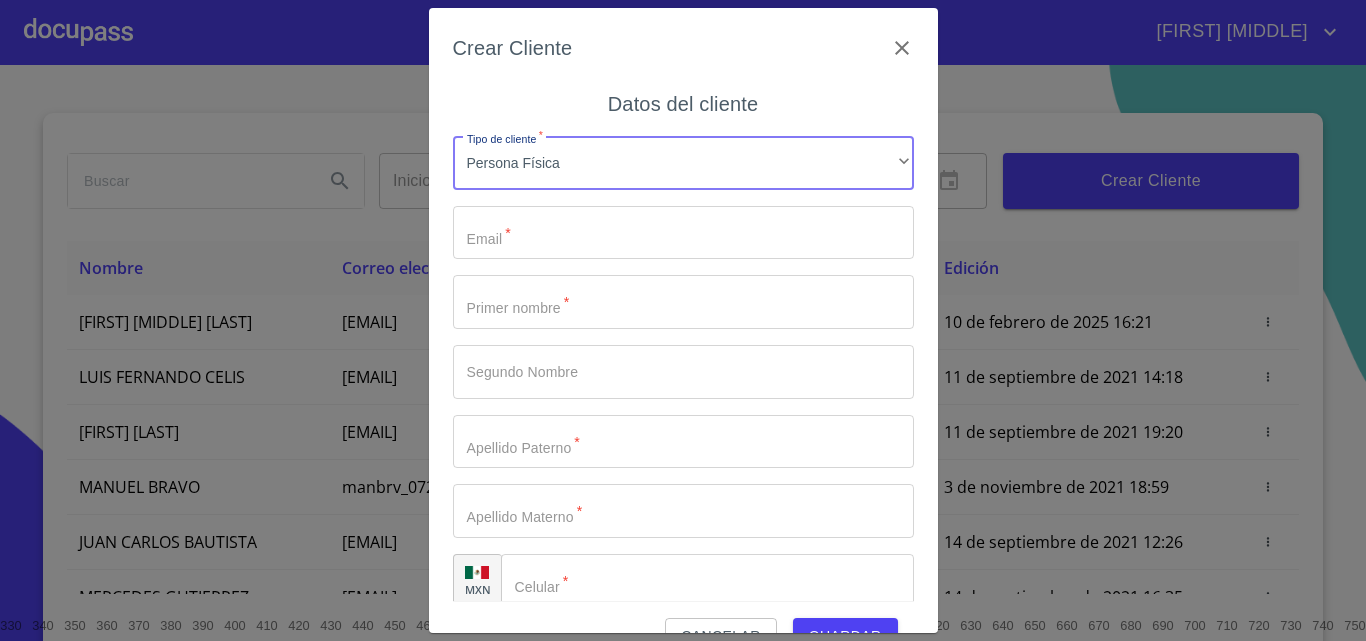 click on "Tipo de cliente   *" at bounding box center [683, 233] 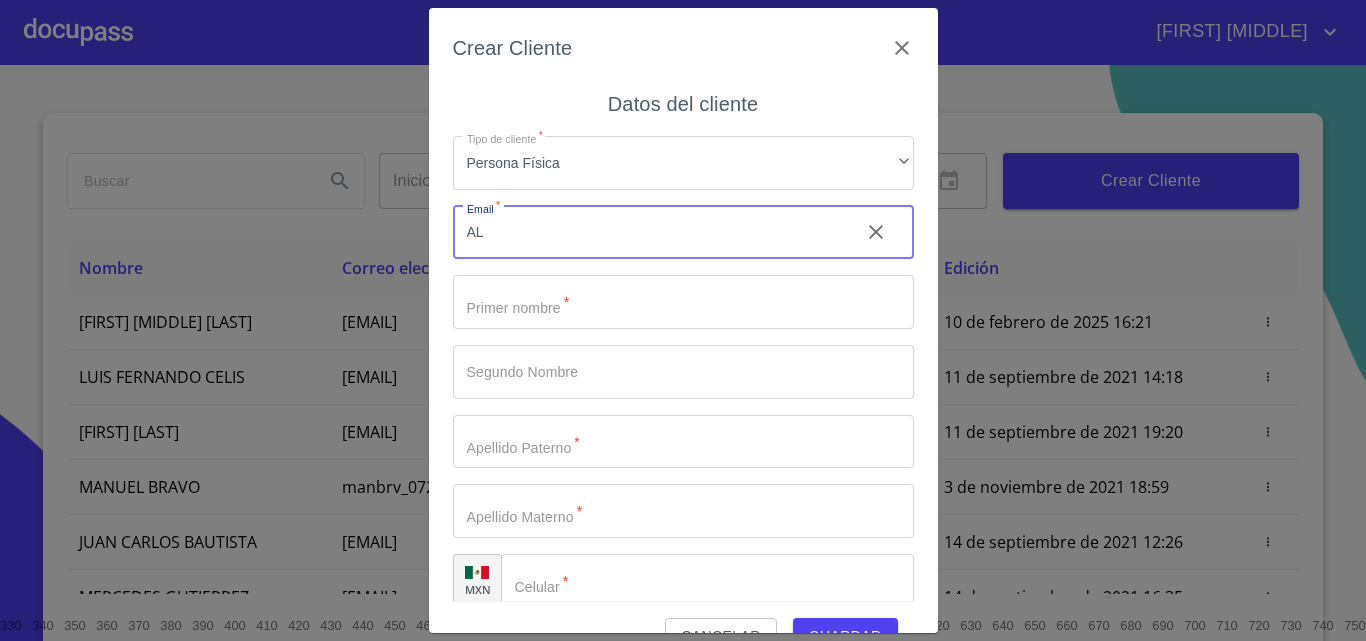 type on "A" 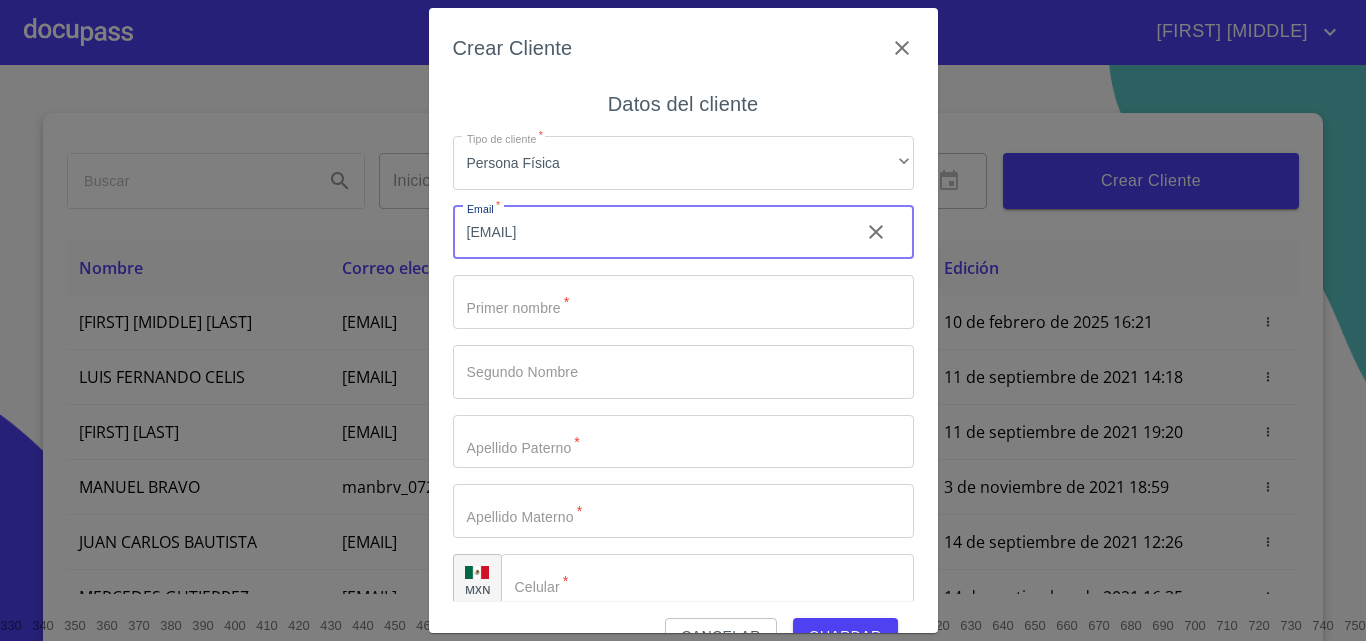 type on "[EMAIL]" 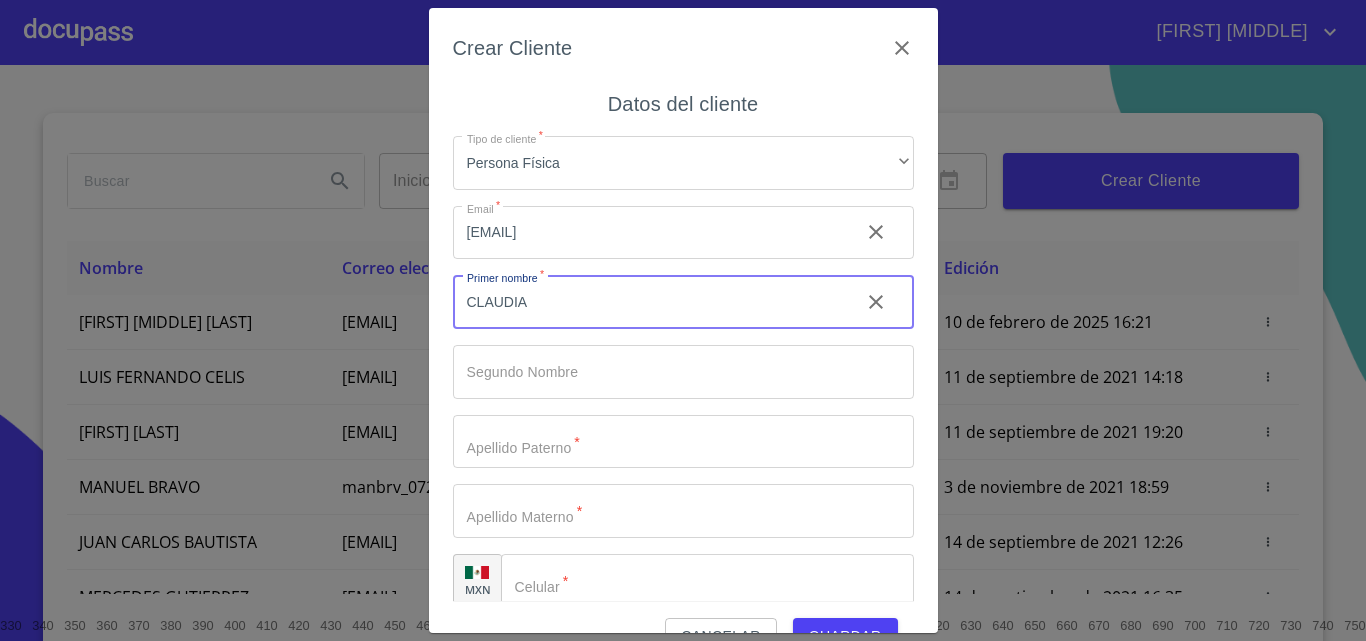 type on "CLAUDIA" 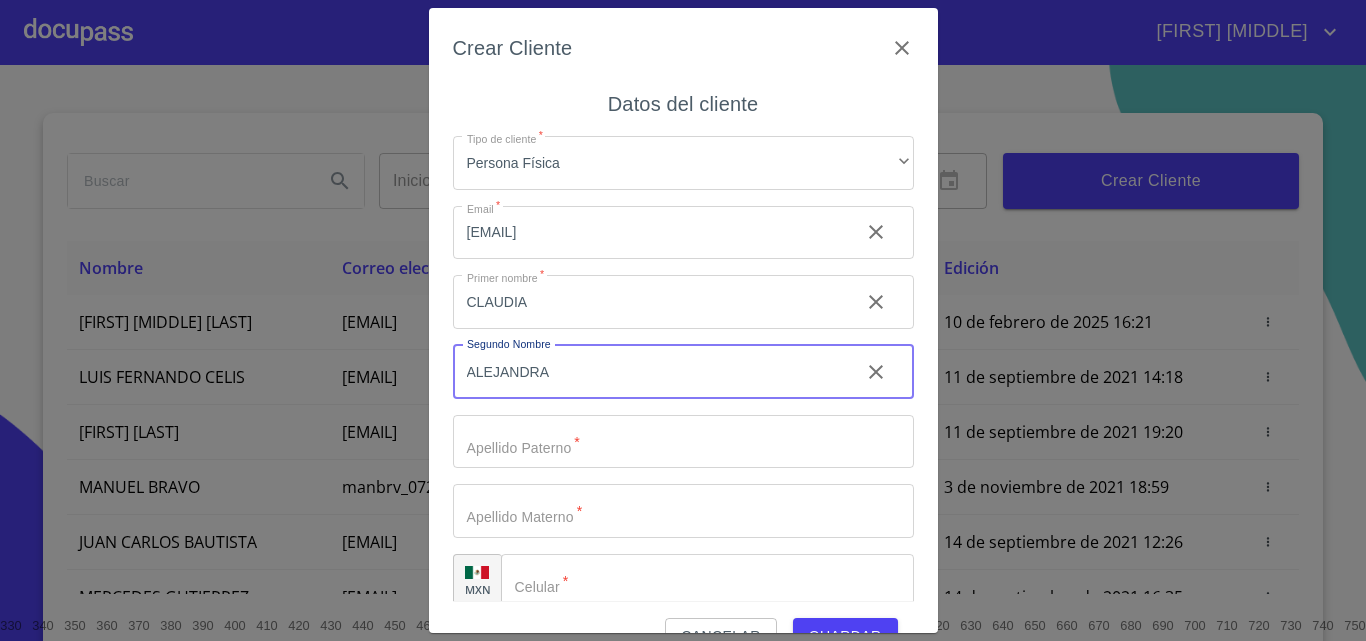 type on "ALEJANDRA" 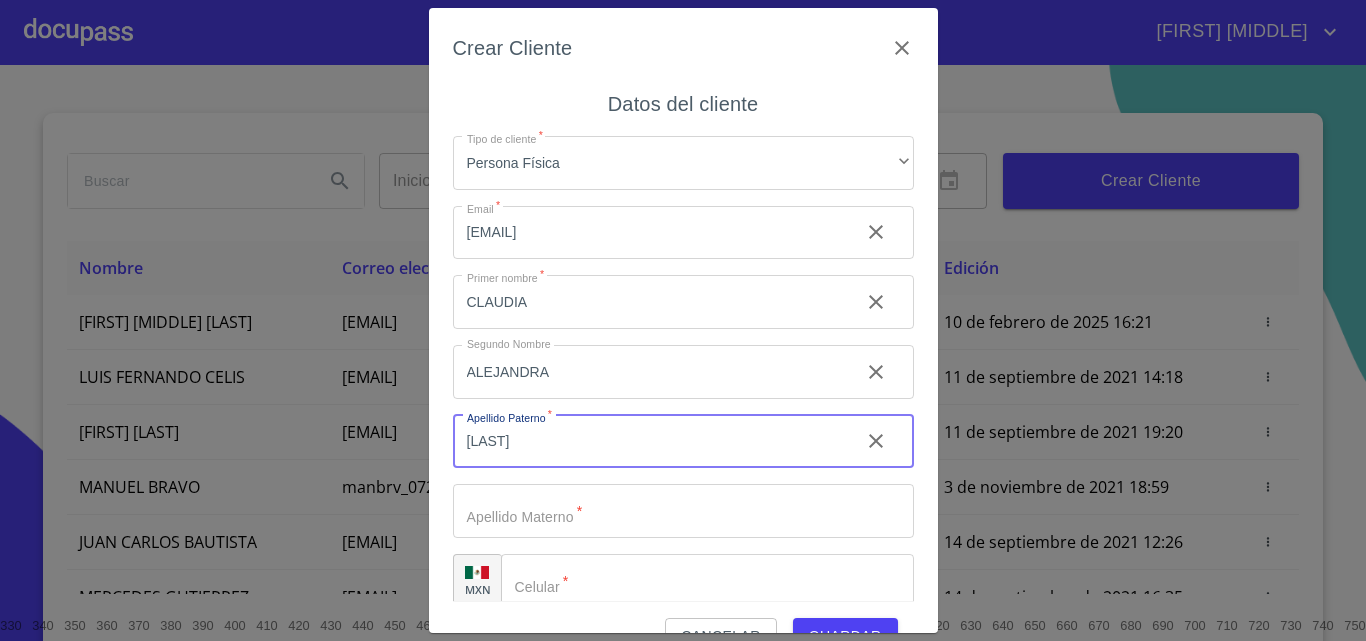 type on "[LAST]" 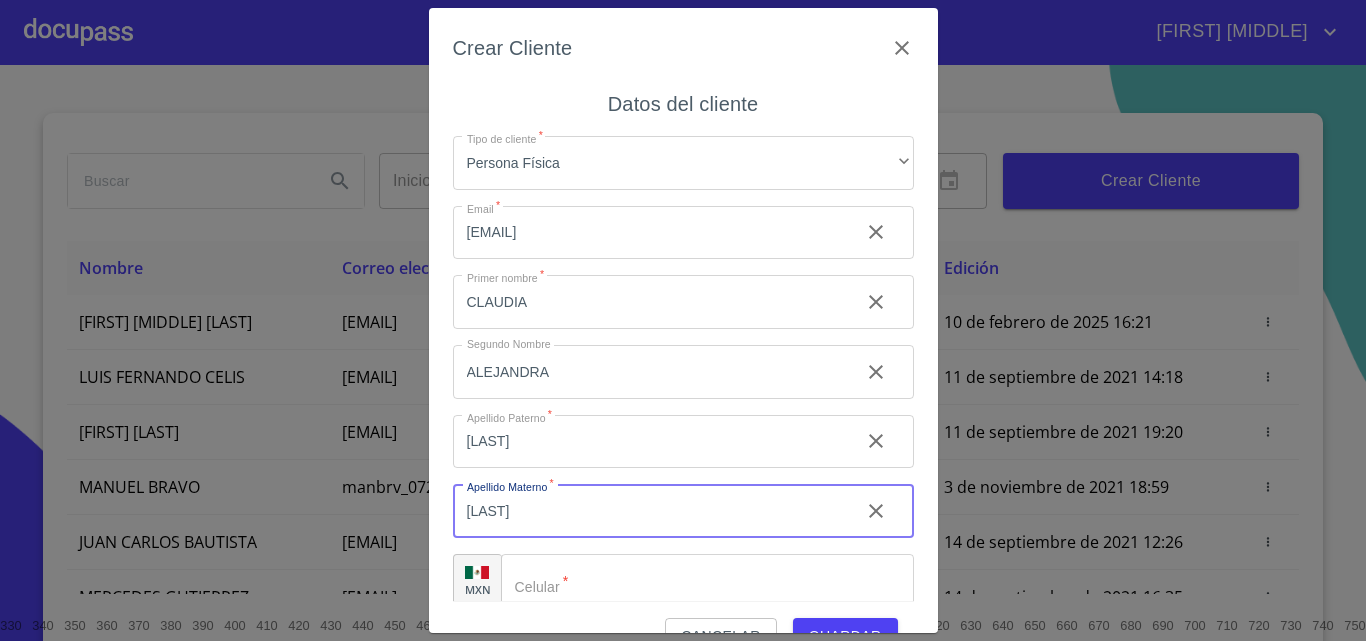 type on "[LAST]" 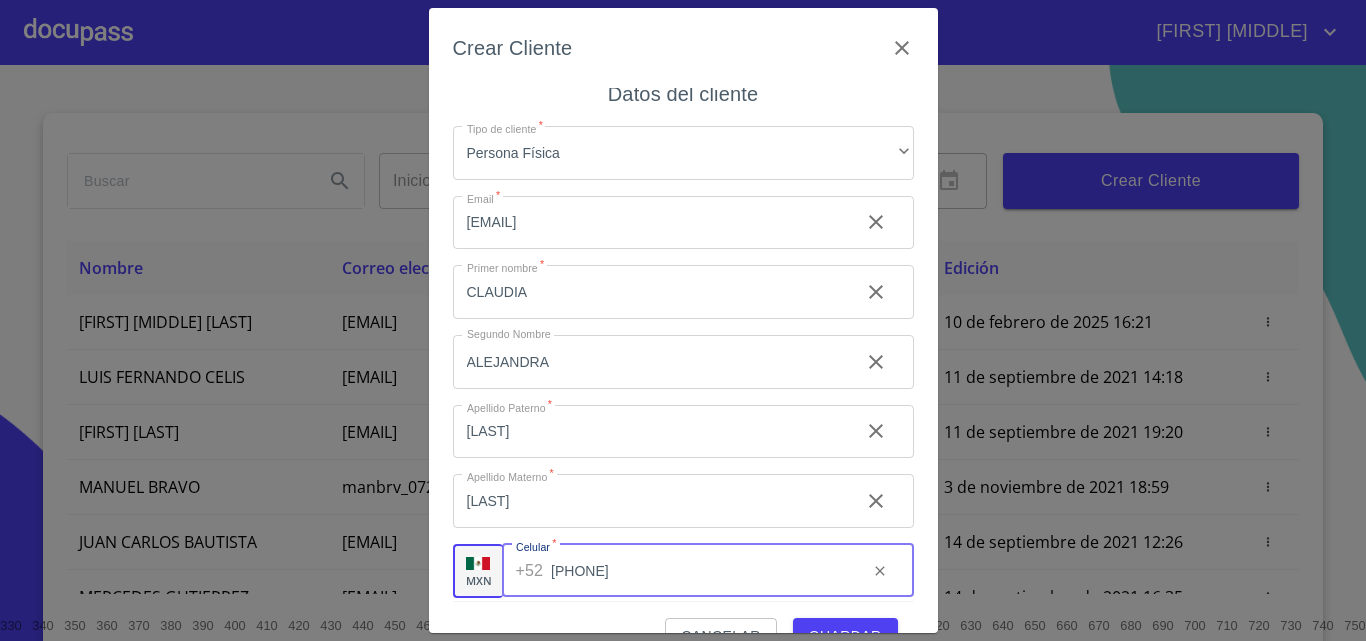 scroll, scrollTop: 23, scrollLeft: 0, axis: vertical 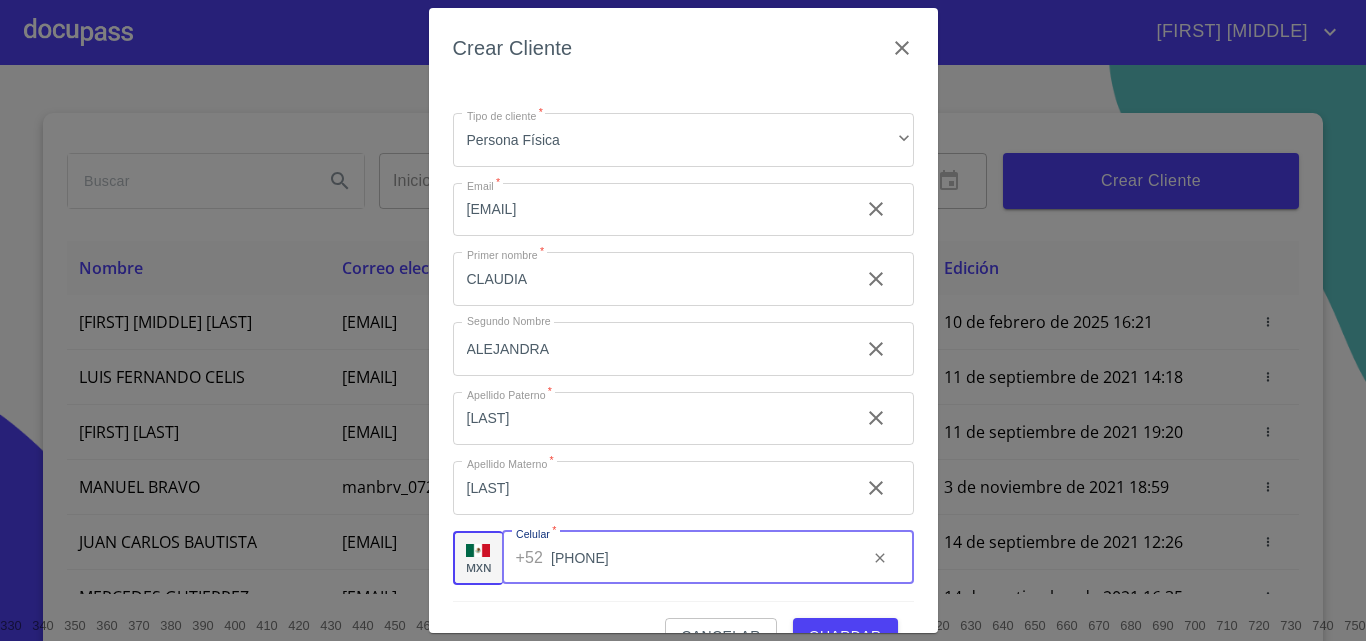 type on "[PHONE]" 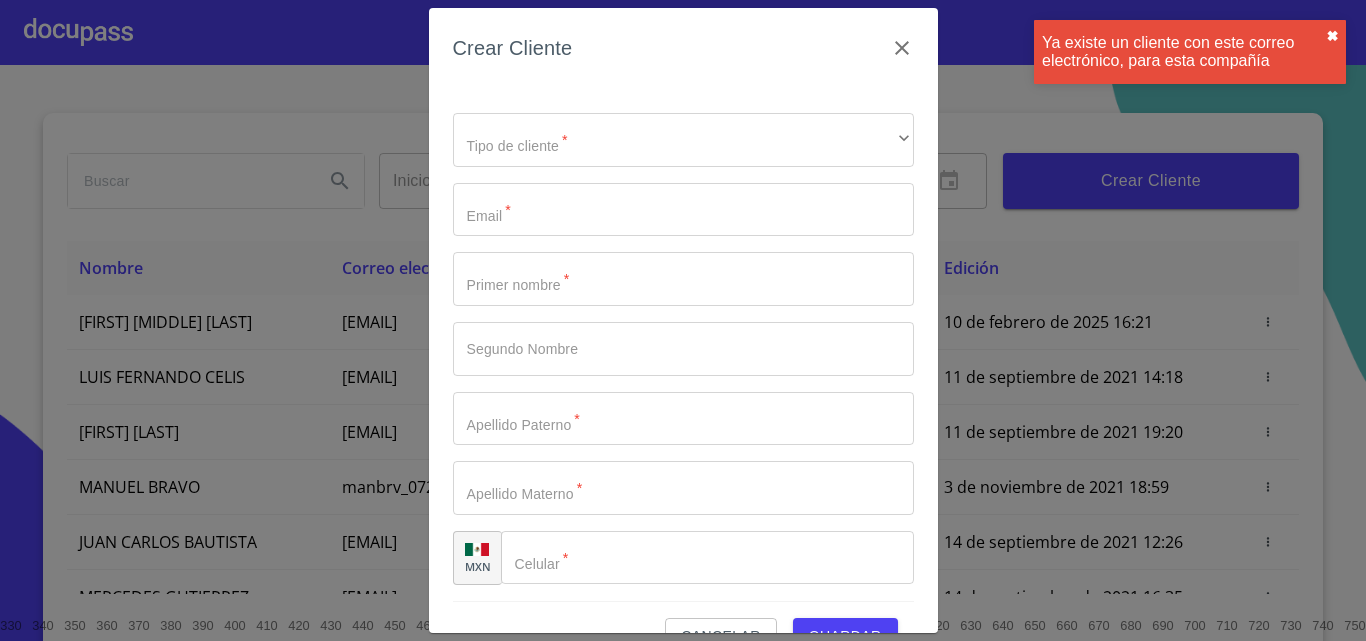 click on "✖︎" at bounding box center [1332, 36] 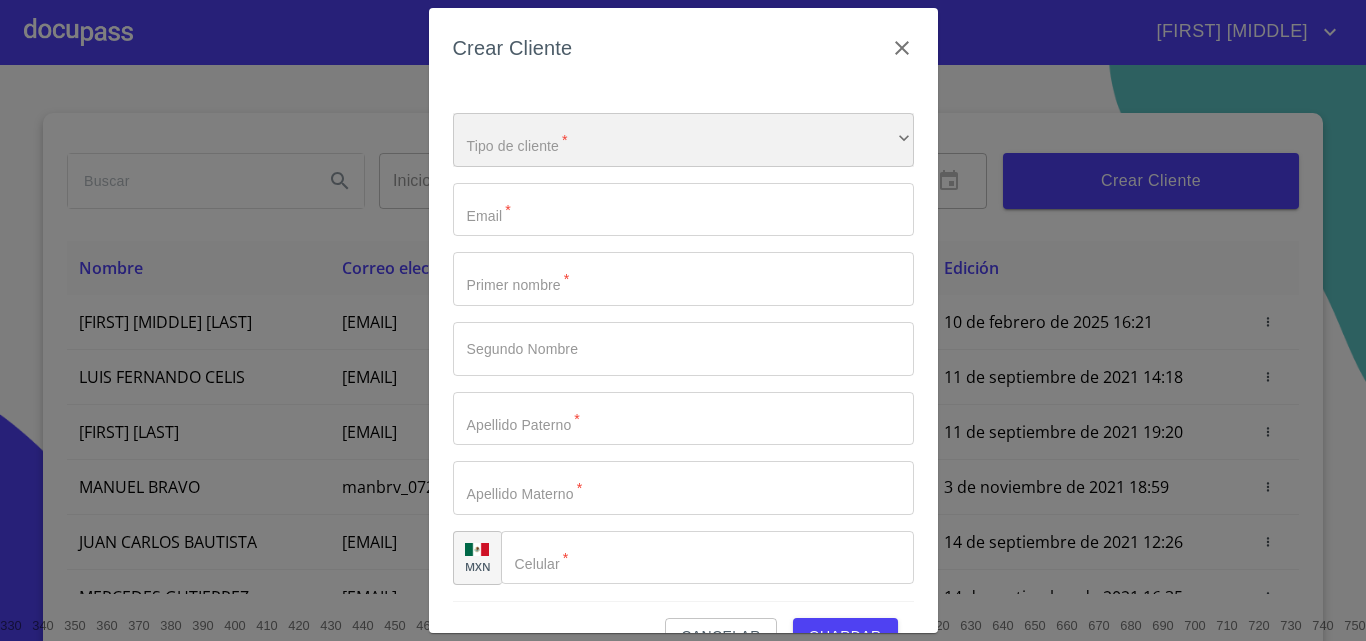 click on "​" at bounding box center [683, 140] 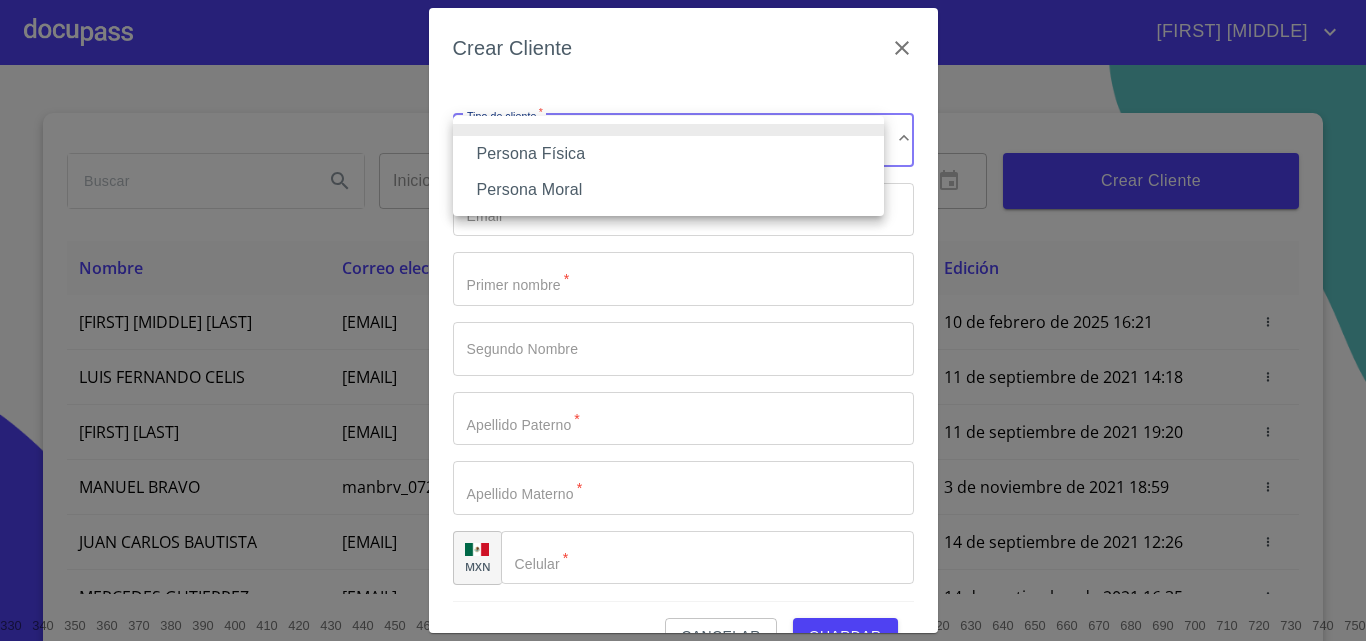 click on "Persona Física" at bounding box center [668, 154] 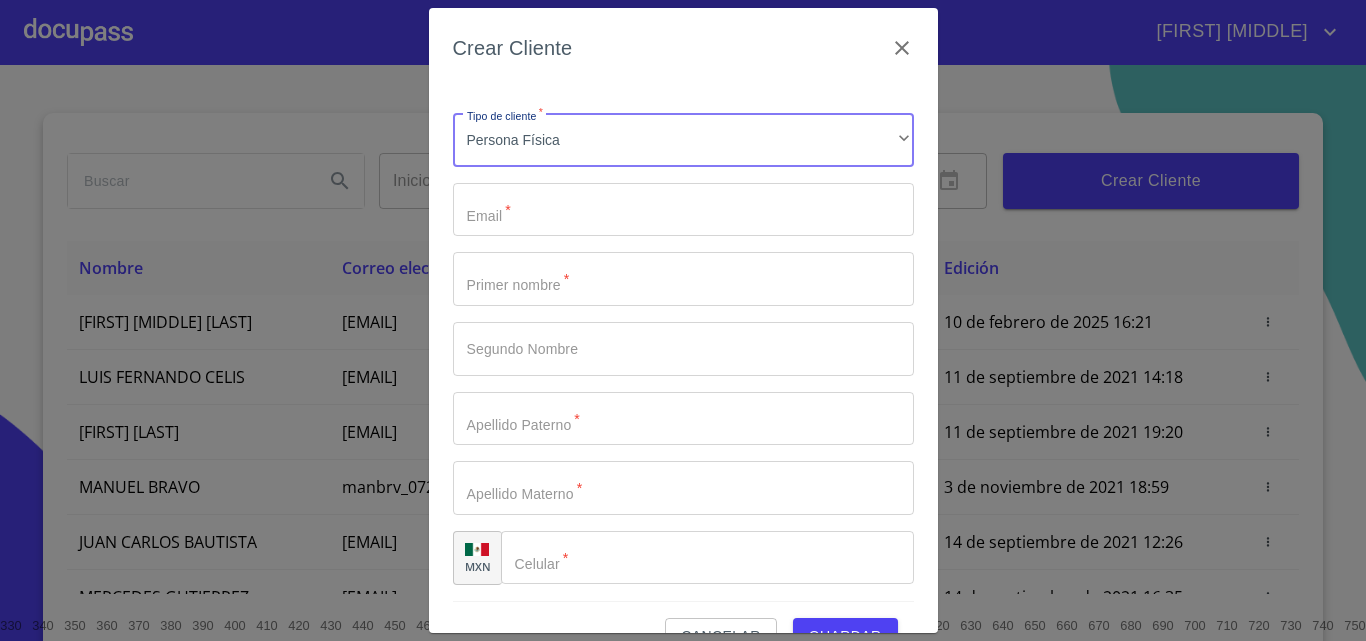 click on "Tipo de cliente   *" at bounding box center [683, 210] 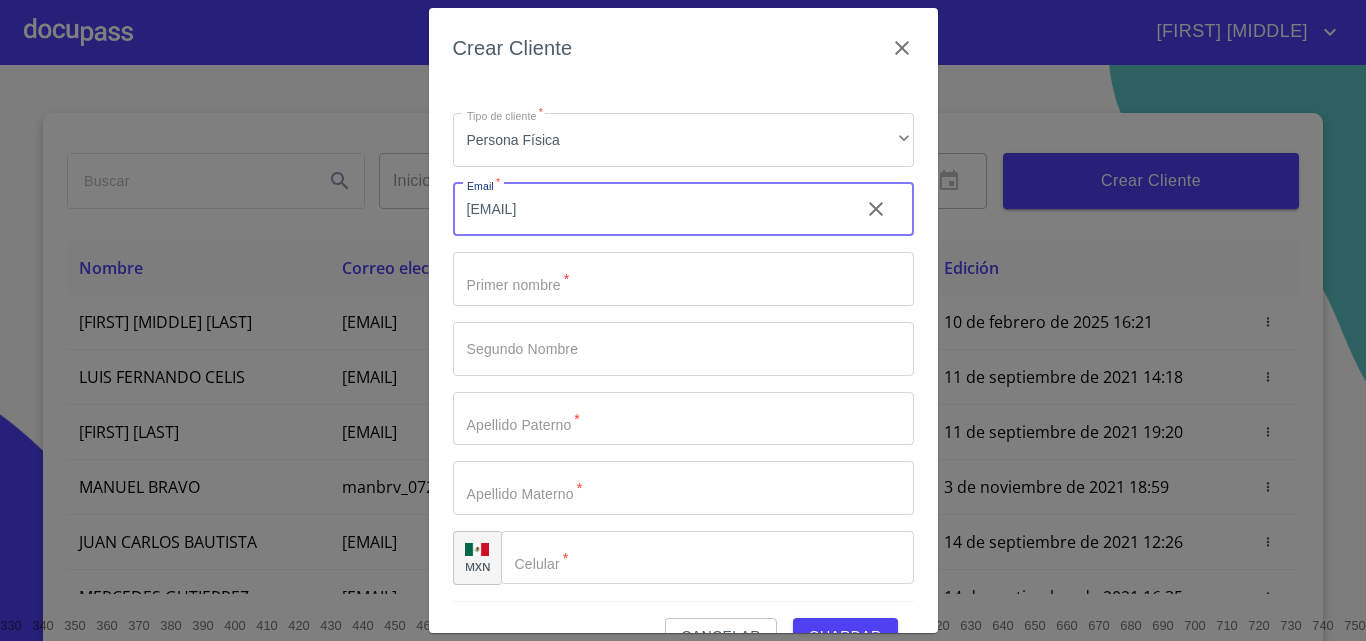 type on "[EMAIL]" 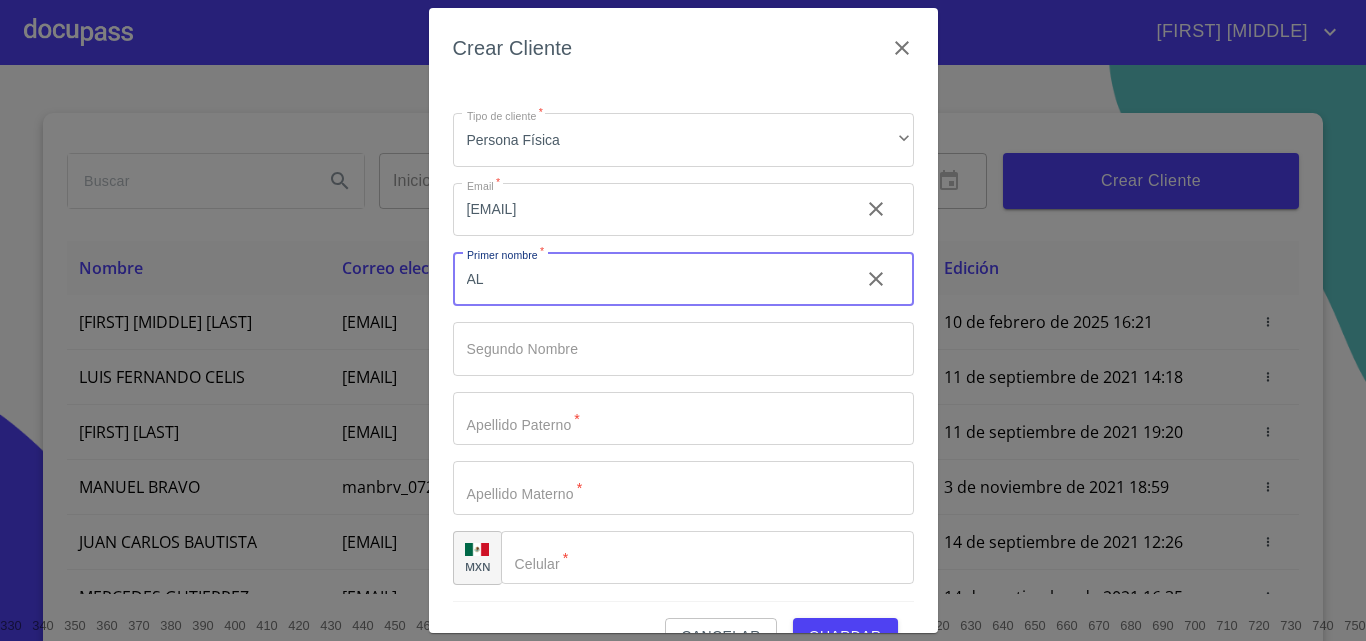 type on "A" 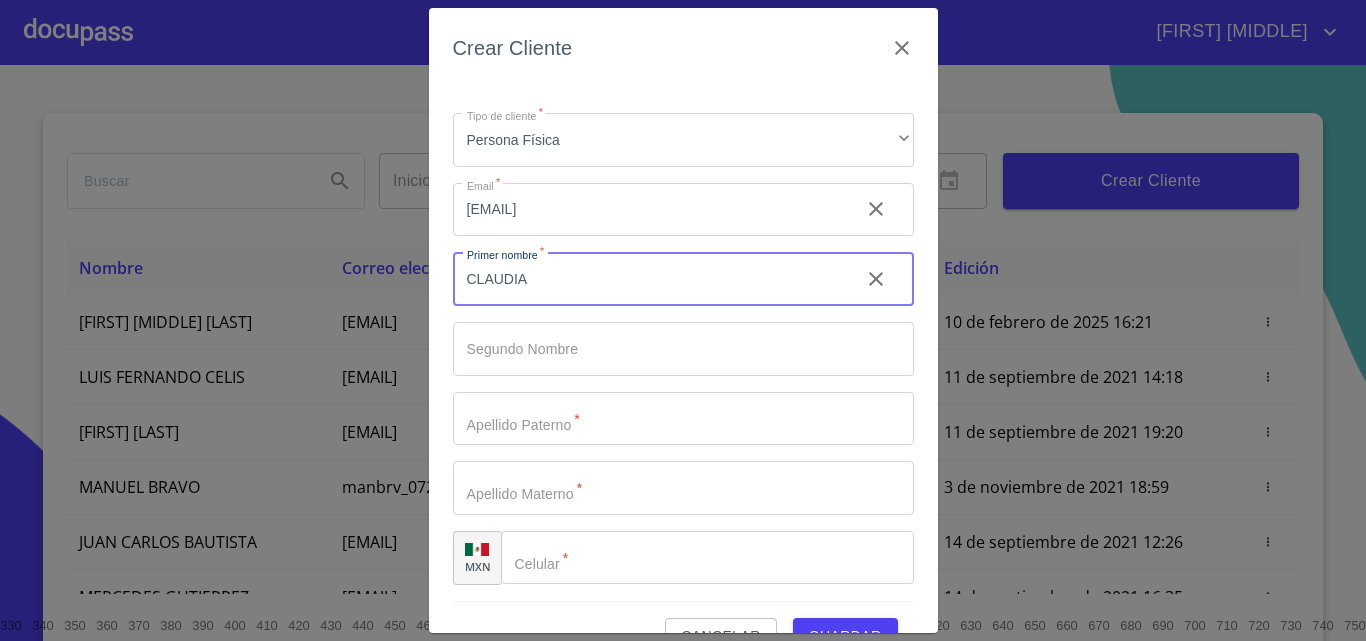 type on "CLAUDIA" 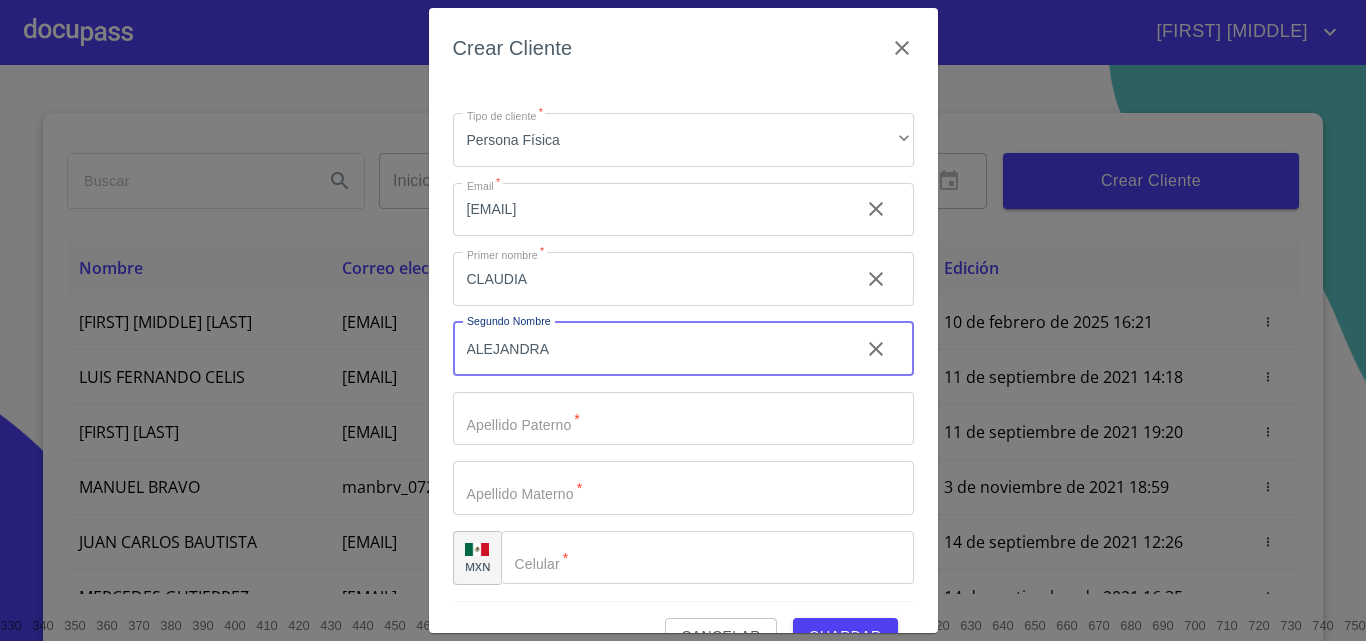 type on "ALEJANDRA" 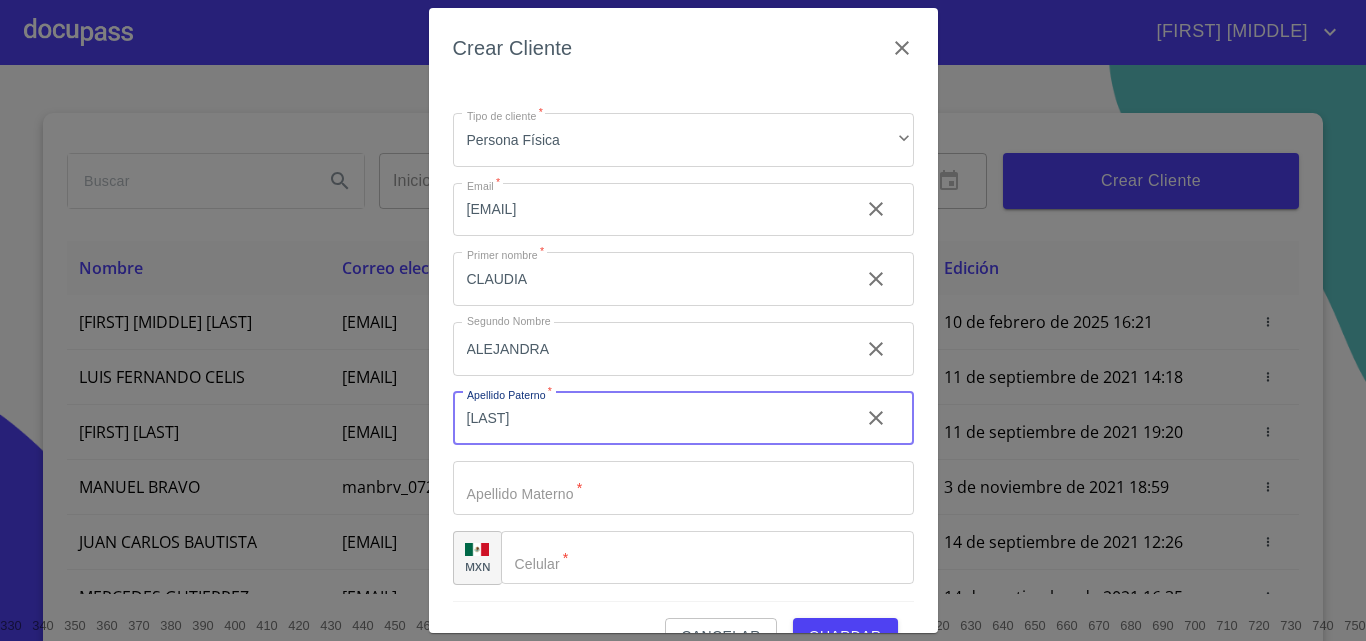 type on "[LAST]" 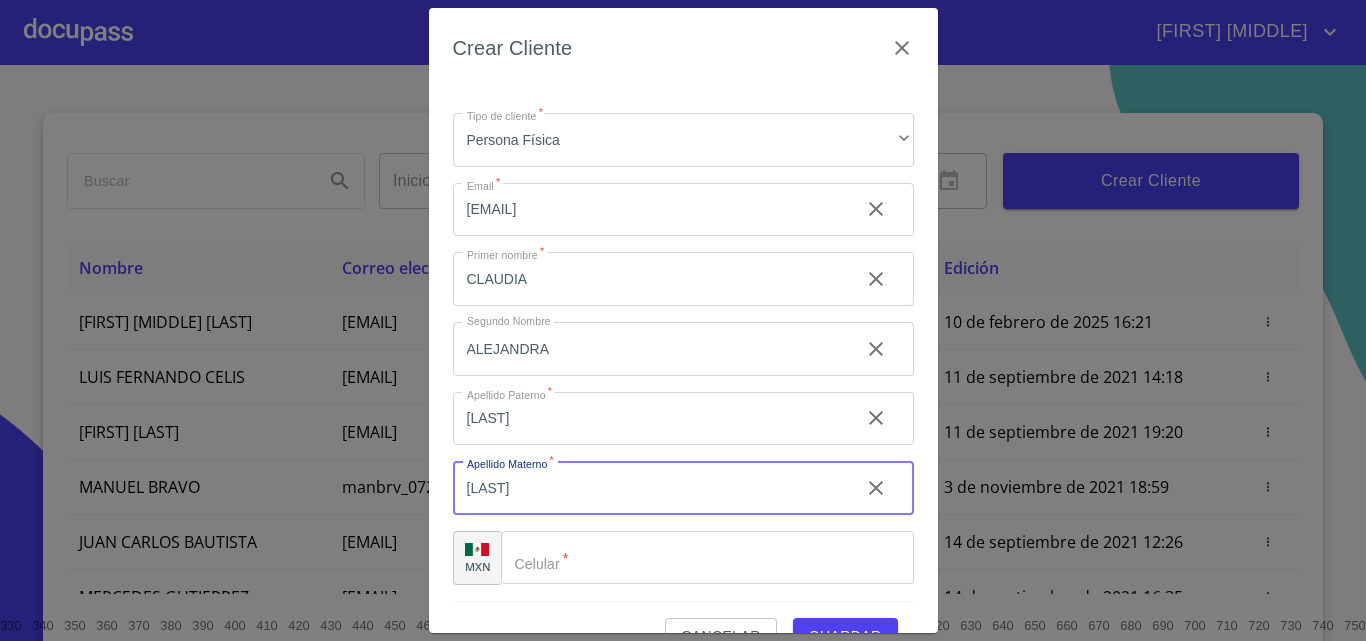 type on "[LAST]" 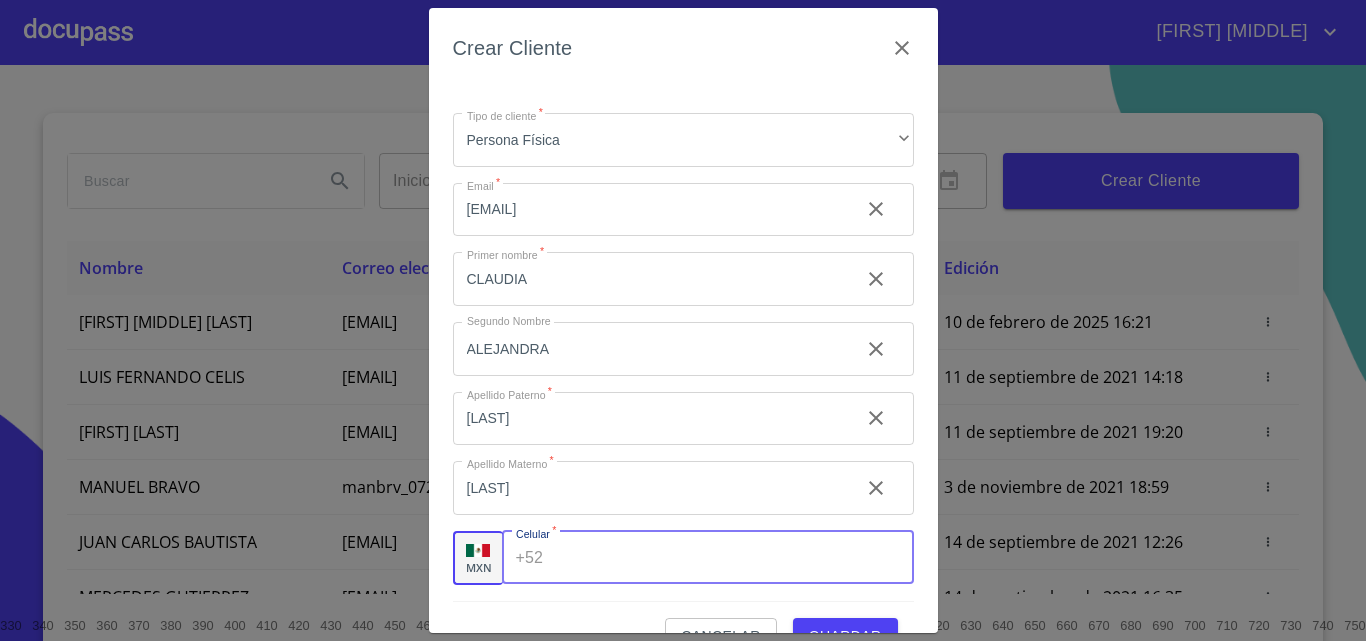 click on "Tipo de cliente   *" at bounding box center (732, 558) 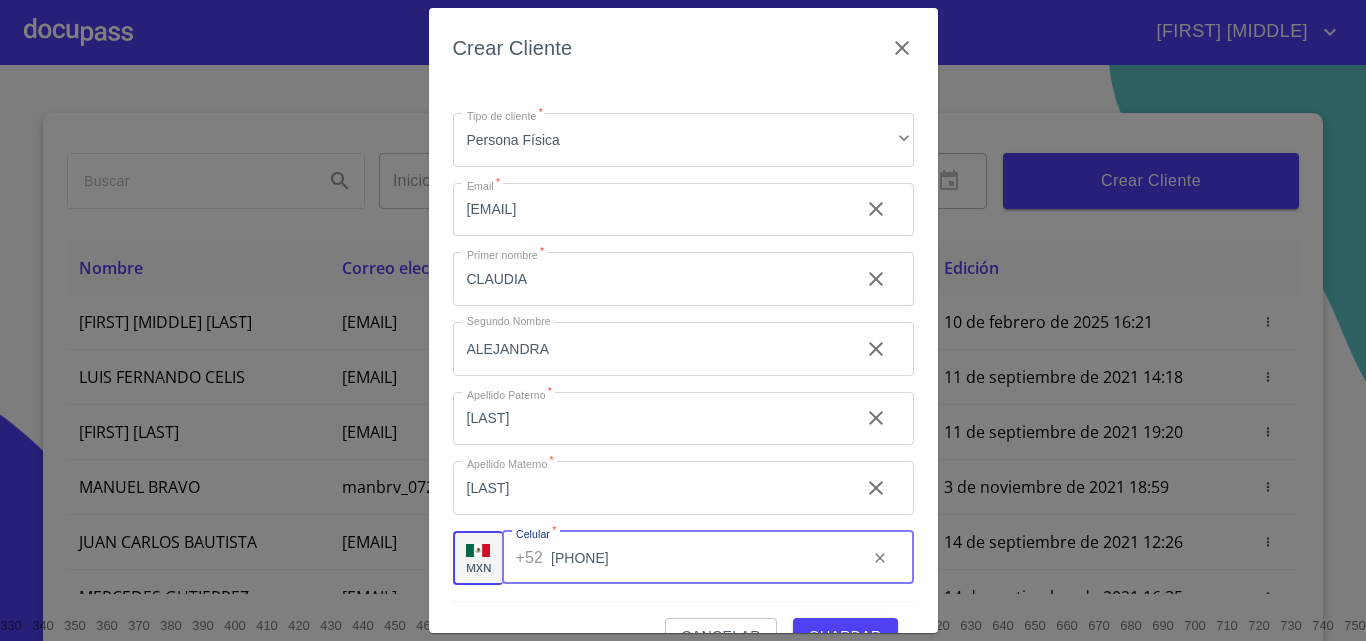 type on "[PHONE]" 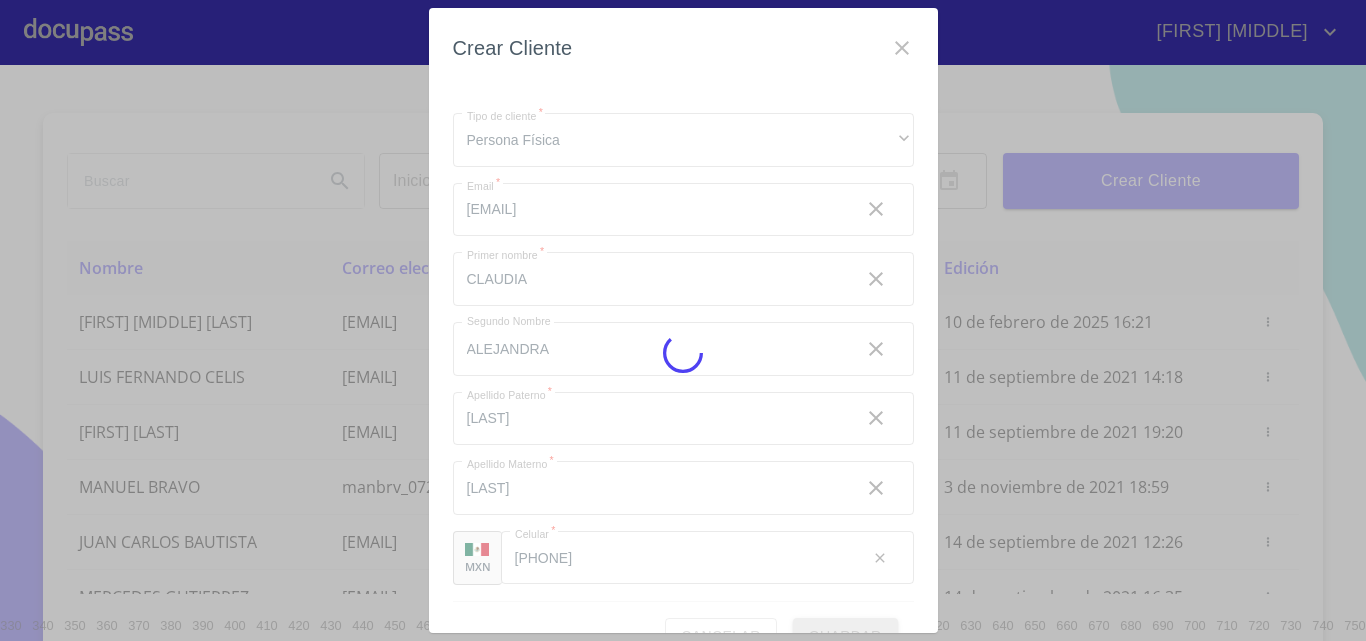 type 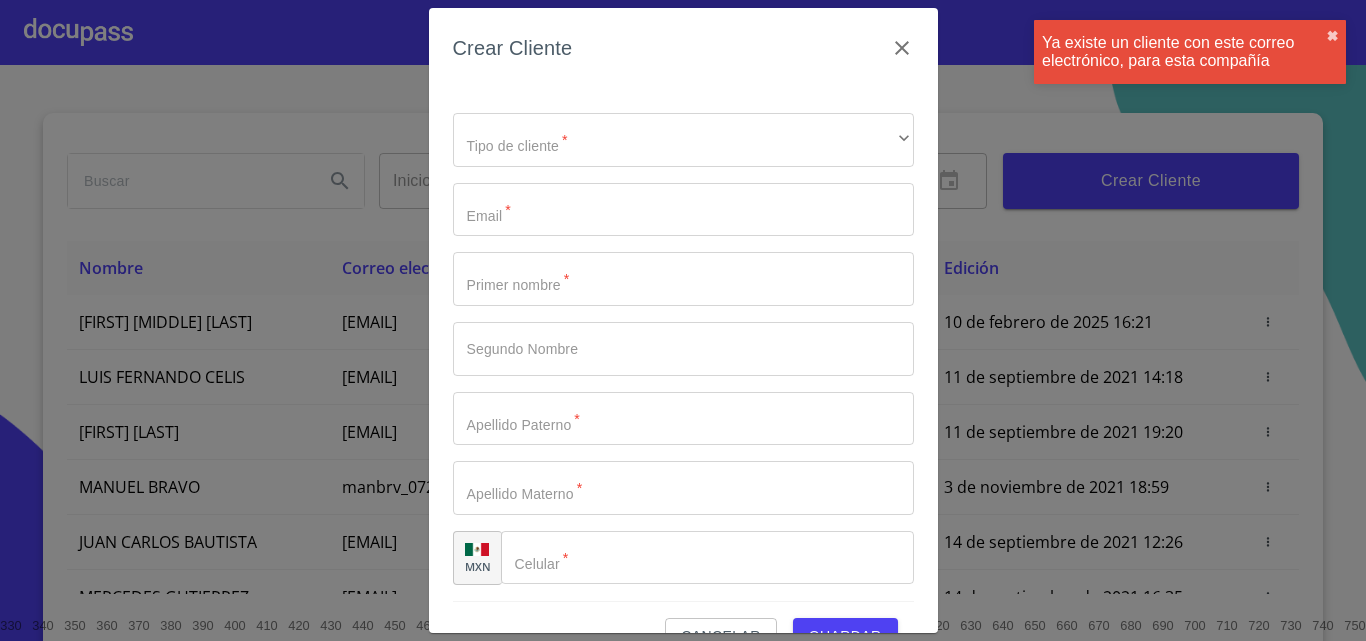 click on "Ya existe un cliente con este correo electrónico, para esta compañía ✖︎" at bounding box center (1190, 52) 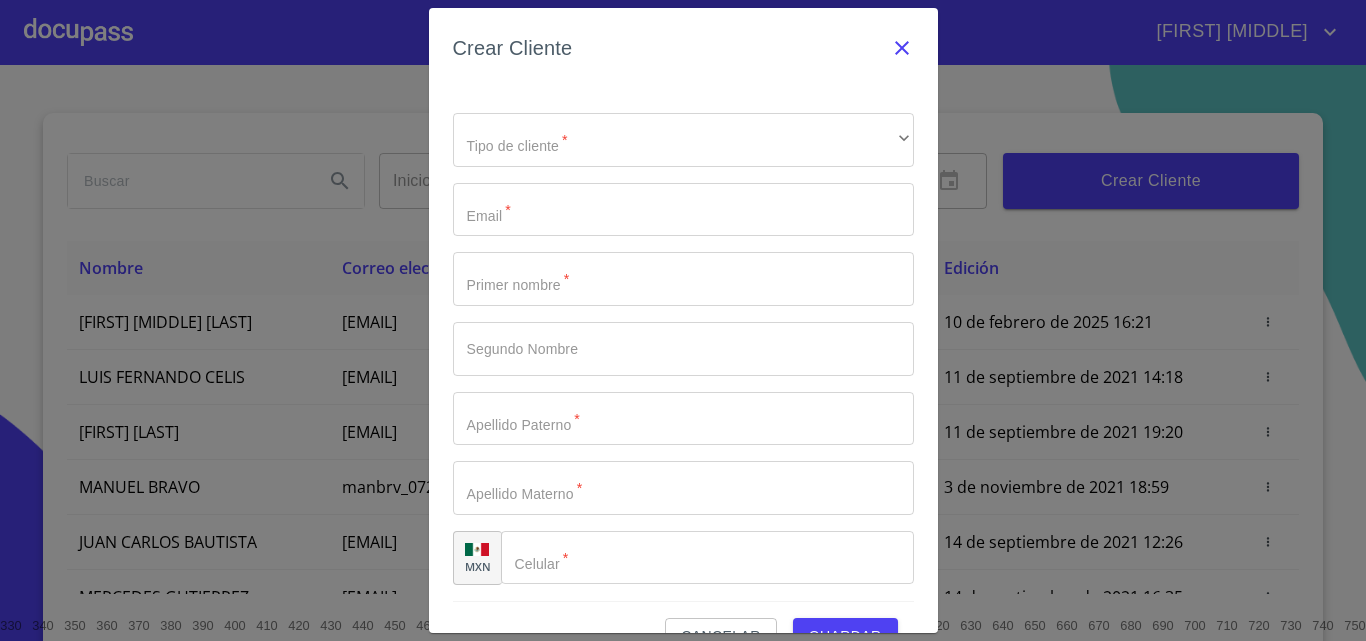 click 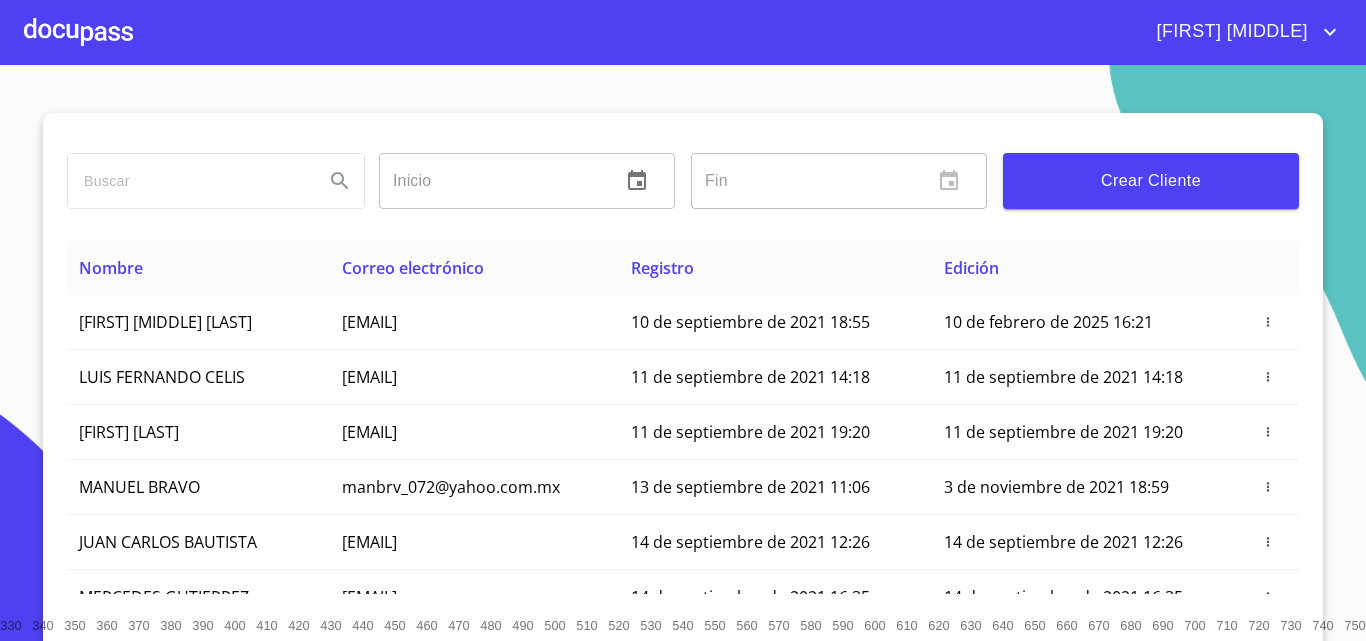 click at bounding box center [188, 181] 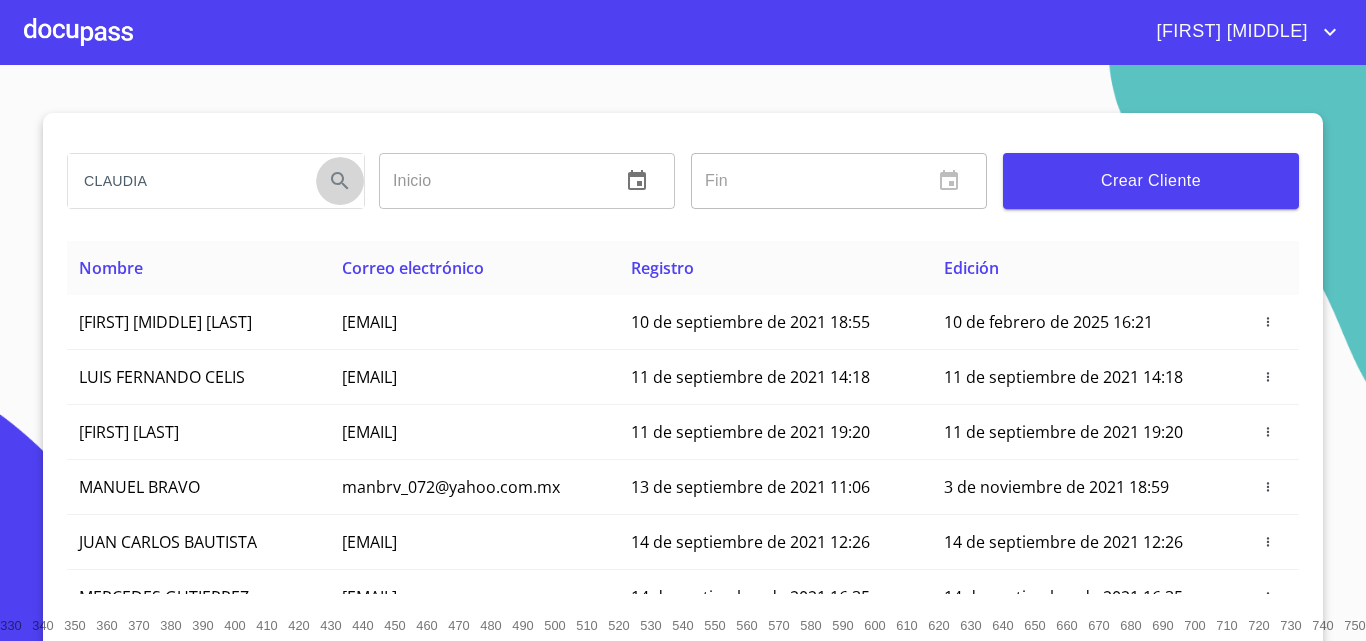 click 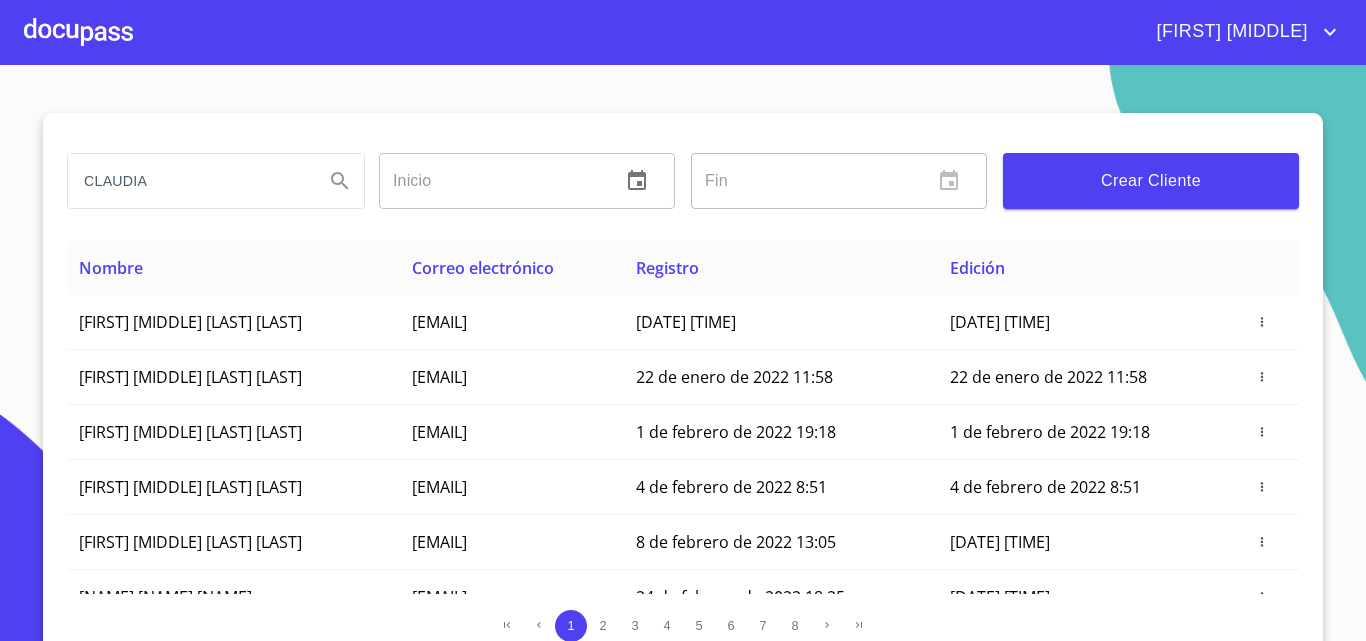 click on "CLAUDIA" at bounding box center [188, 181] 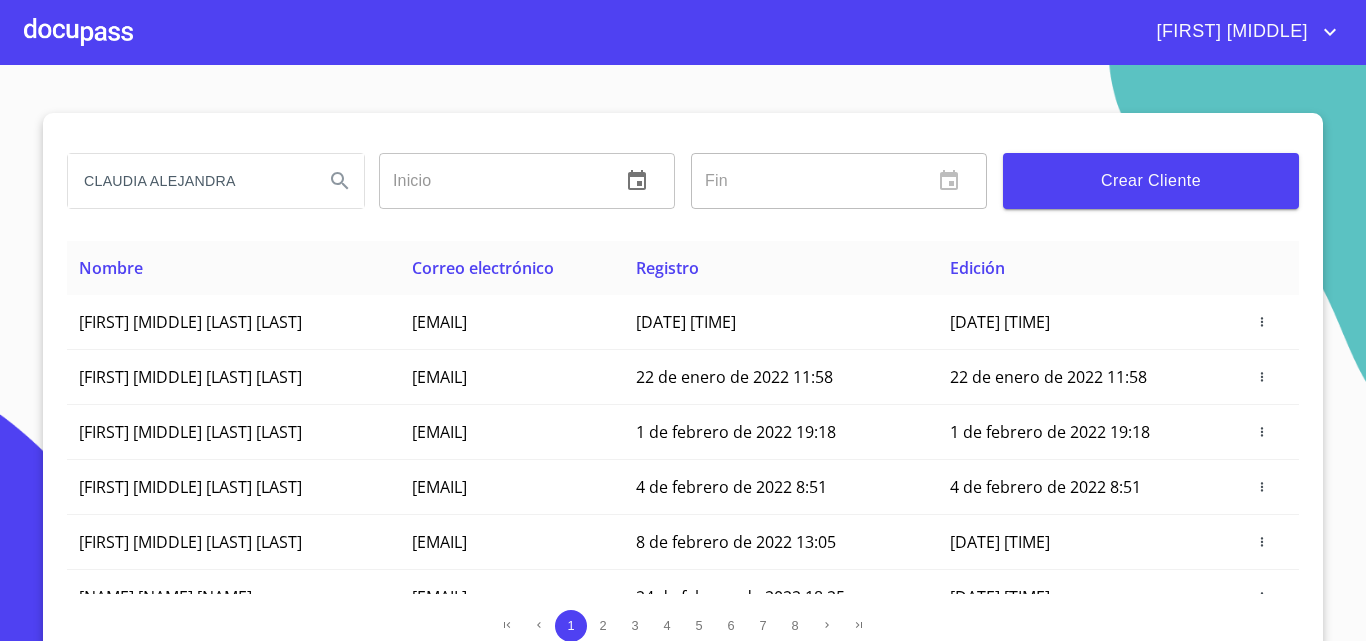 type on "CLAUDIA ALEJANDRA" 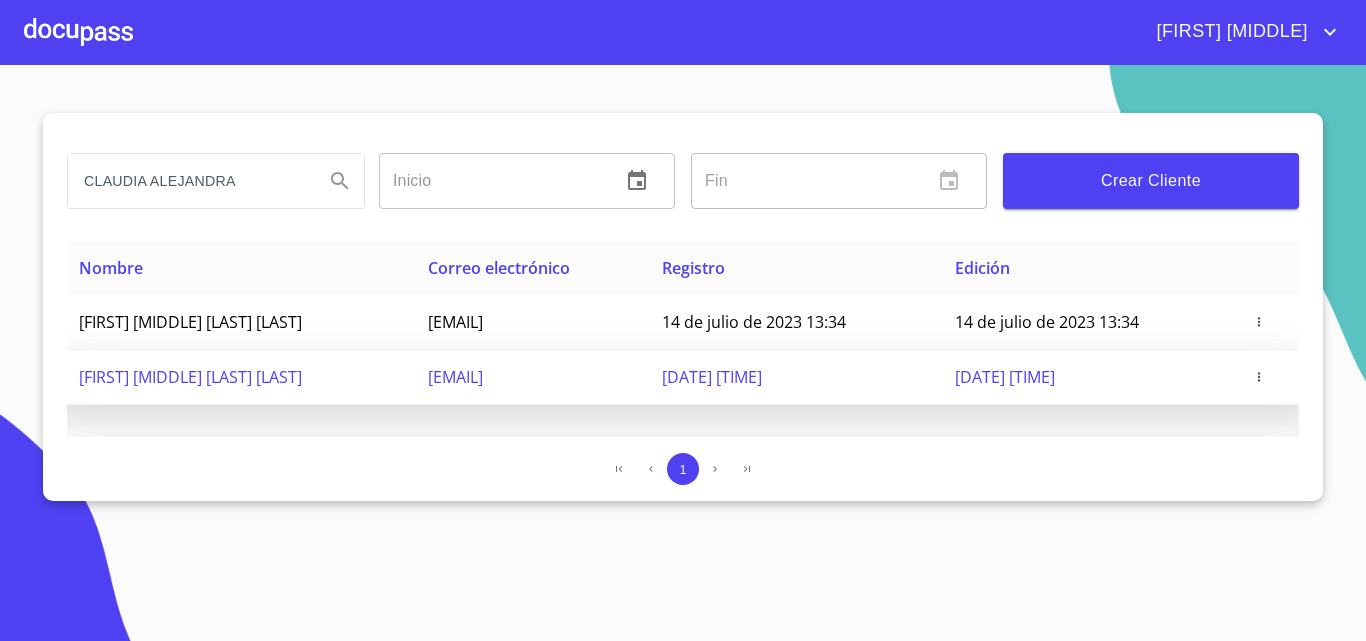 click 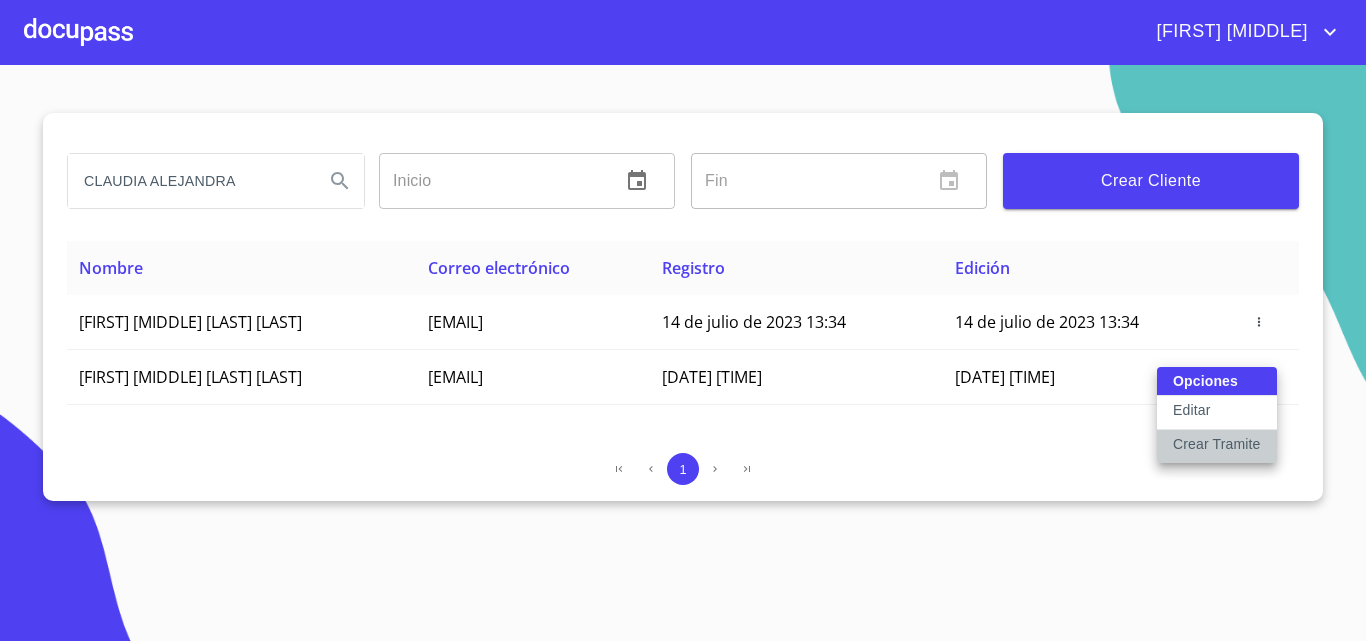 click on "Crear Tramite" at bounding box center (1217, 444) 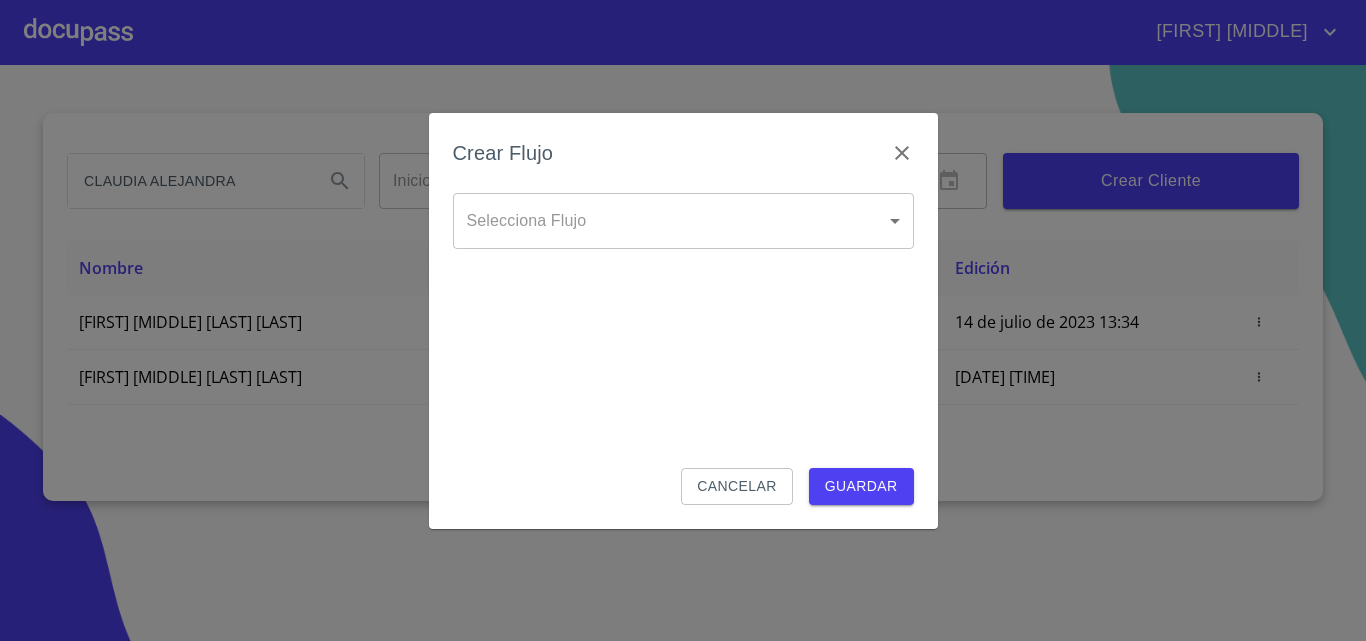 click on "JUAN JOSÉ CLAUDIA ALEJANDRA Inicio ​ FIN ​ CREAR CLIENTE NOMBRE   CORREO ELECTRÓNICO   REGISTRO   EDICIÓN     CLAUDIA ALEJANDRA  CORTES ROCHA [EMAIL] 14 de julio de 2023 13:34 14 de julio de 2023 13:34 CLAUDIA ALEJANDRA FLORES RAMIREZ [EMAIL] 2 de agosto de 2025 15:14 2 de agosto de 2025 15:14 1
SALIR CREAR FLUJO SELECCIONA FLUJO ​ SELECCIONA FLUJO CANCELAR GUARDAR" at bounding box center (683, 320) 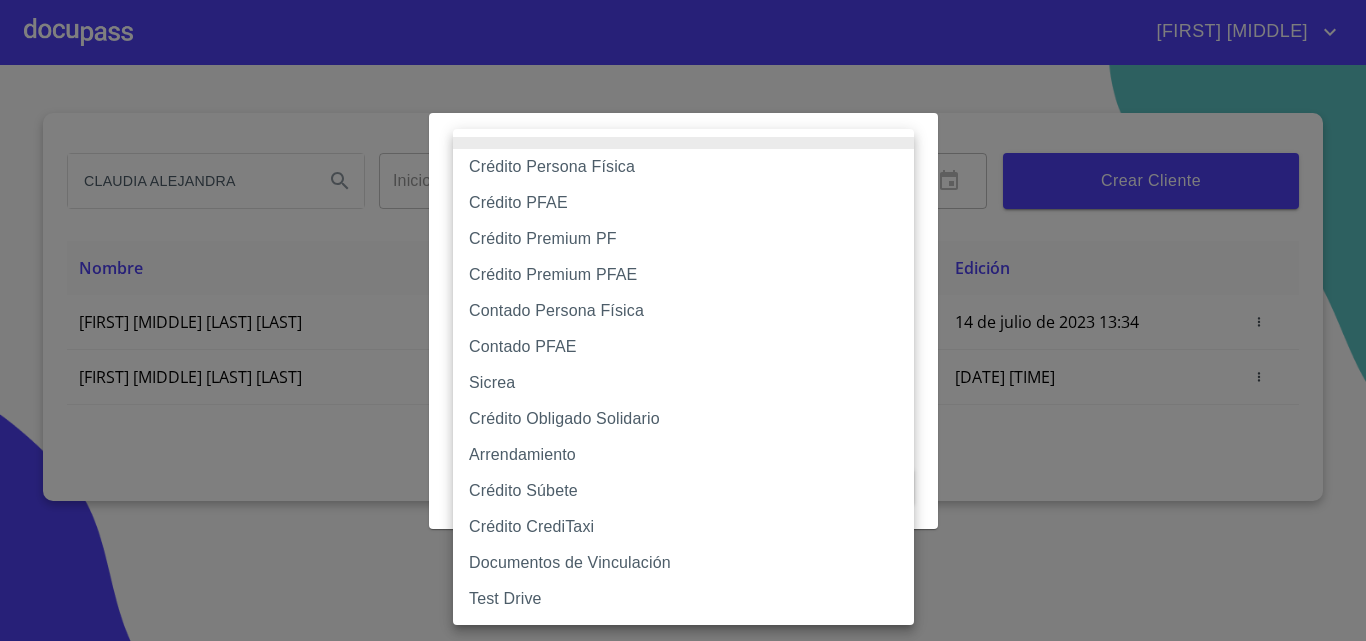click on "Contado Persona Física" at bounding box center (683, 311) 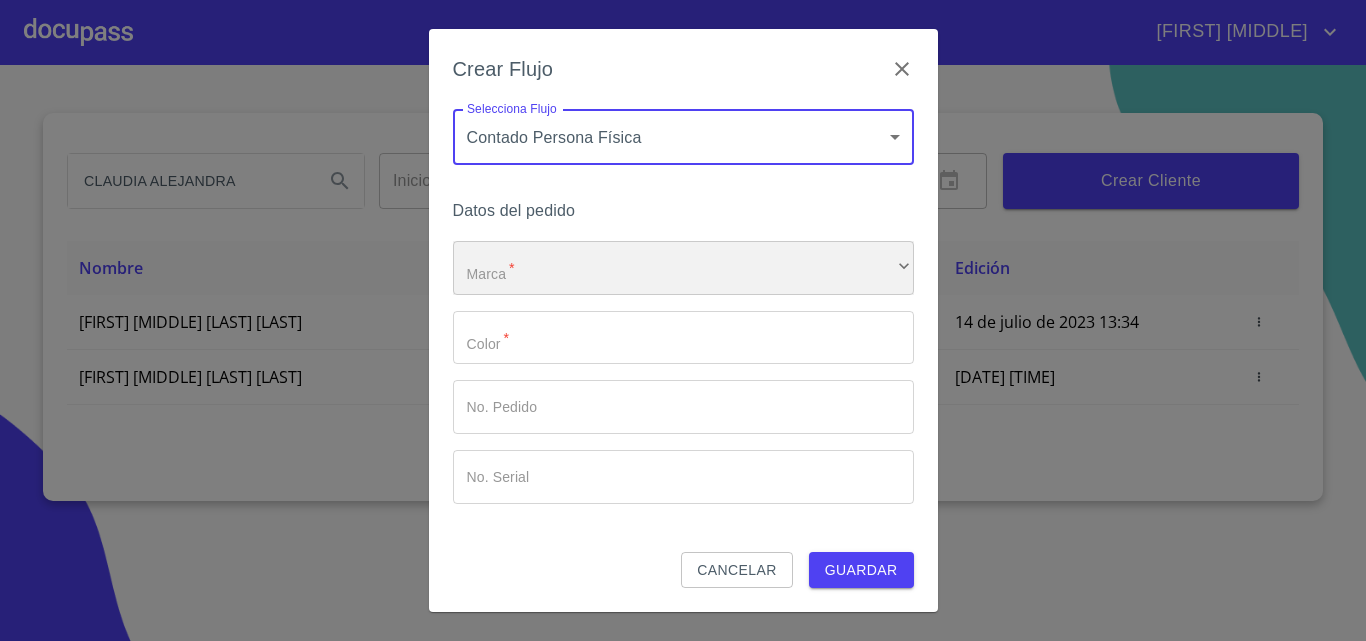 click on "​" at bounding box center [683, 268] 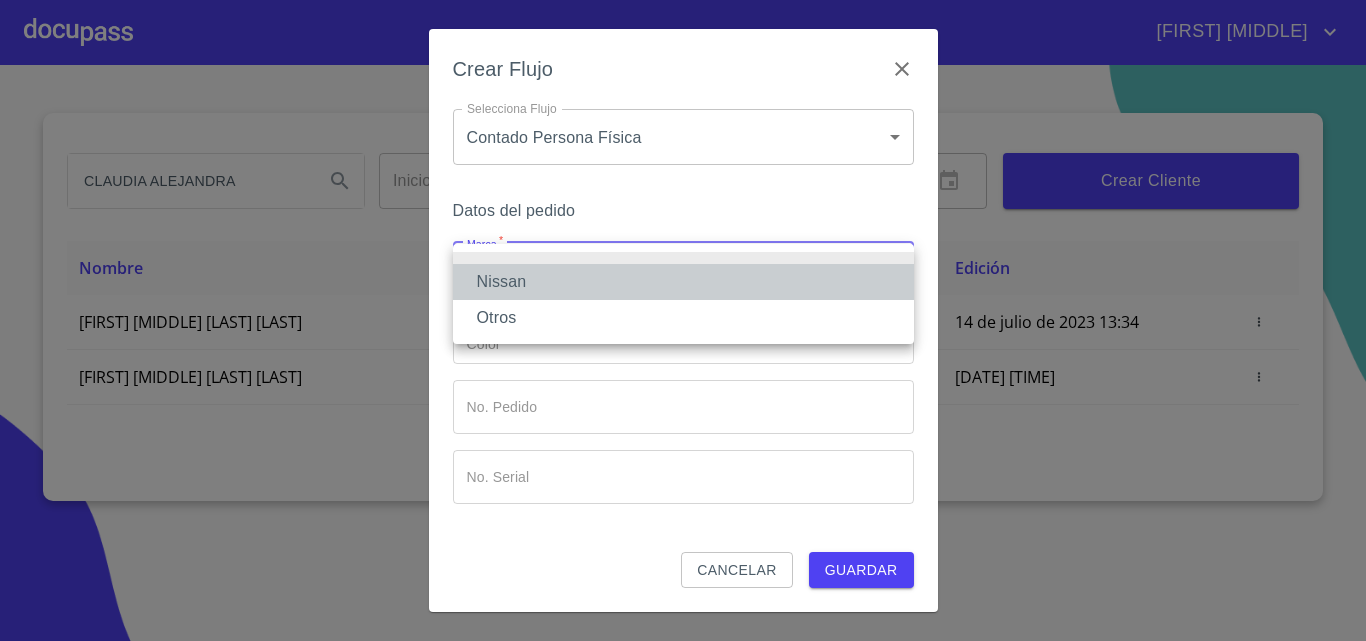 click on "Nissan" at bounding box center (683, 282) 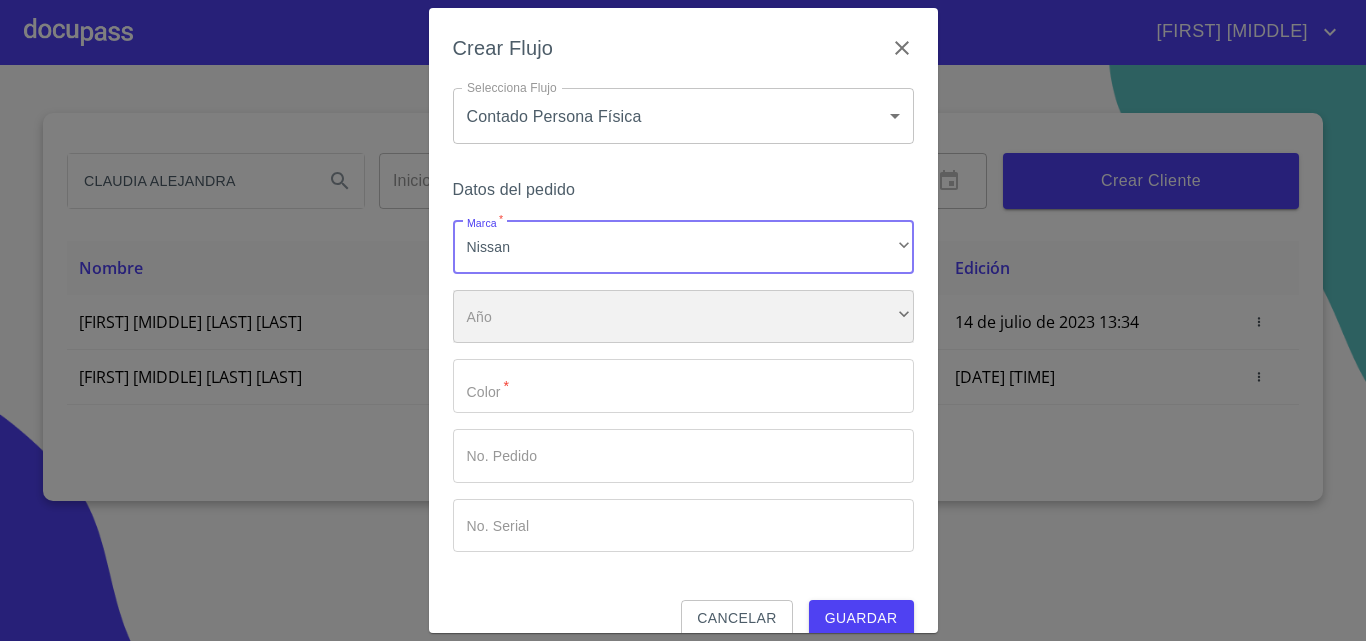 click on "​" at bounding box center (683, 317) 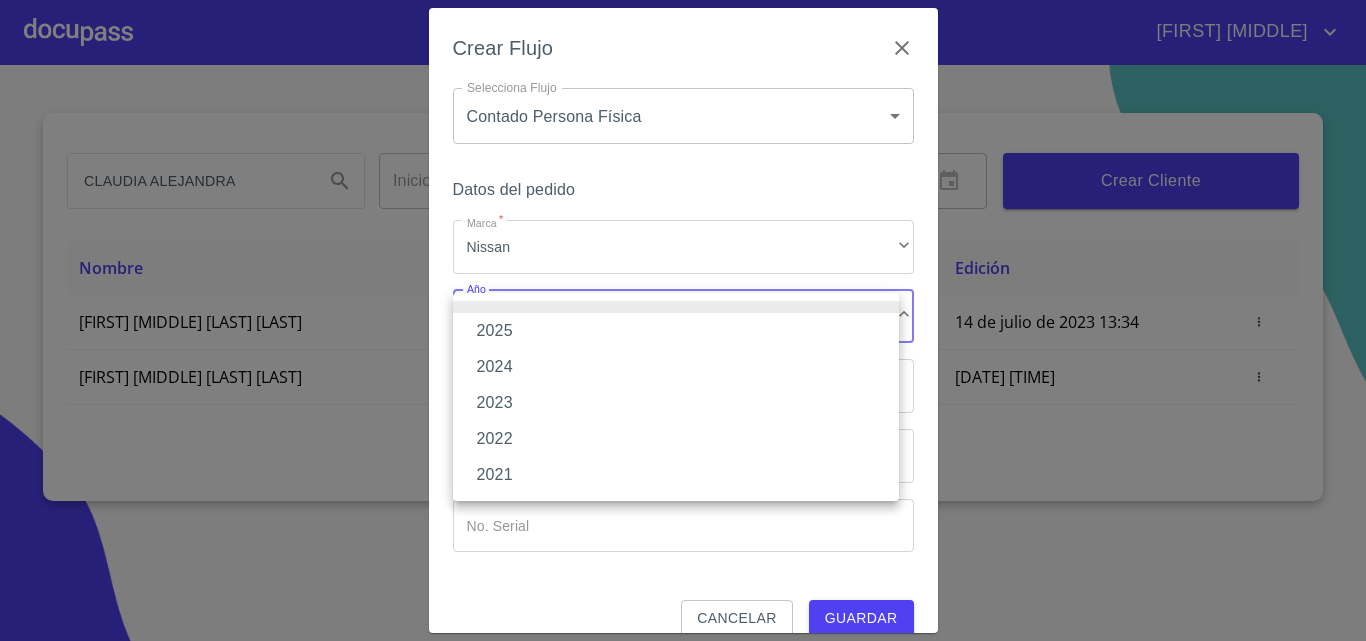click on "2025" at bounding box center (676, 331) 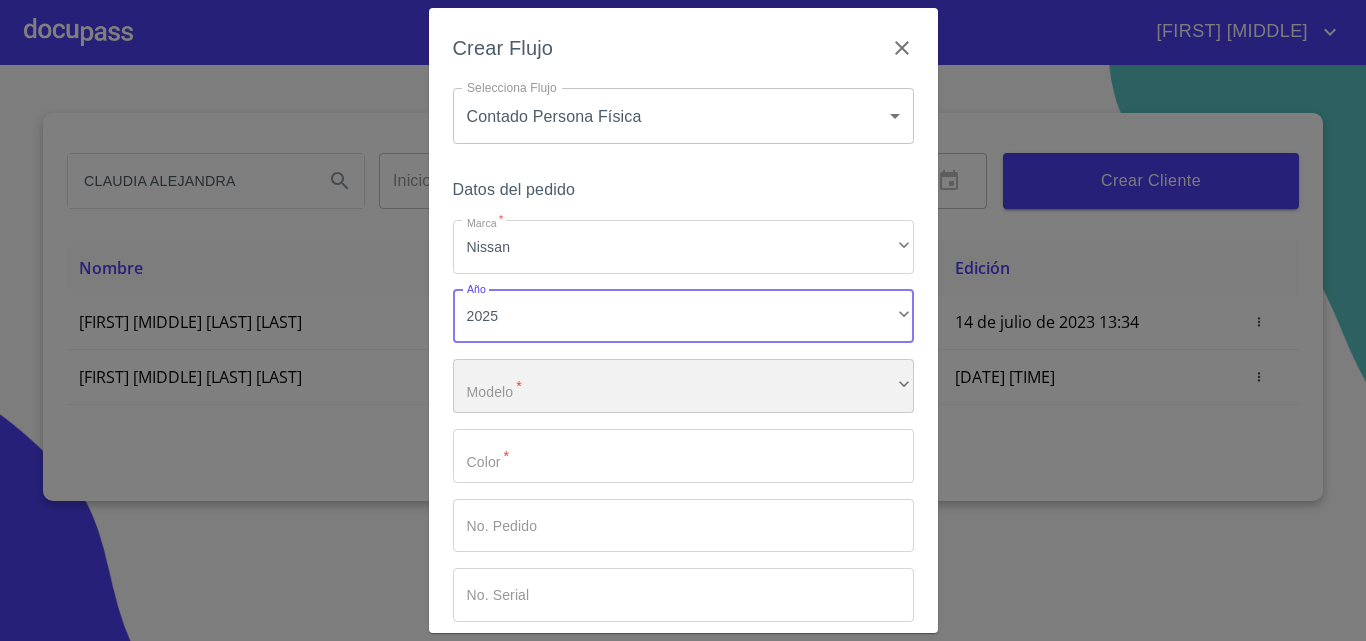 click on "​" at bounding box center (683, 386) 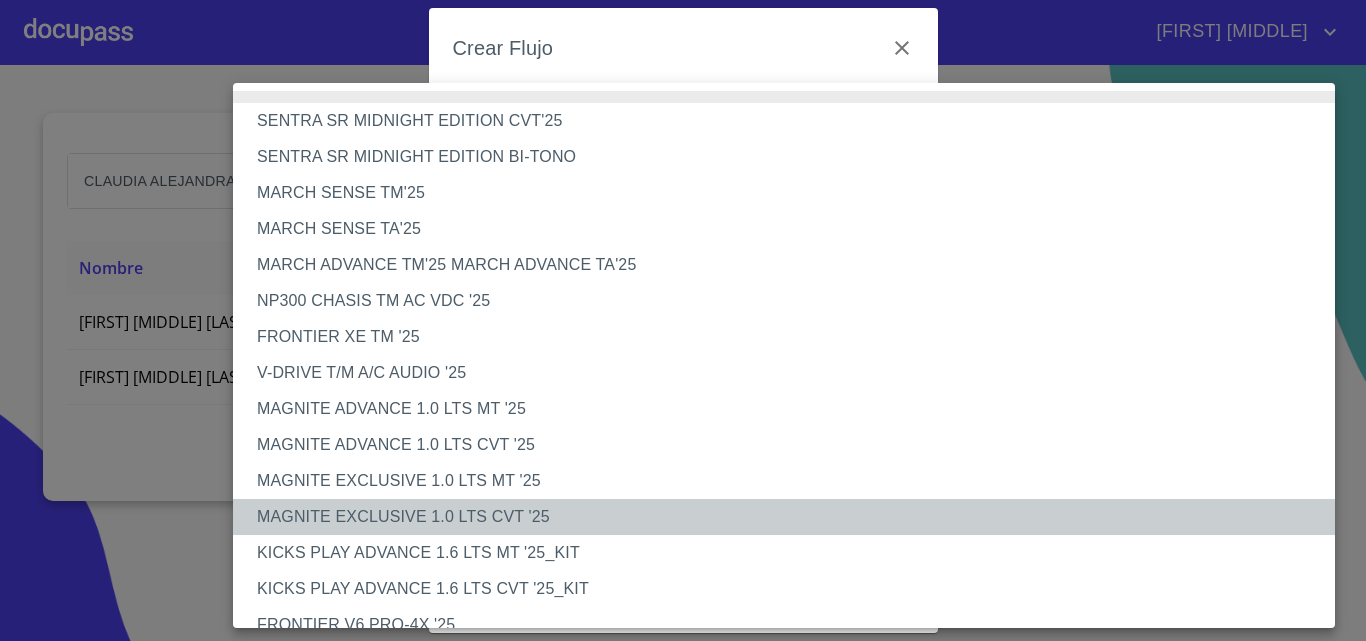click on "MAGNITE EXCLUSIVE 1.0 LTS CVT '25" at bounding box center (791, 517) 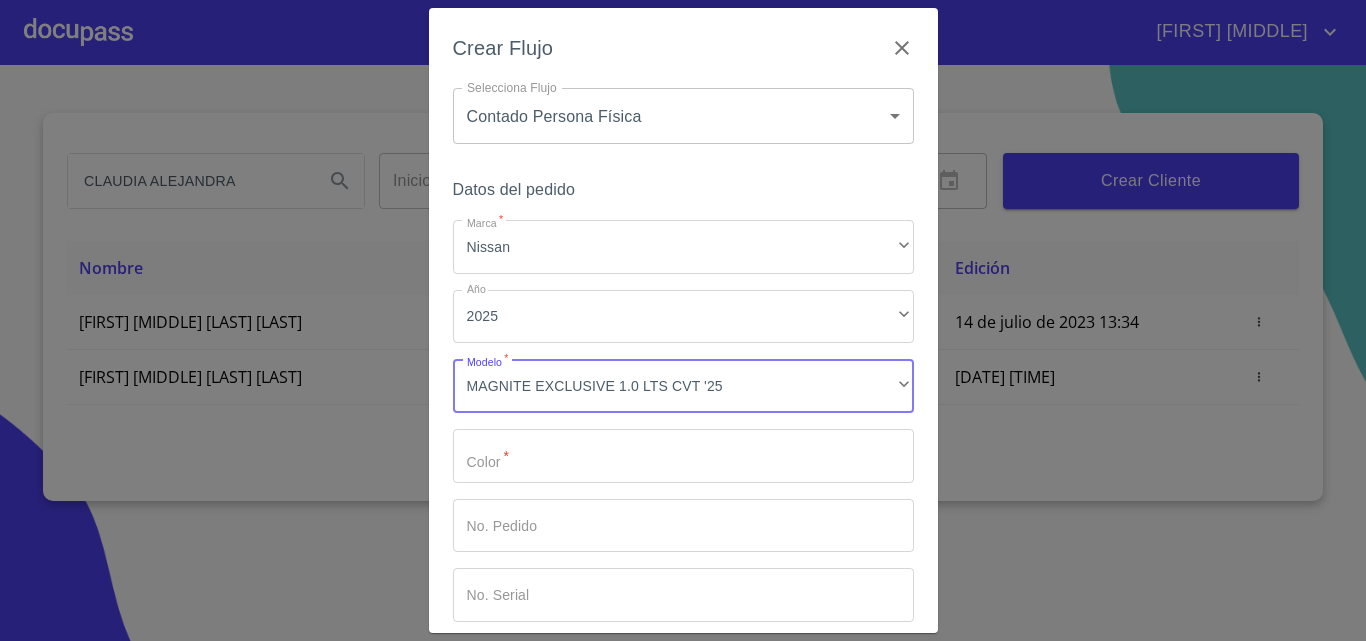 click on "Marca   *" at bounding box center [683, 456] 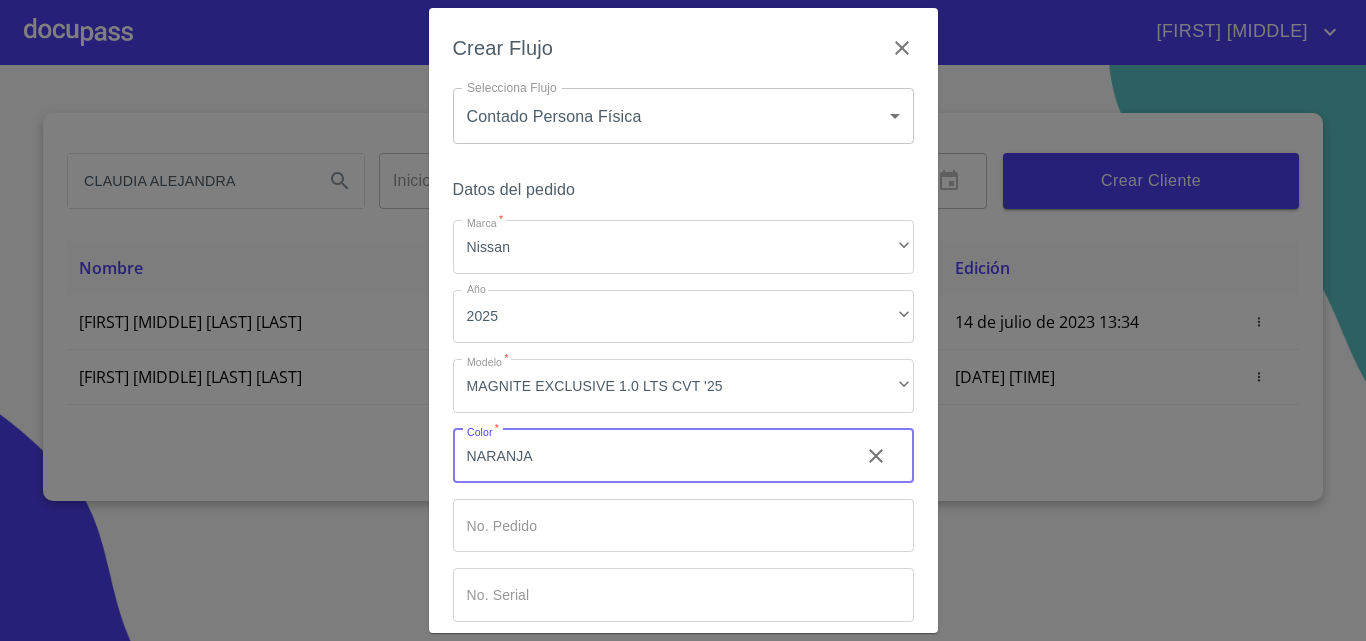 type on "NARANJA" 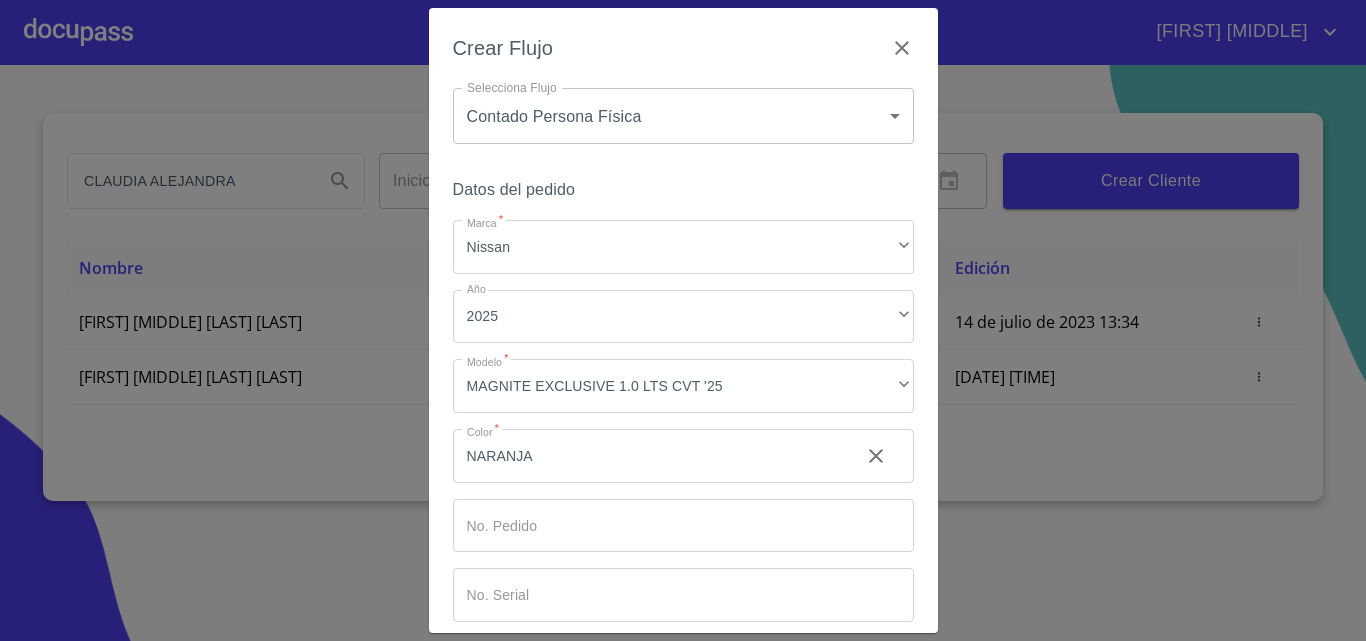 scroll, scrollTop: 97, scrollLeft: 0, axis: vertical 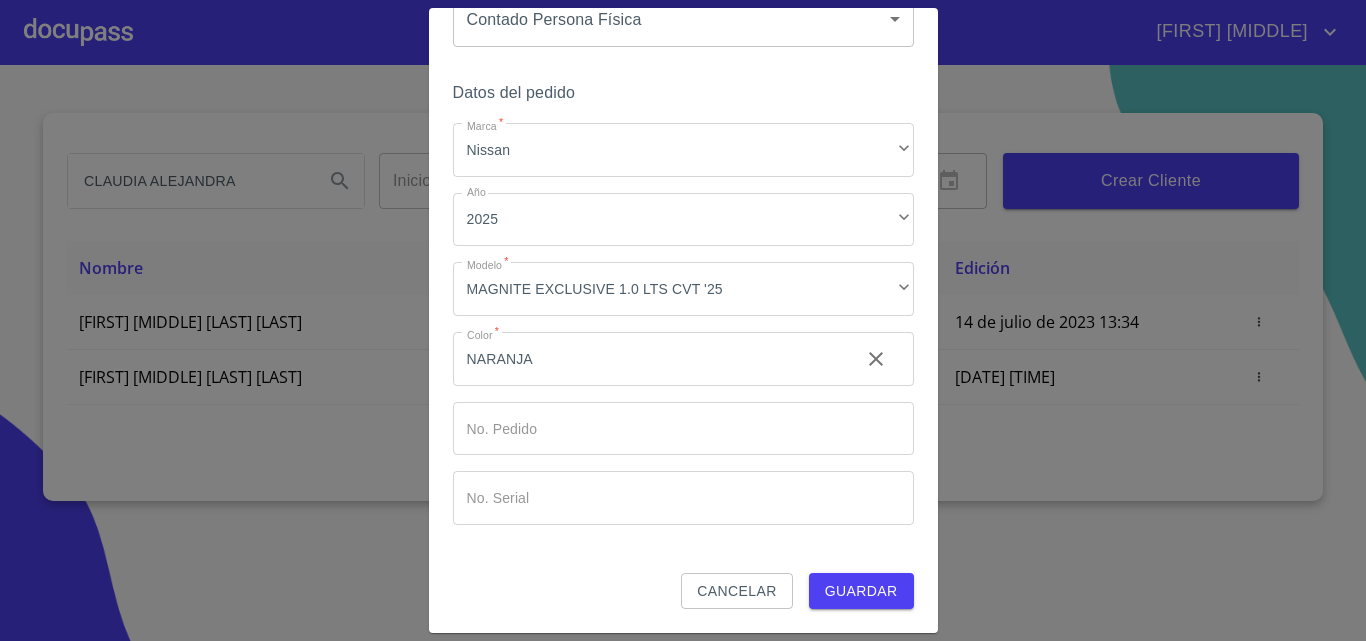 click on "Guardar" at bounding box center (861, 591) 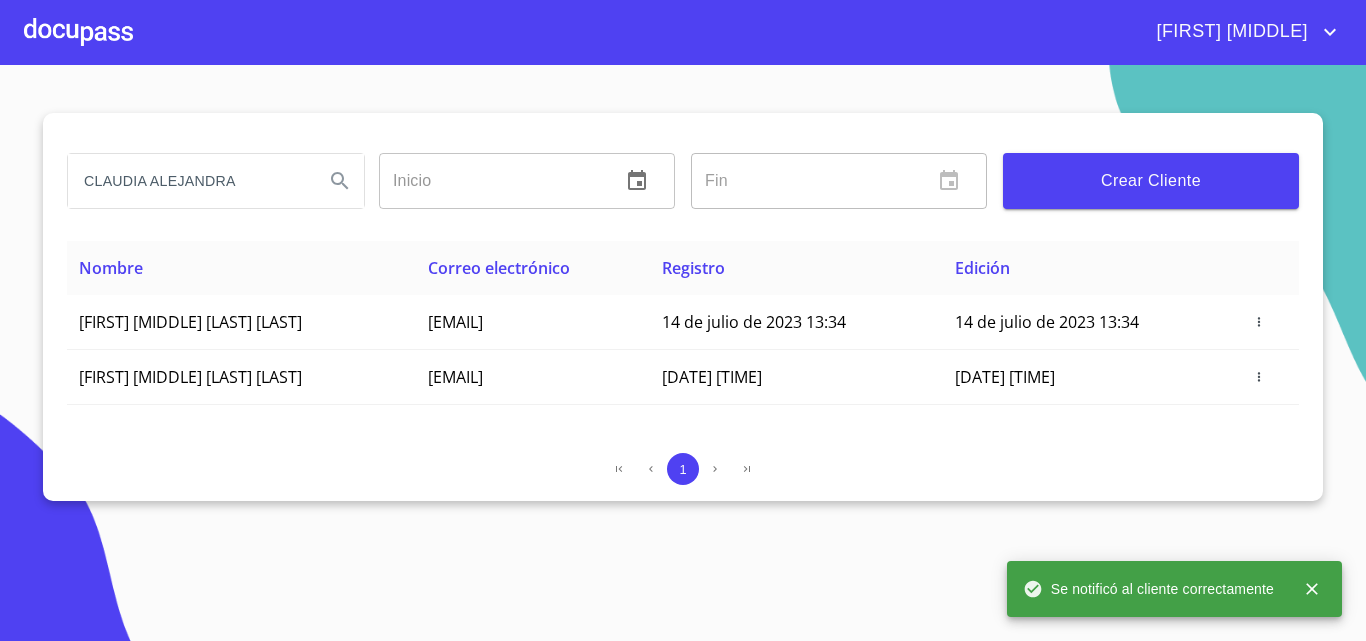 click at bounding box center [78, 32] 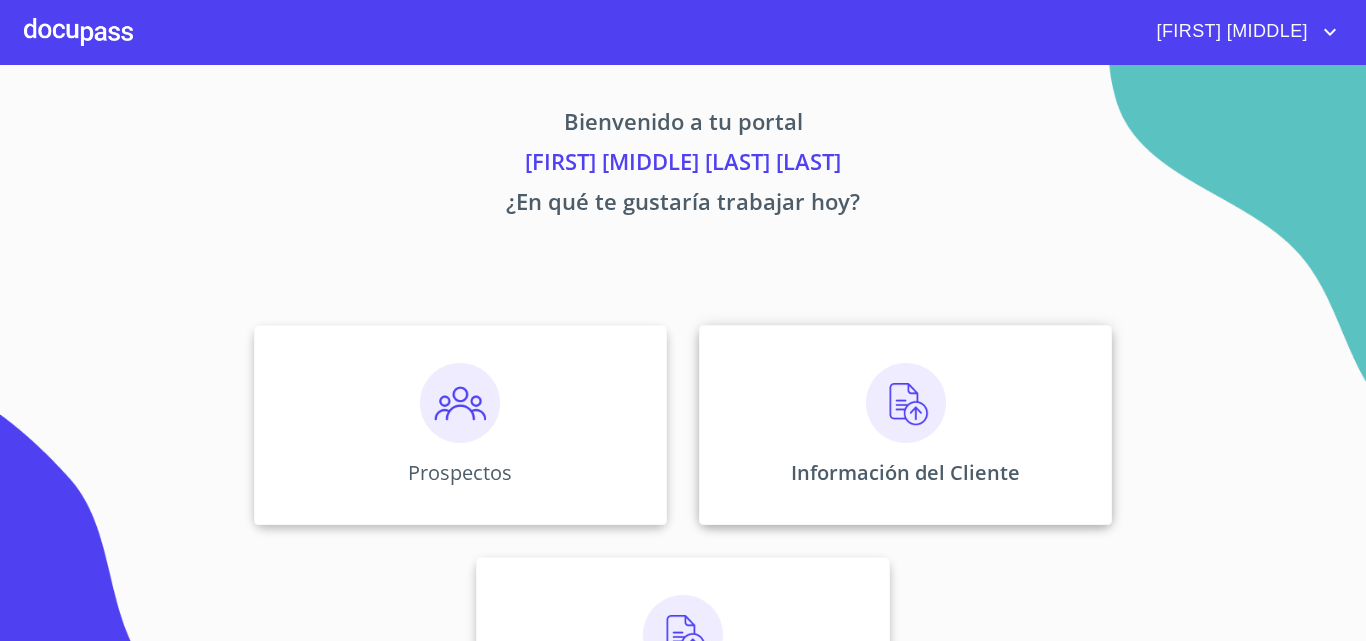 click at bounding box center [906, 403] 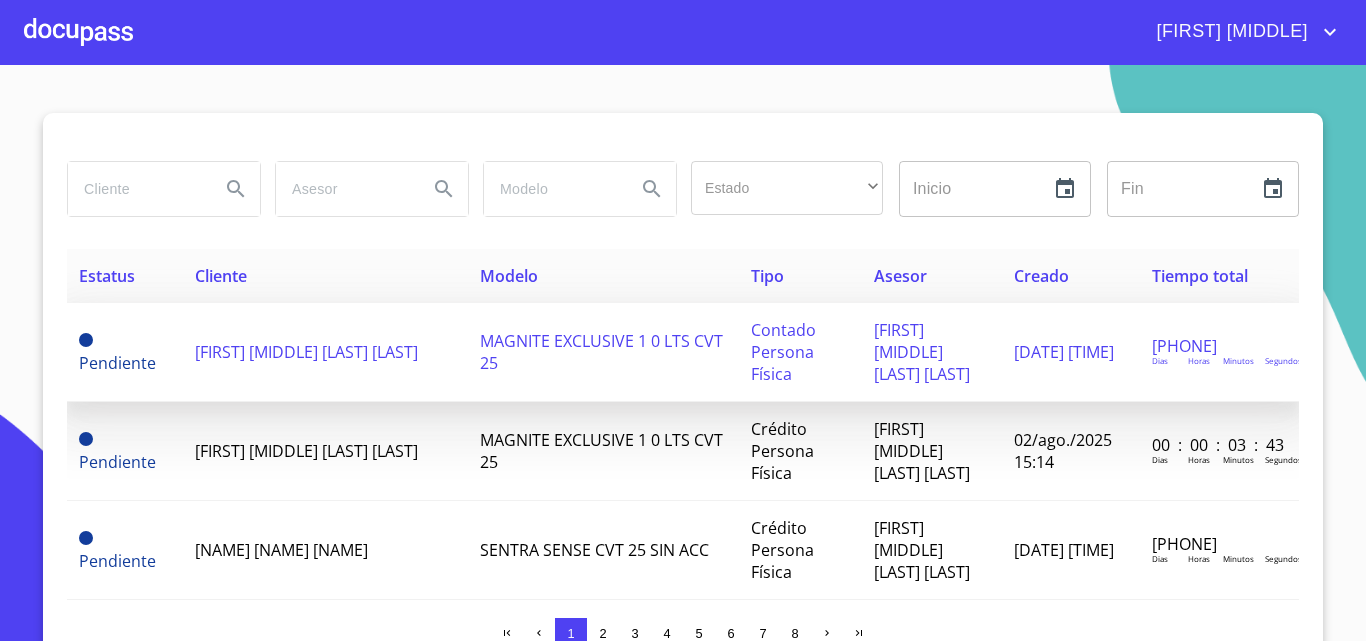click on "[FIRST] [MIDDLE] [LAST] [LAST]" at bounding box center (325, 352) 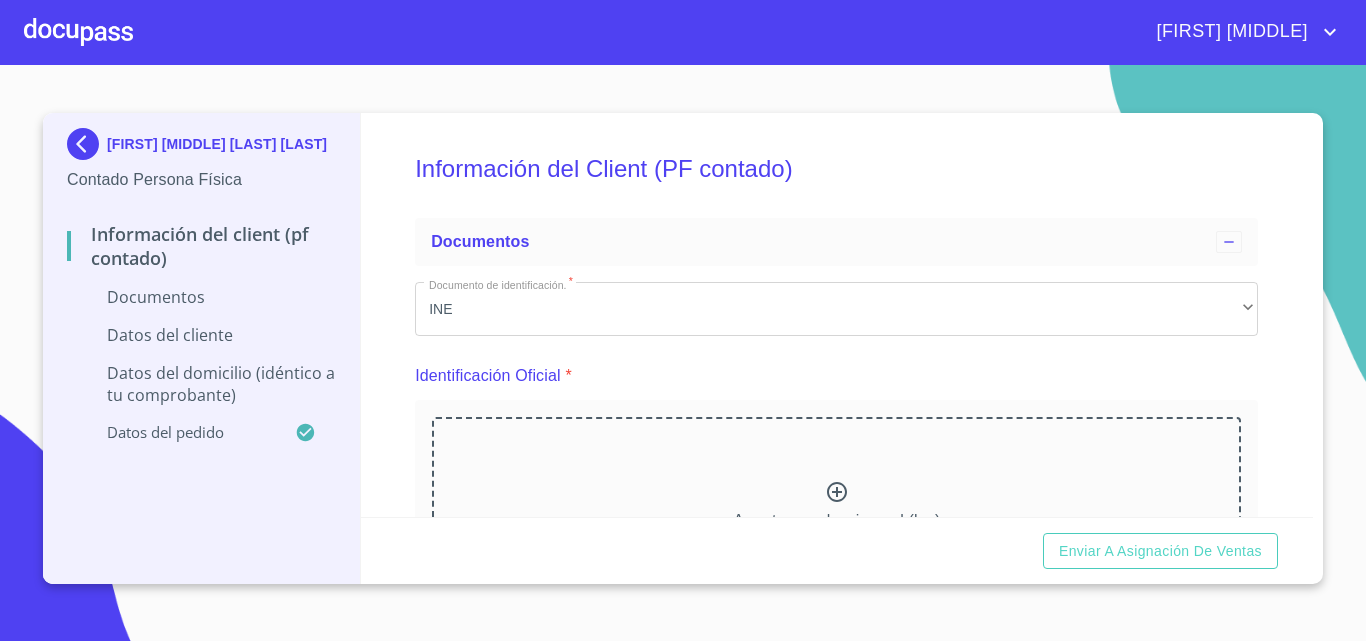 click 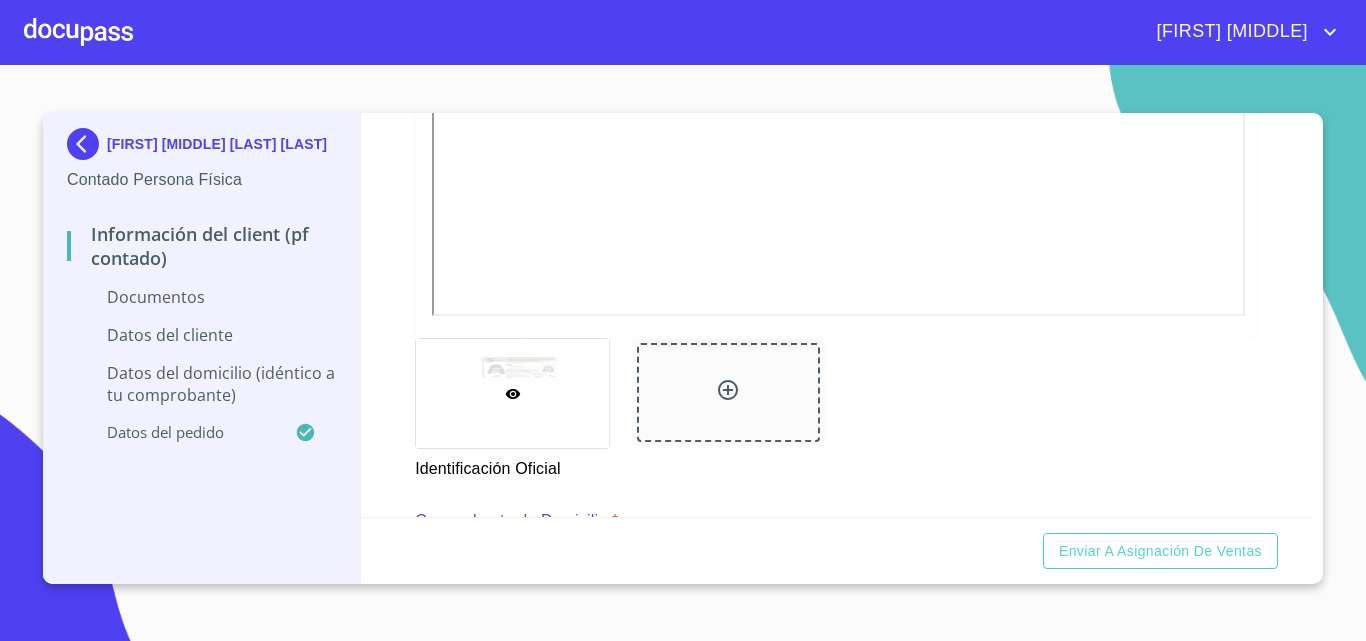 scroll, scrollTop: 747, scrollLeft: 0, axis: vertical 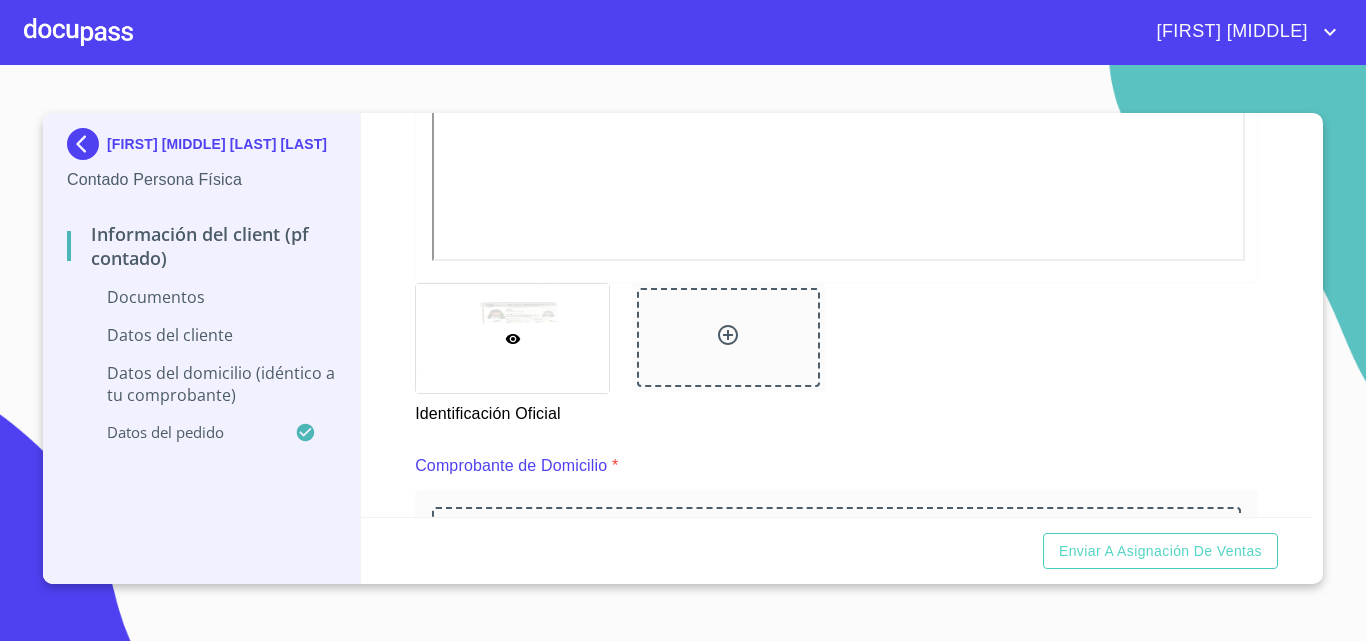 click 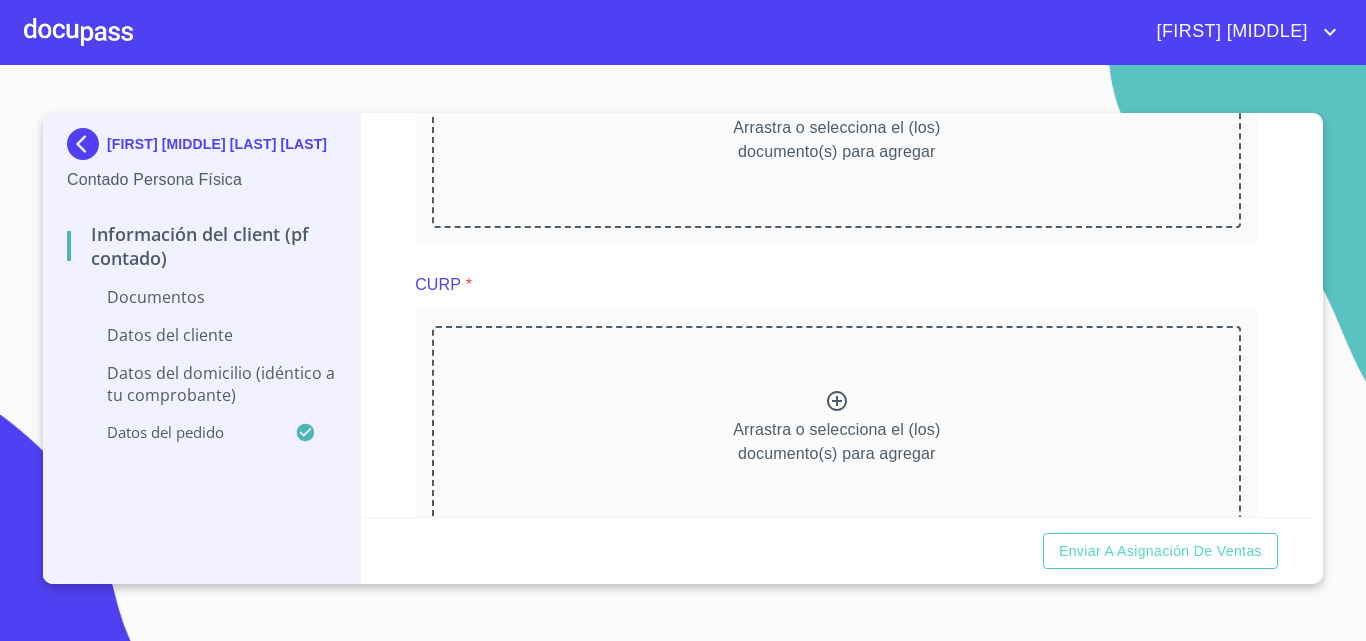scroll, scrollTop: 1110, scrollLeft: 0, axis: vertical 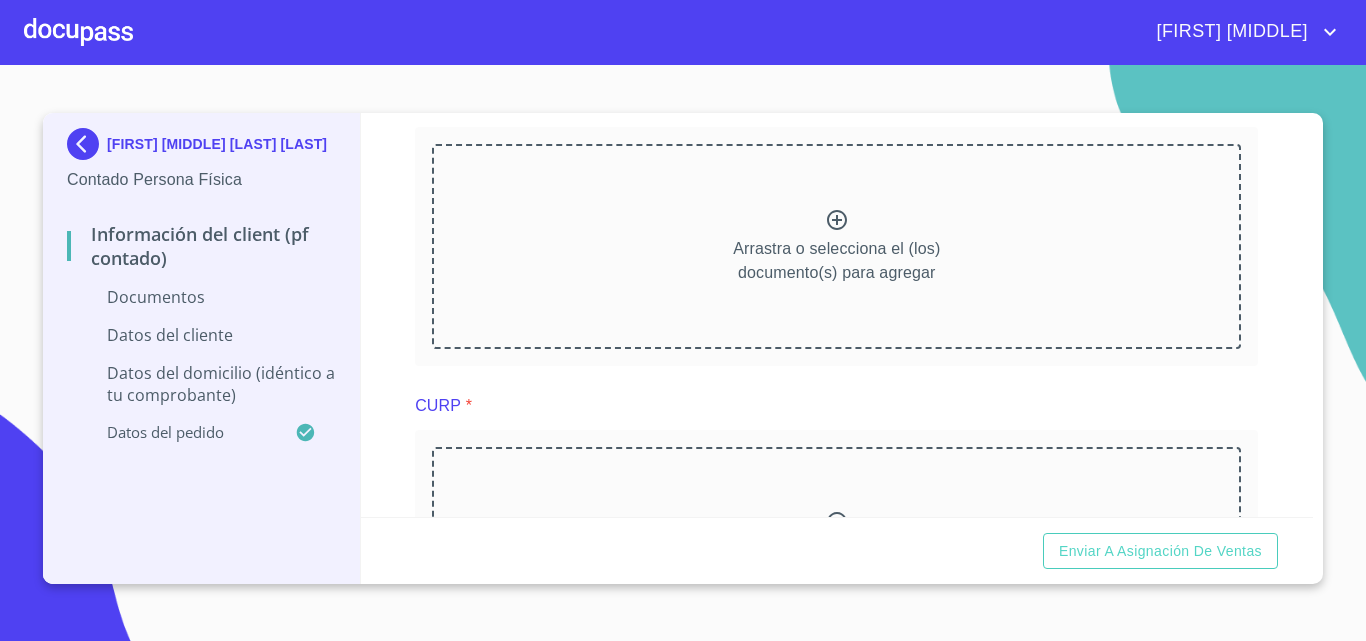 click 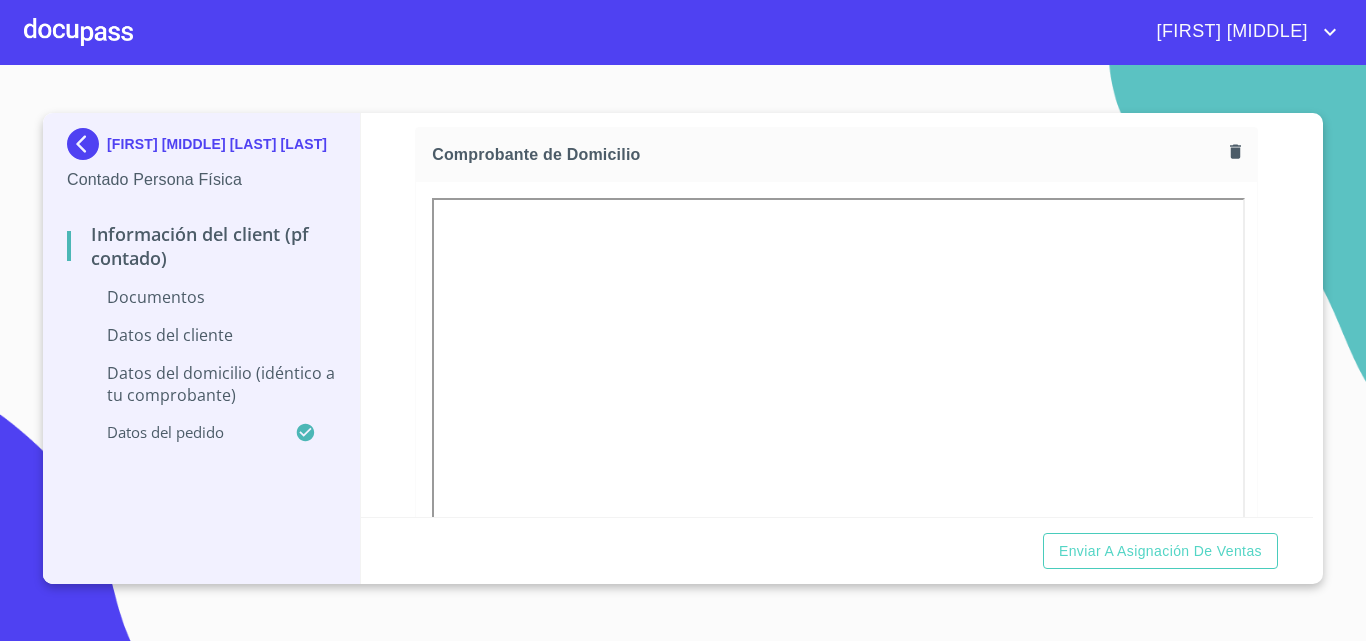 drag, startPoint x: 1306, startPoint y: 238, endPoint x: 1306, endPoint y: 254, distance: 16 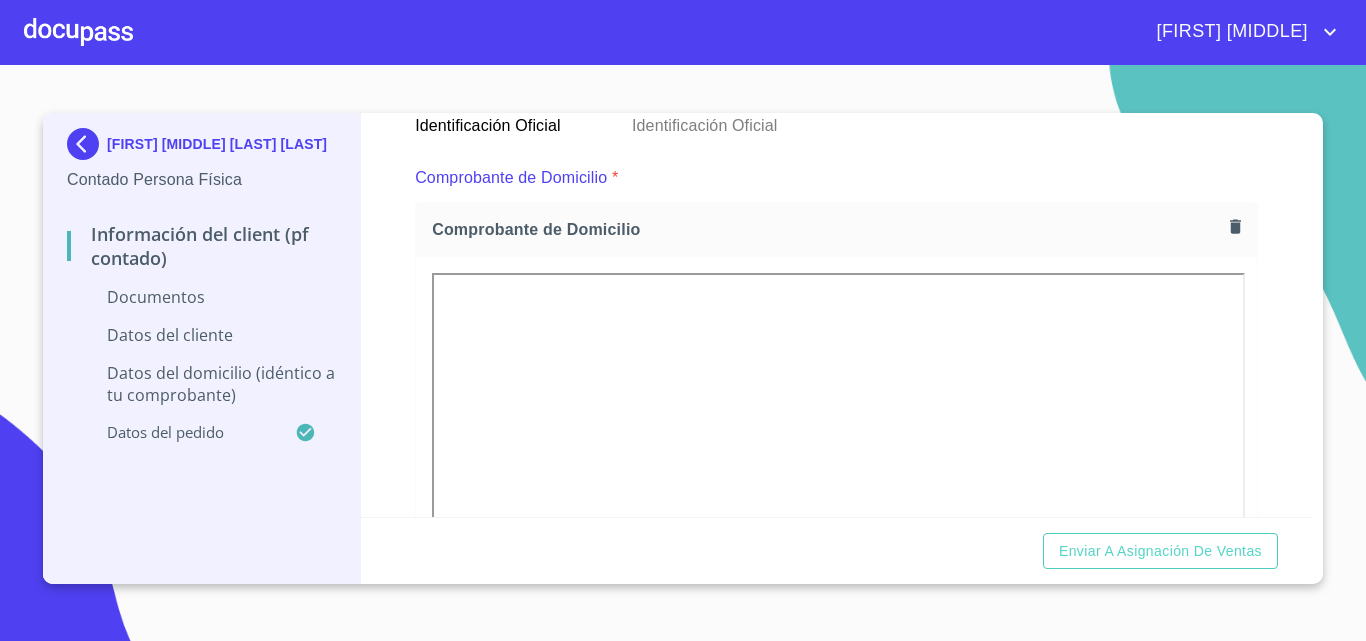 scroll, scrollTop: 1023, scrollLeft: 0, axis: vertical 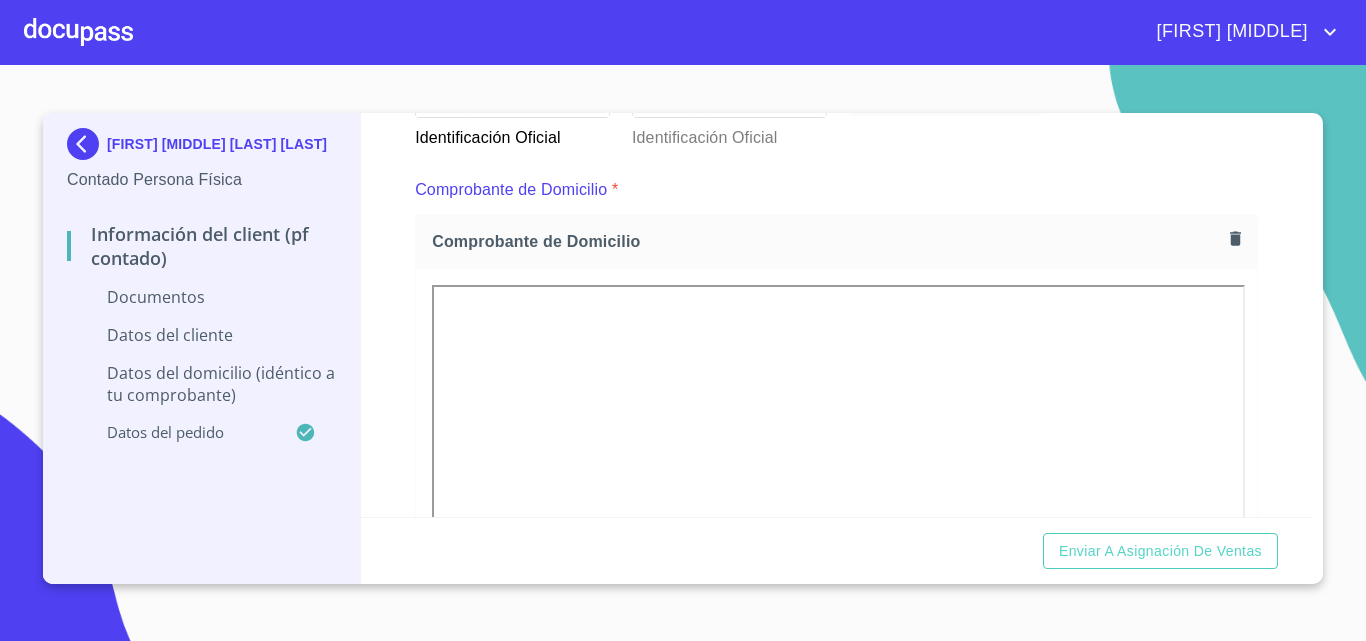 click 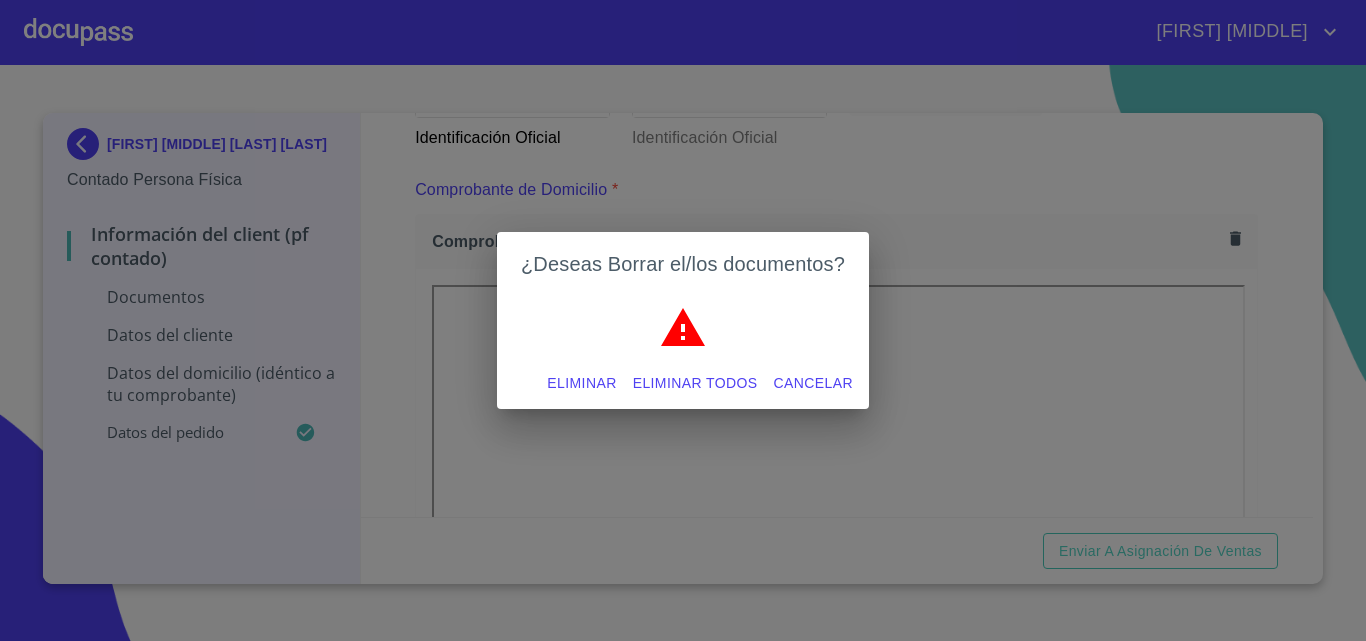click on "Eliminar" at bounding box center [581, 383] 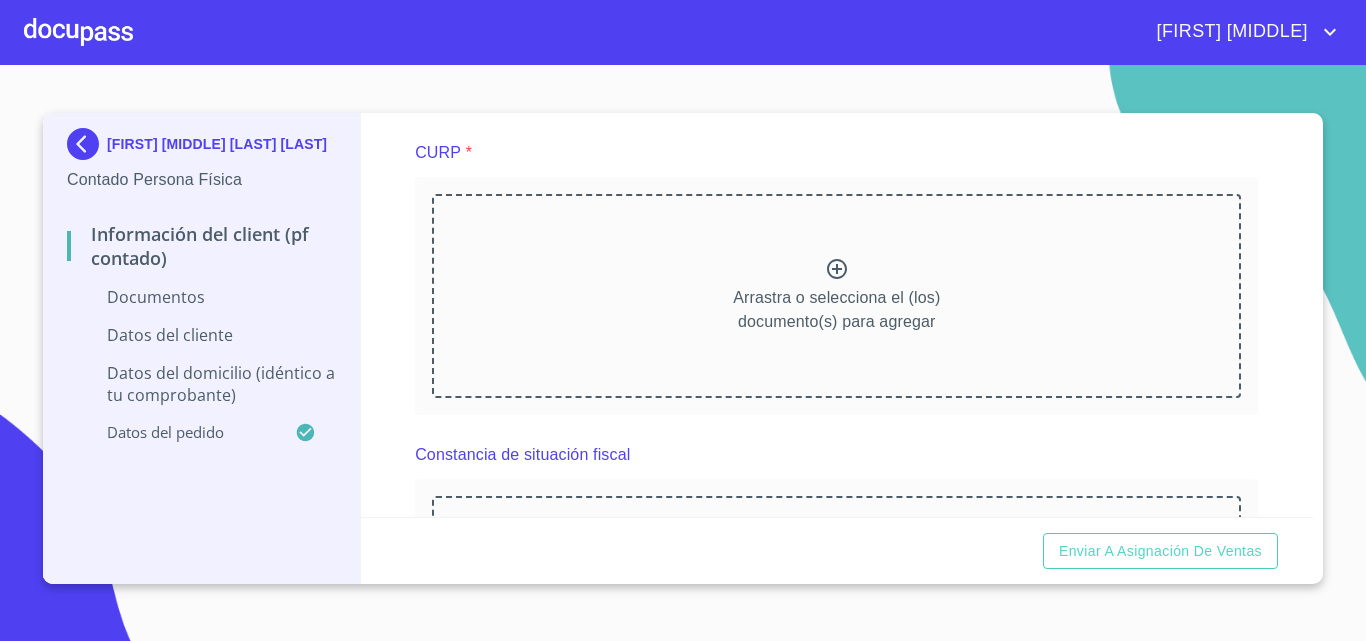 scroll, scrollTop: 1385, scrollLeft: 0, axis: vertical 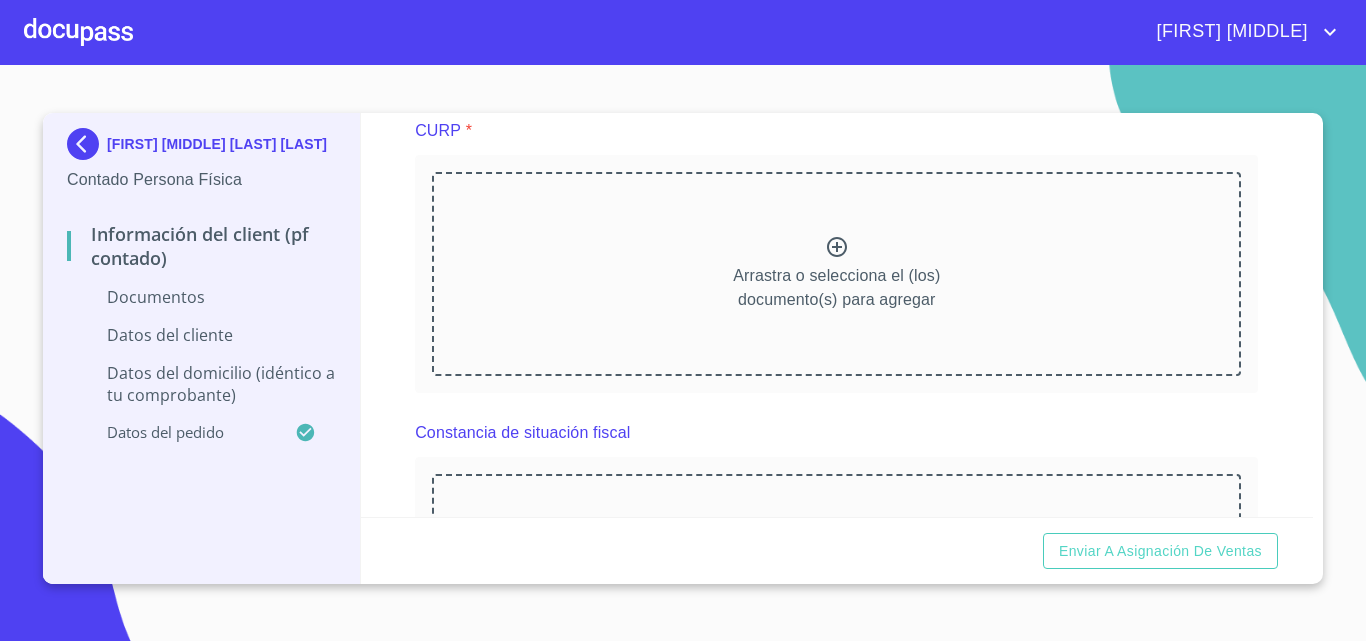 click 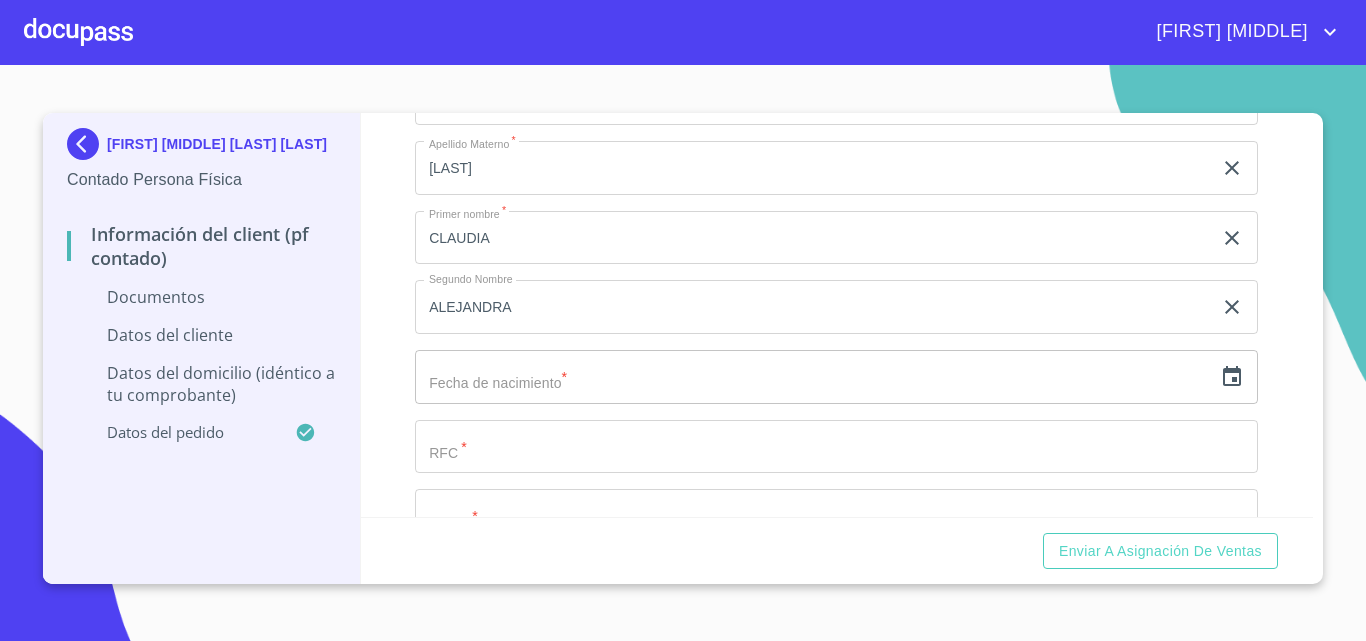scroll, scrollTop: 2689, scrollLeft: 0, axis: vertical 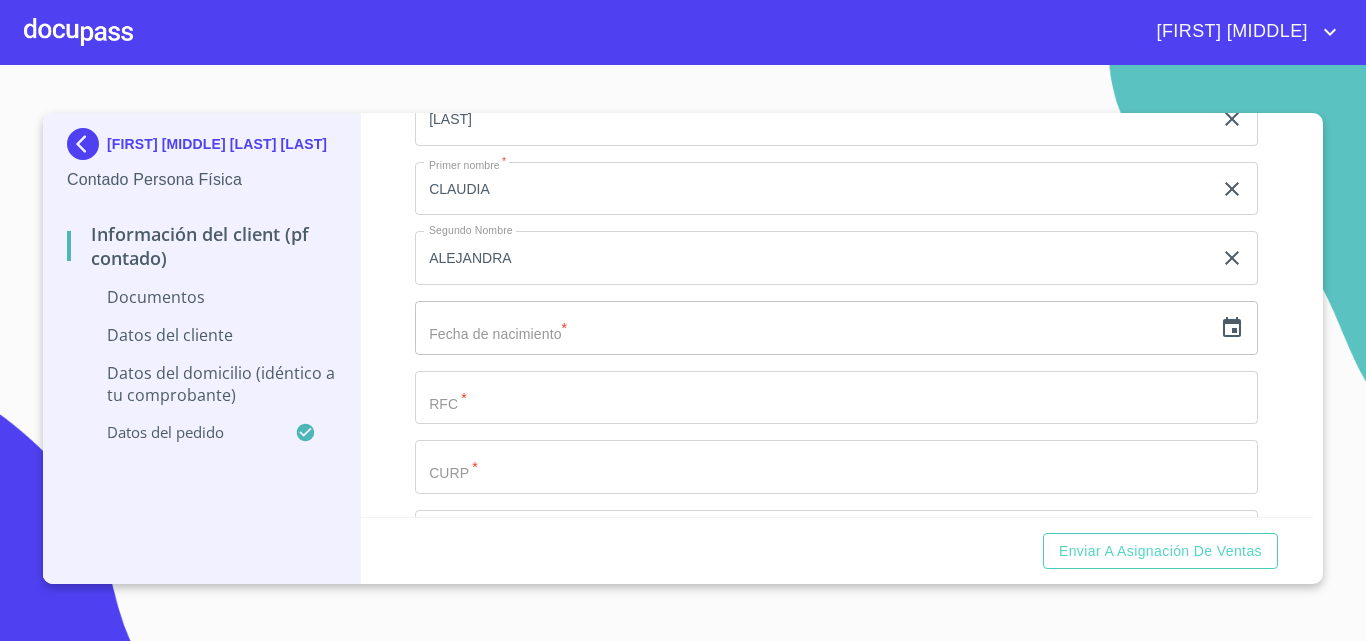 click 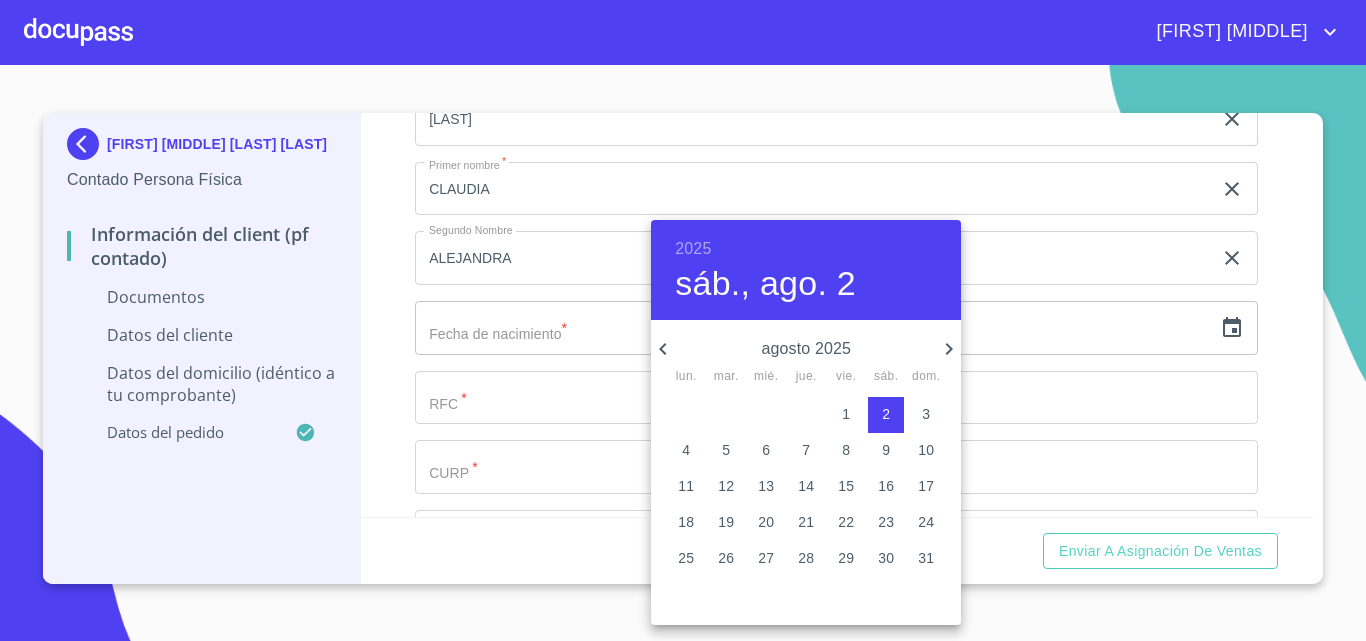 click on "2025" at bounding box center (693, 249) 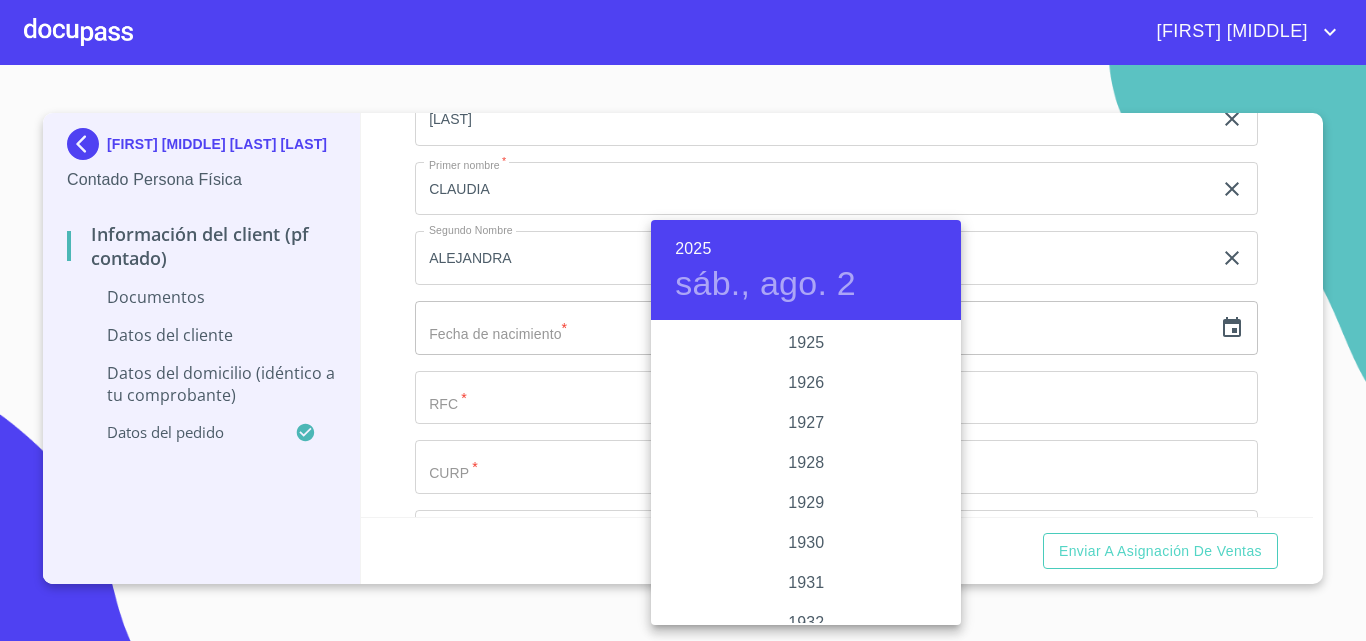 scroll, scrollTop: 3880, scrollLeft: 0, axis: vertical 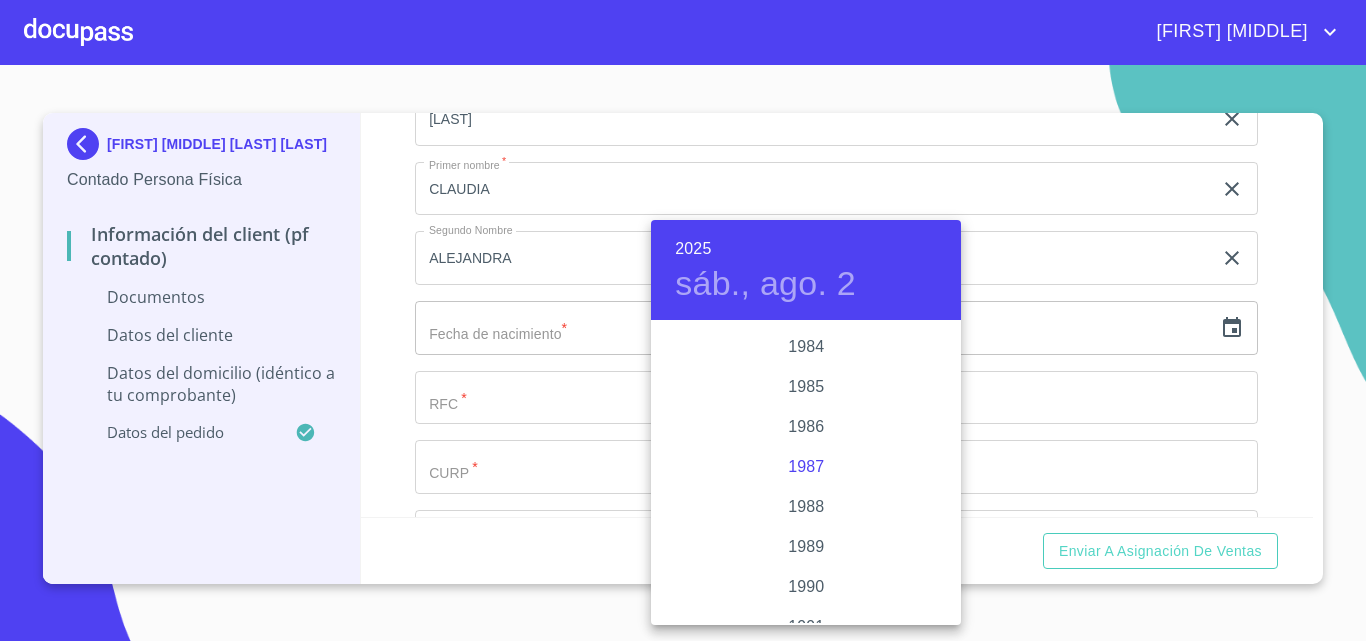 click on "1987" at bounding box center (806, 467) 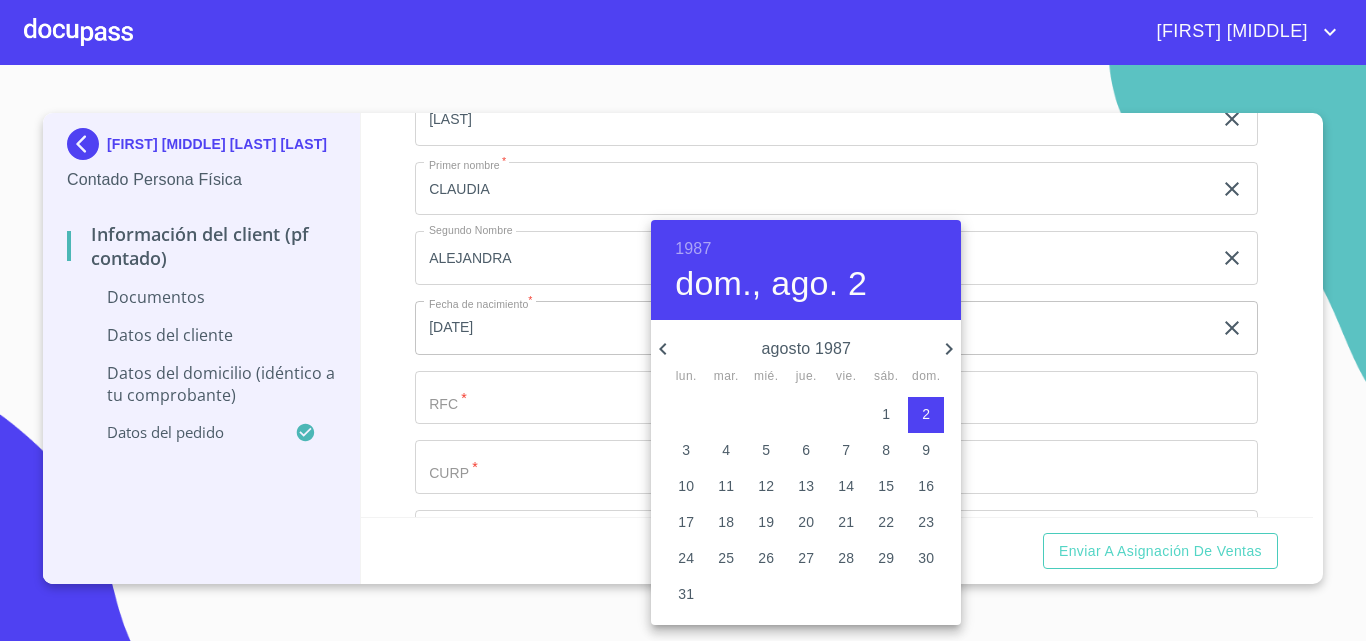 click 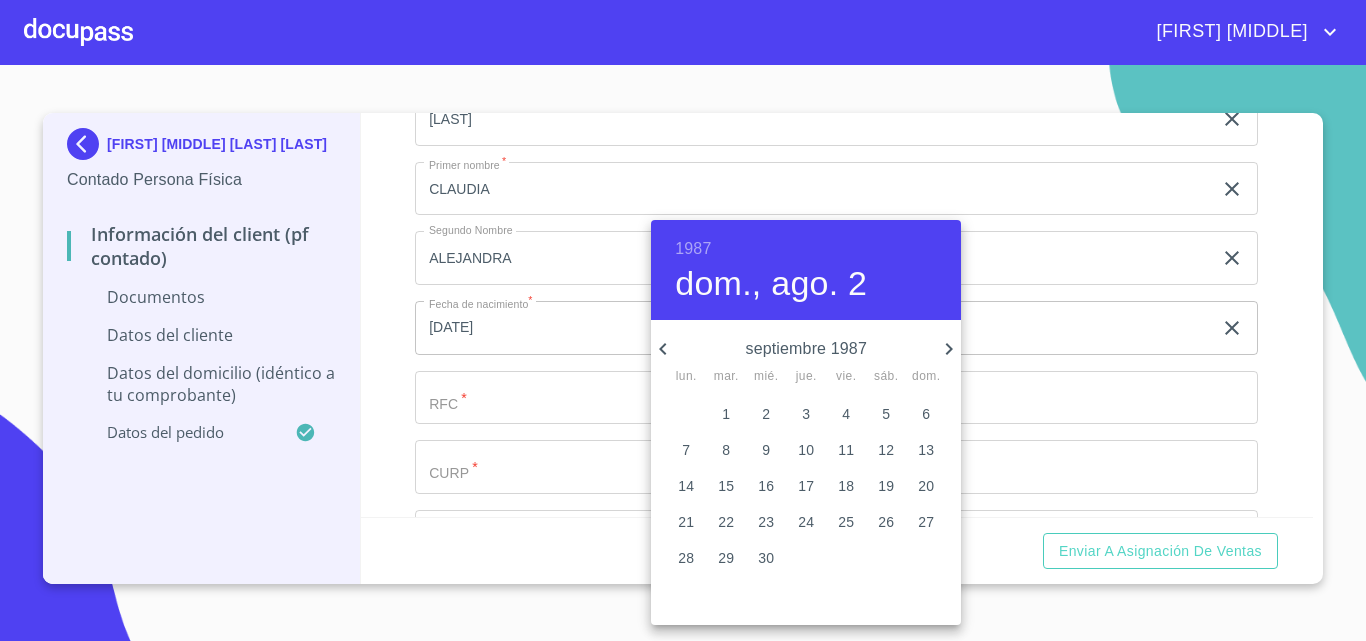 click on "19" at bounding box center [886, 486] 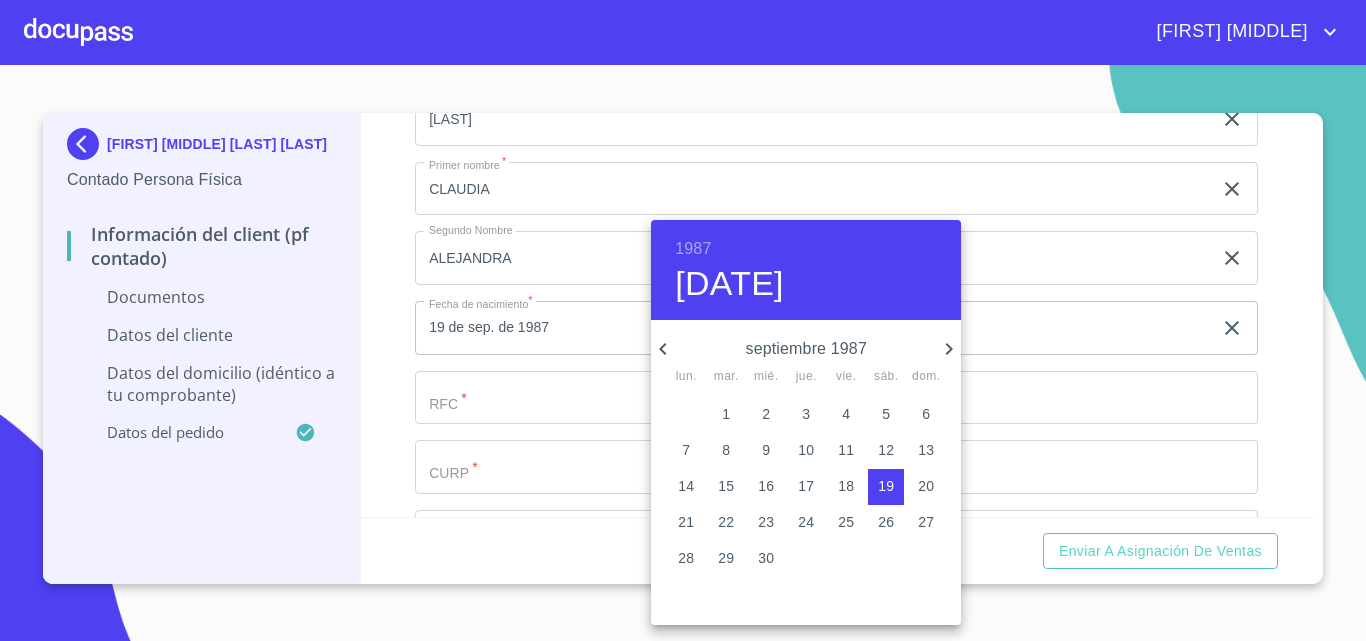 click at bounding box center [683, 320] 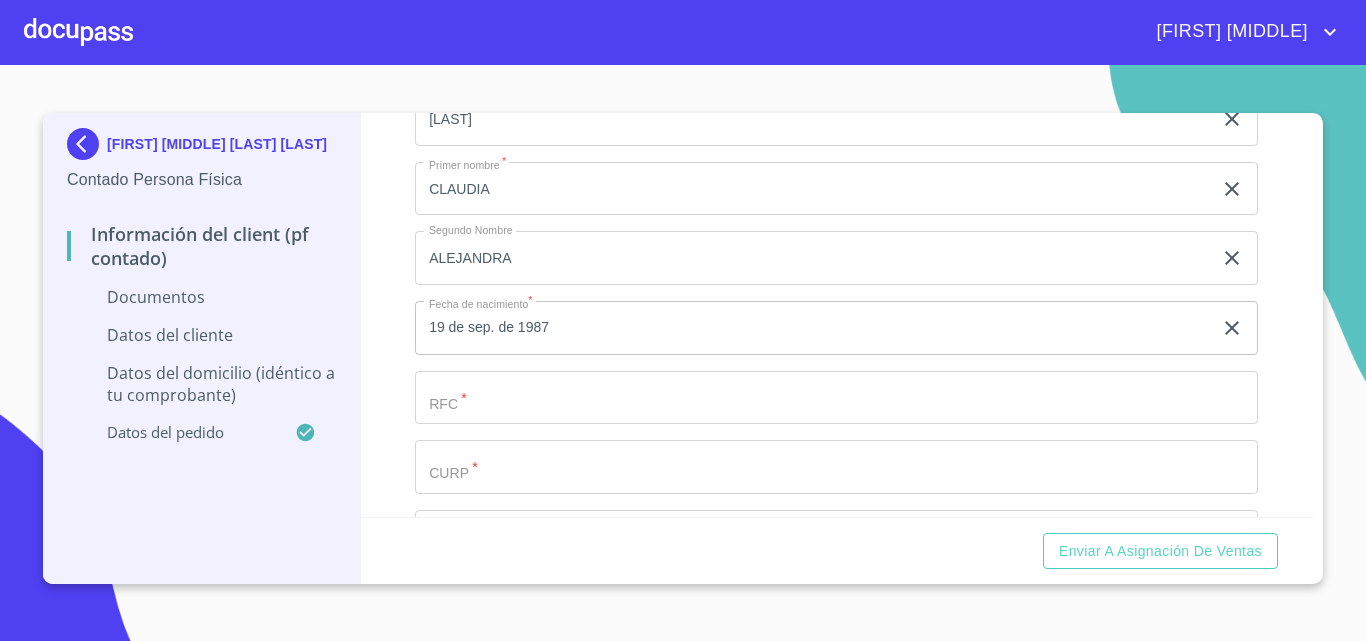 click on "Documento de identificación.   *" at bounding box center (813, 50) 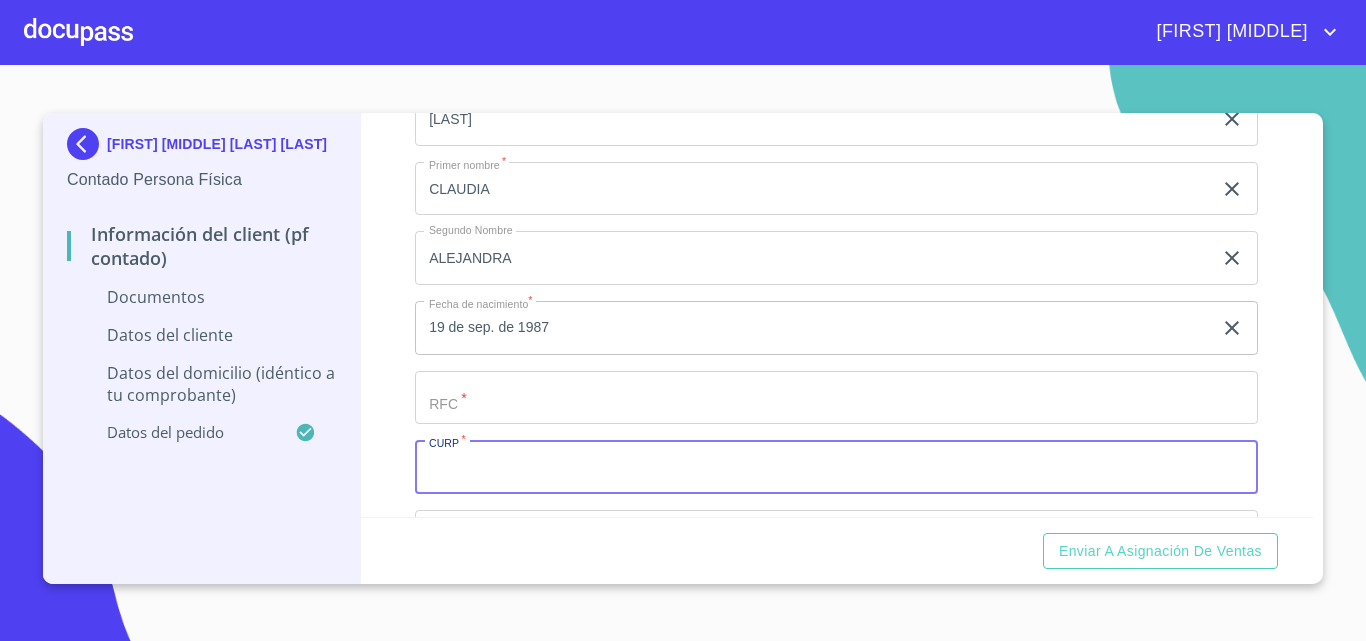 paste on "FORC870919MDGLML05" 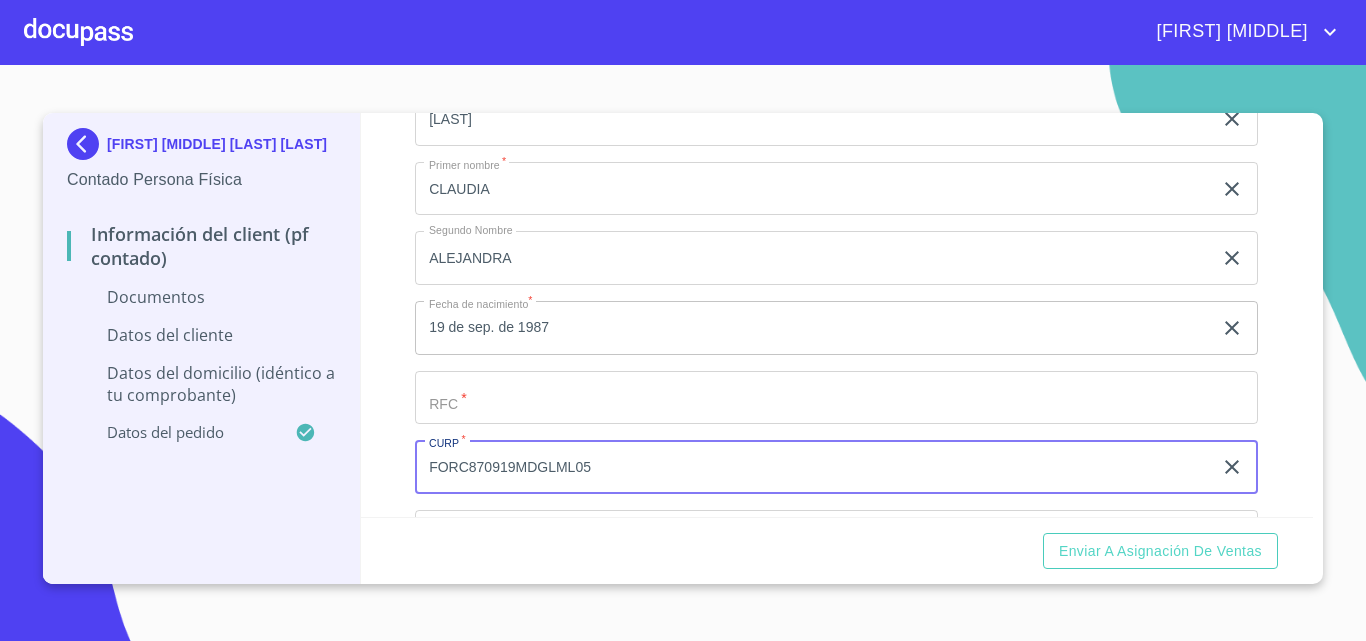 type on "FORC870919MDGLML05" 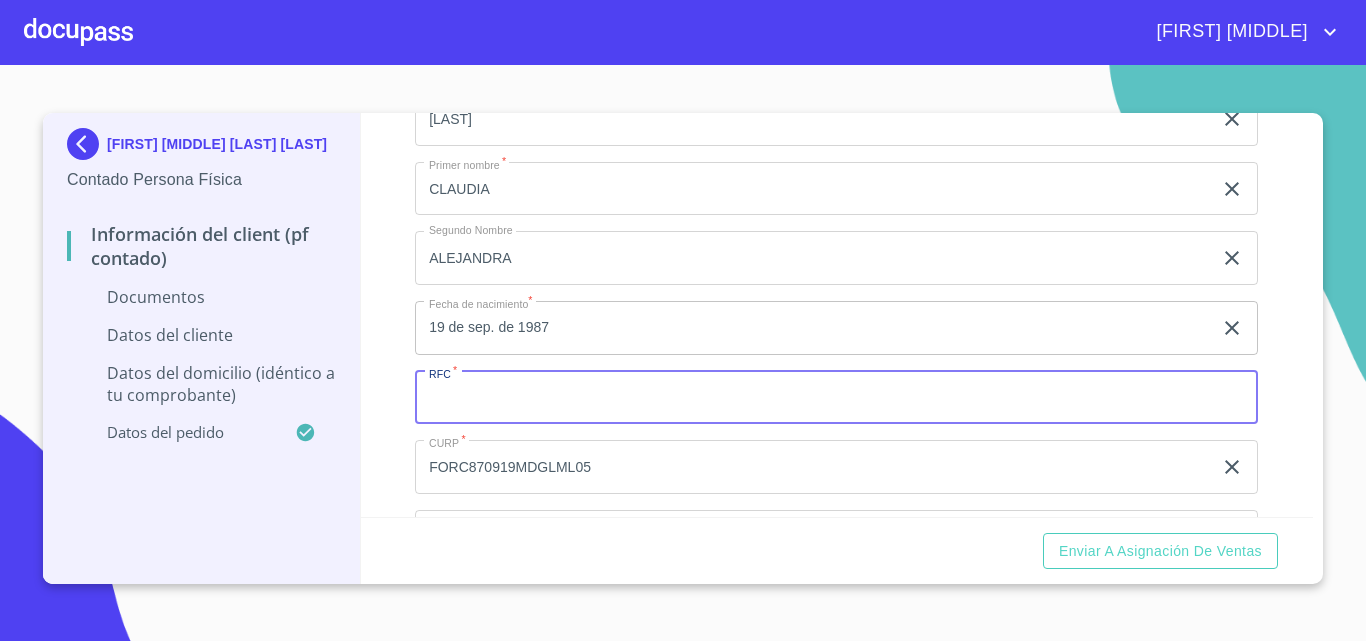 paste on "FORC870919MDGLML05" 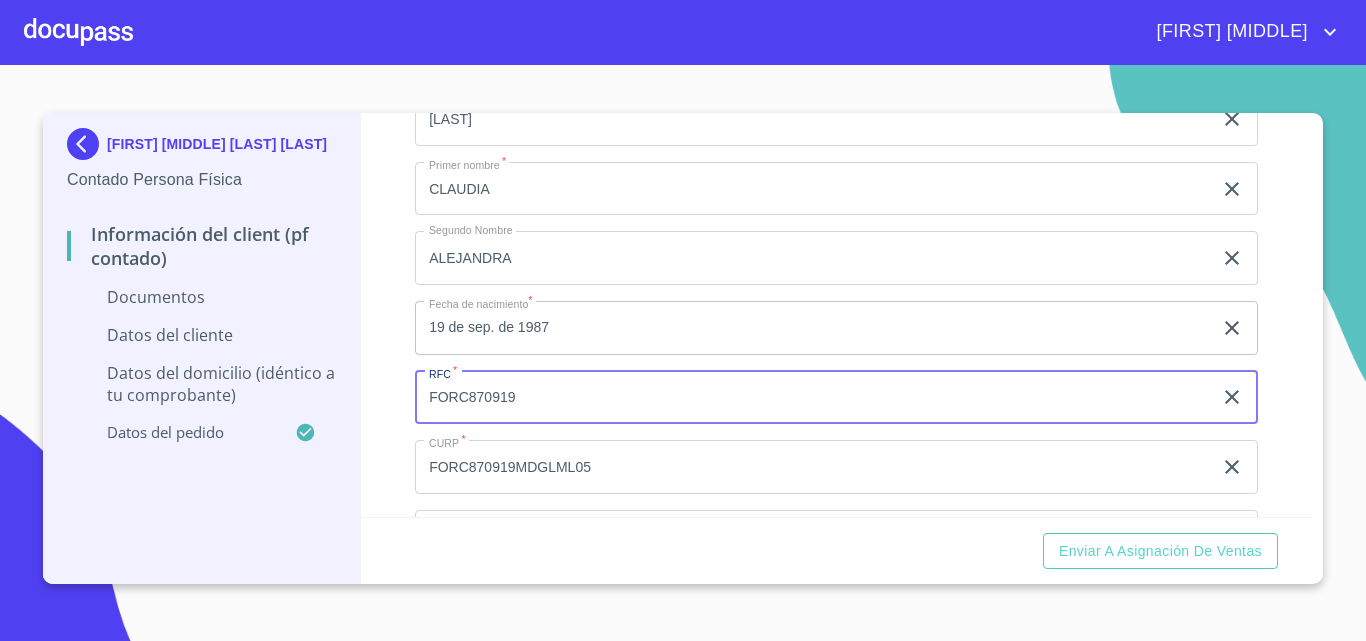 type on "FORC870919" 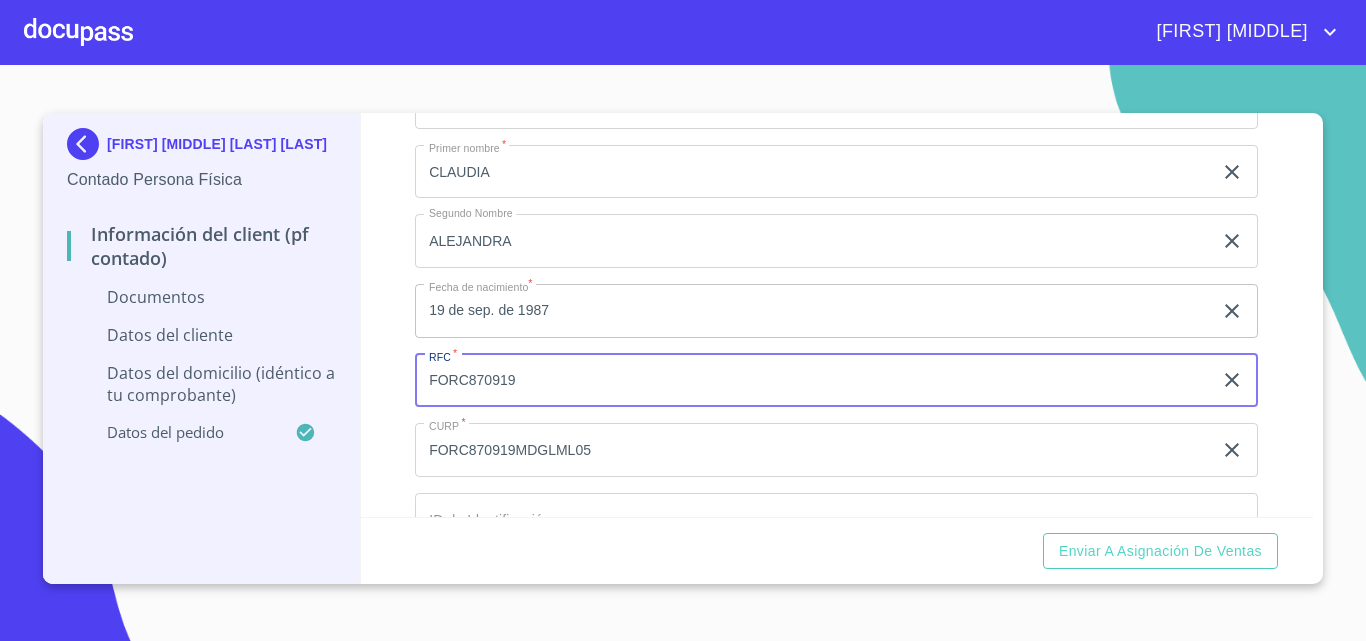 scroll, scrollTop: 2989, scrollLeft: 0, axis: vertical 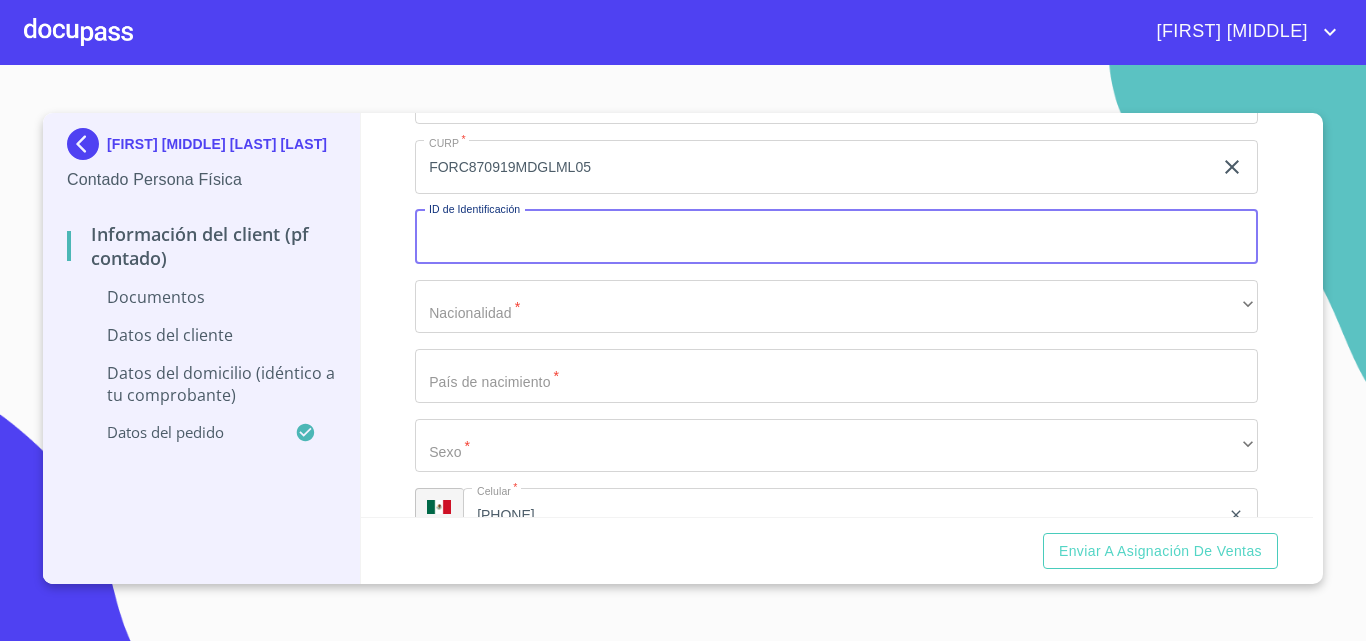 click on "Documento de identificación.   *" at bounding box center [836, 237] 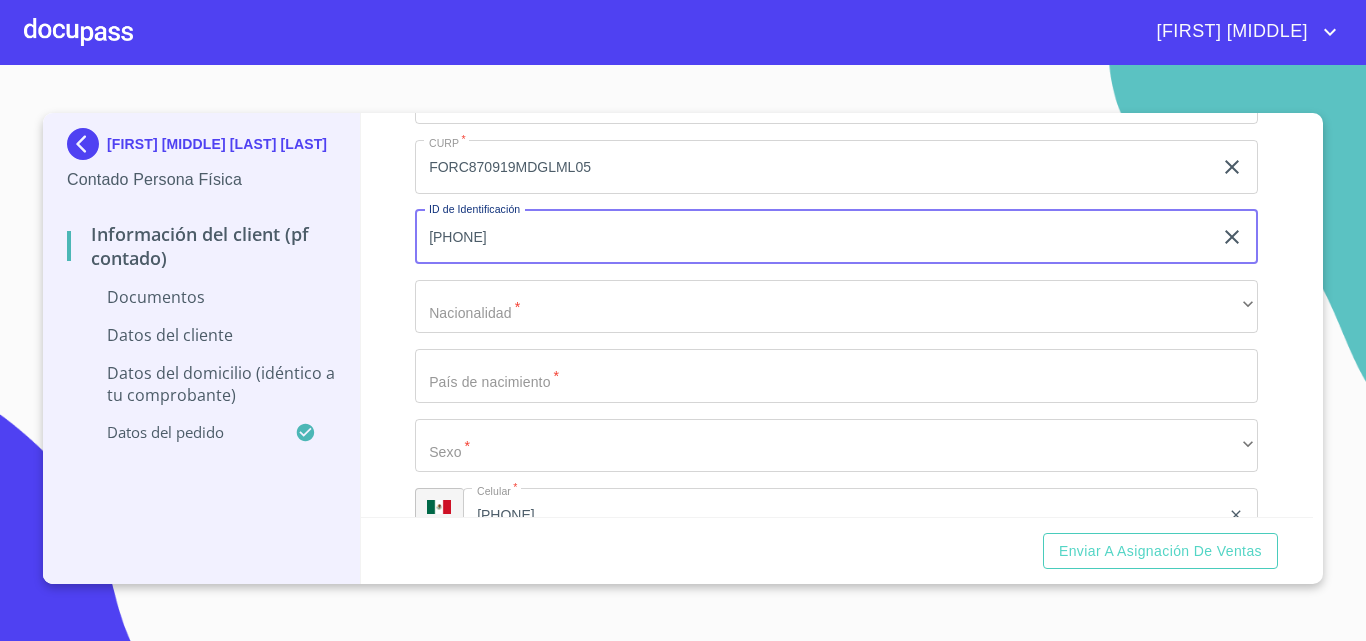 type on "[PHONE]" 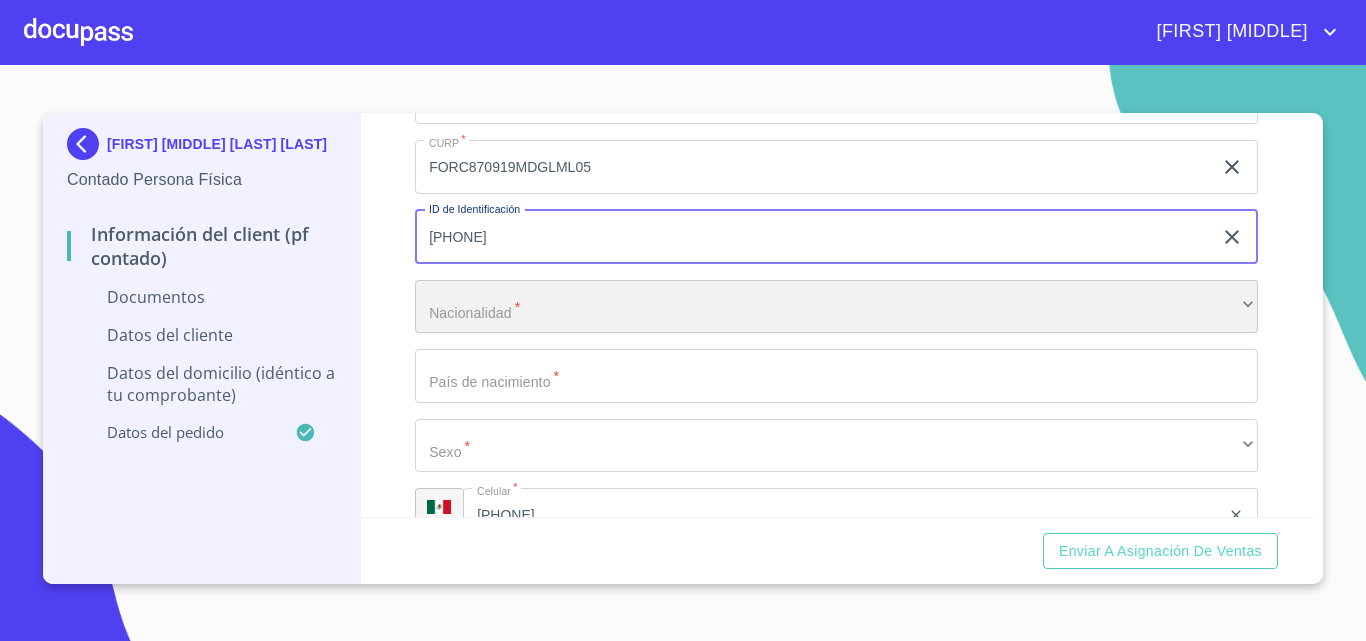 click on "​" at bounding box center (836, 307) 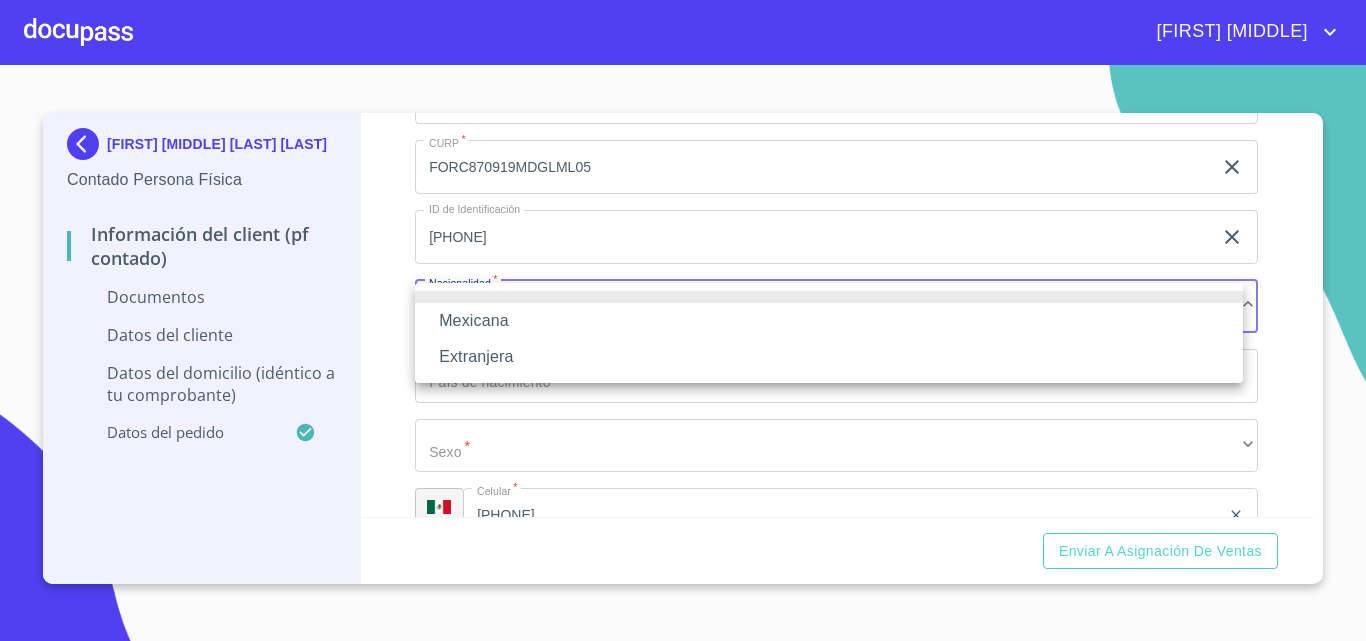click on "Mexicana" at bounding box center (829, 321) 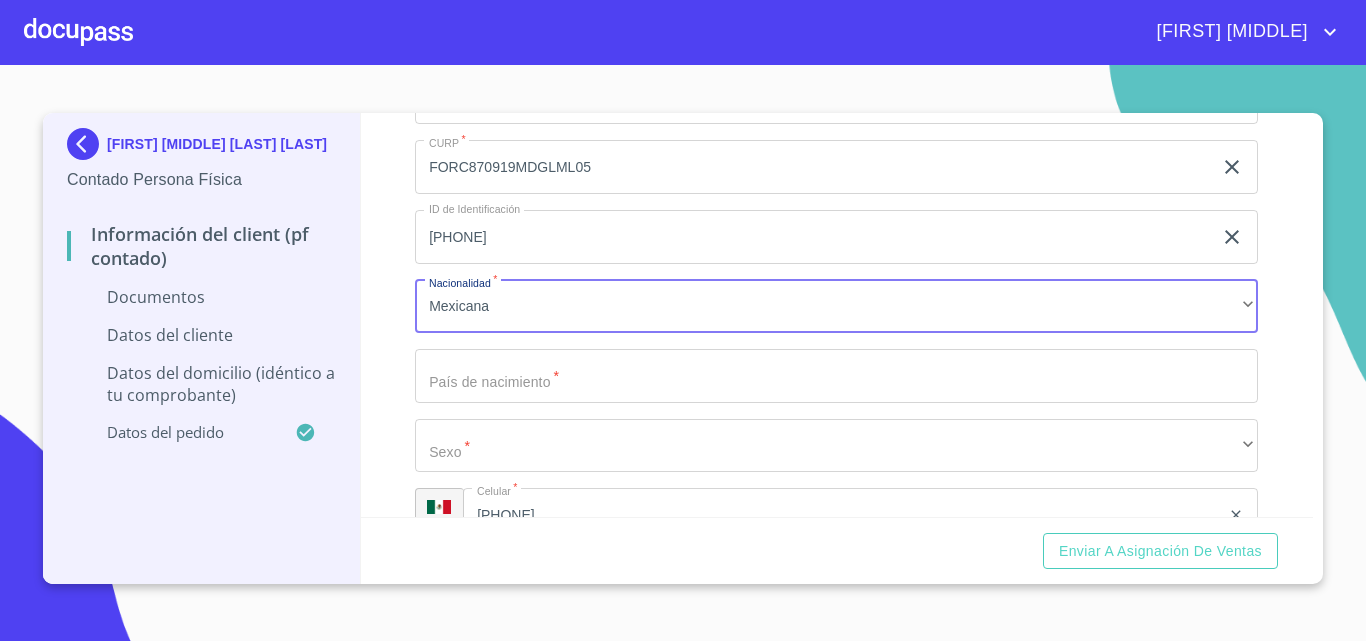 click on "Documento de identificación.   *" at bounding box center (813, -250) 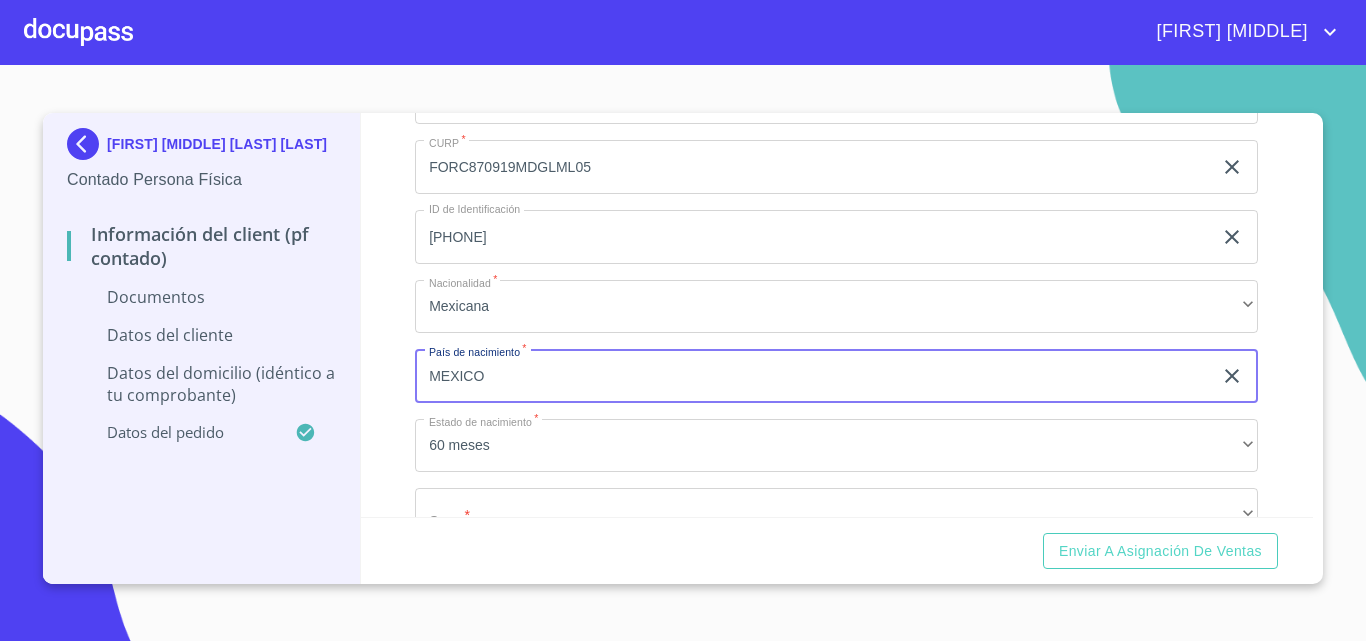 type on "MEXICO" 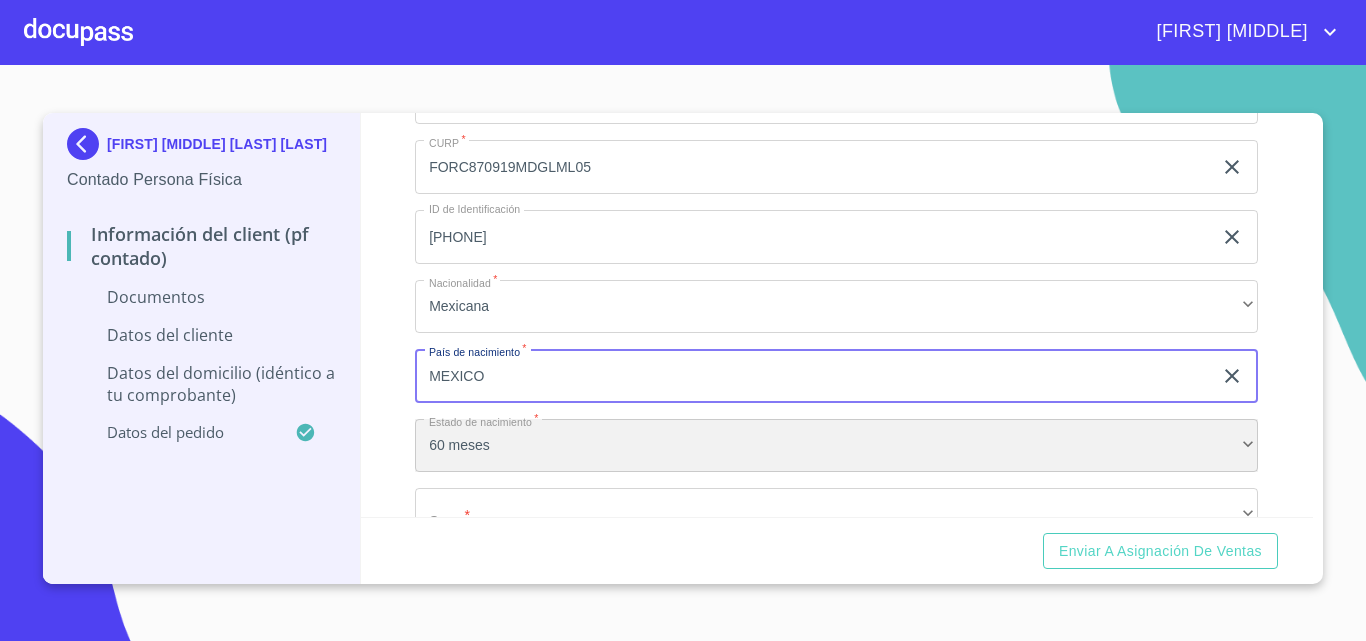 click on "60 meses" at bounding box center (836, 446) 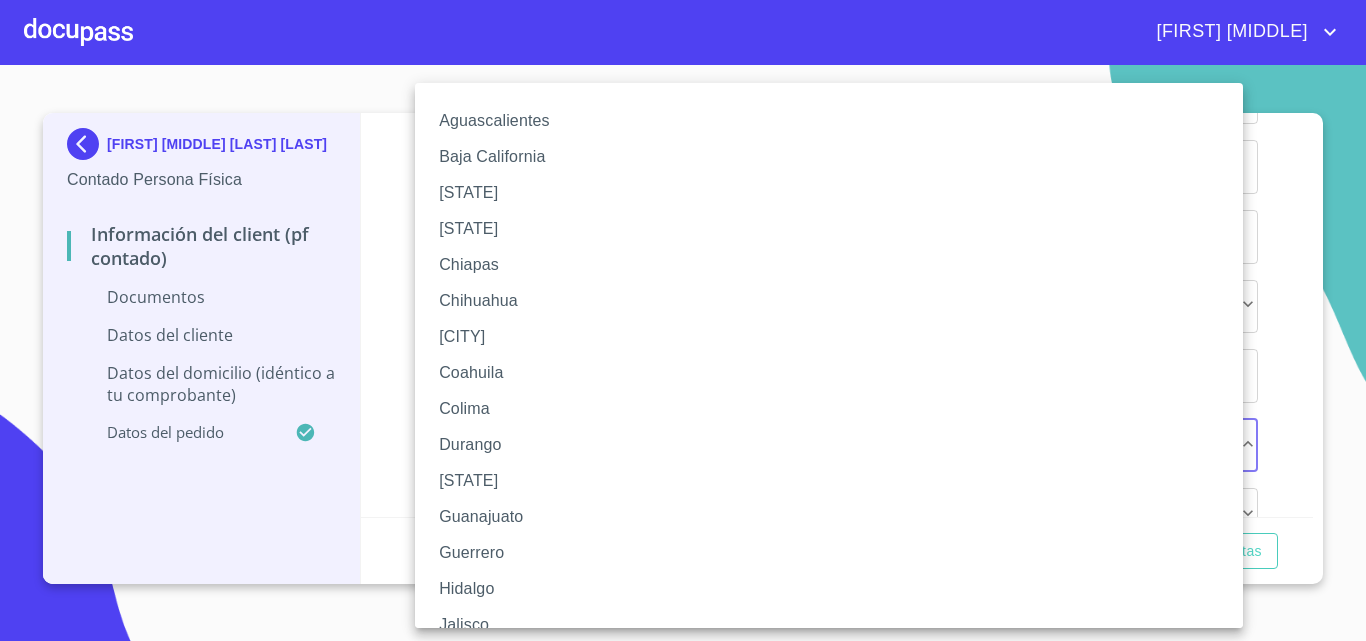 type 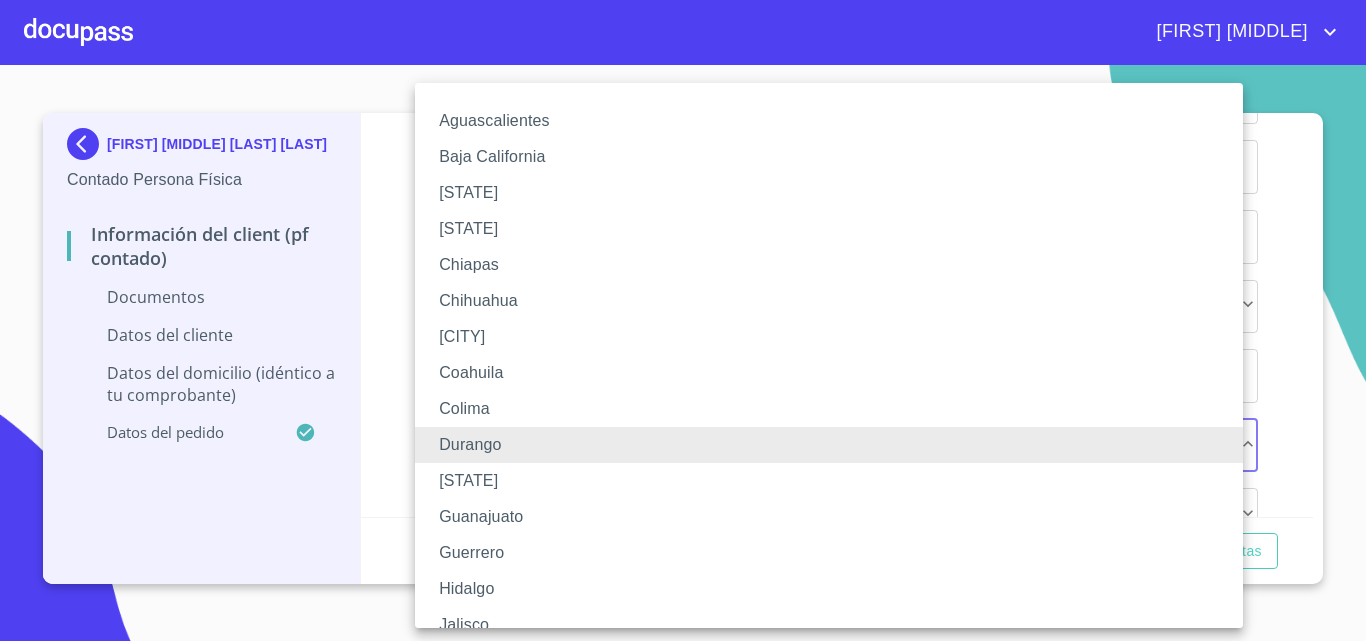click on "Durango" at bounding box center (836, 445) 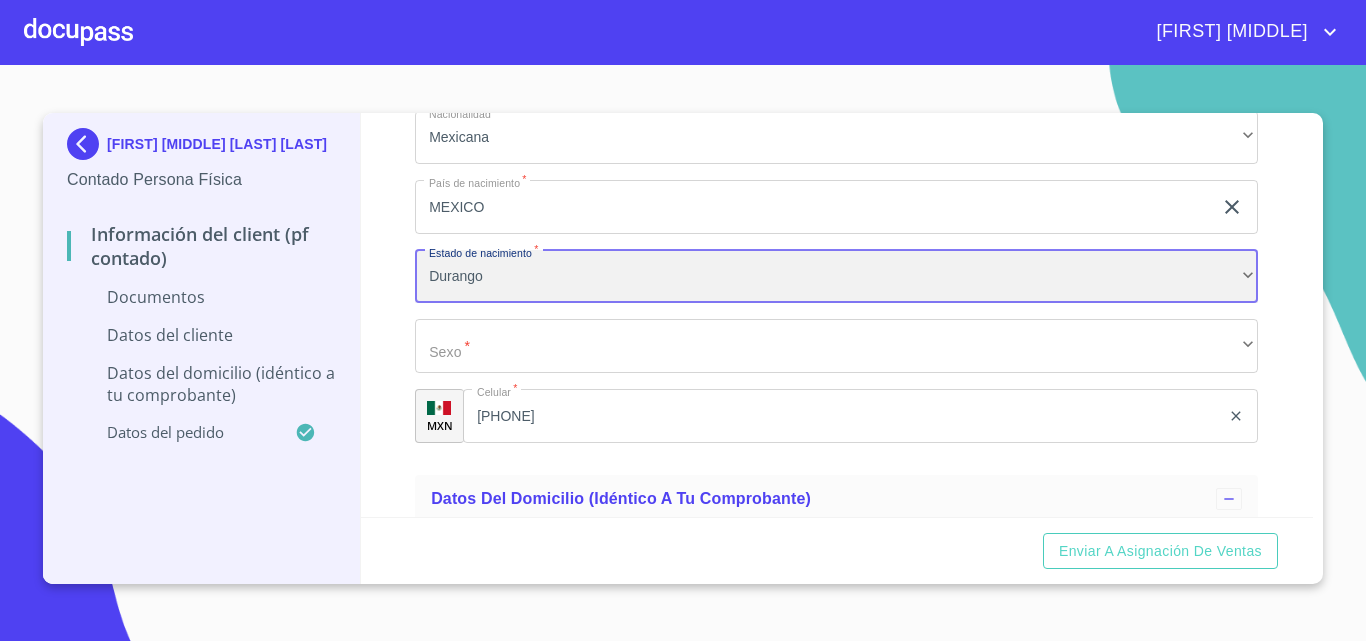 scroll, scrollTop: 3189, scrollLeft: 0, axis: vertical 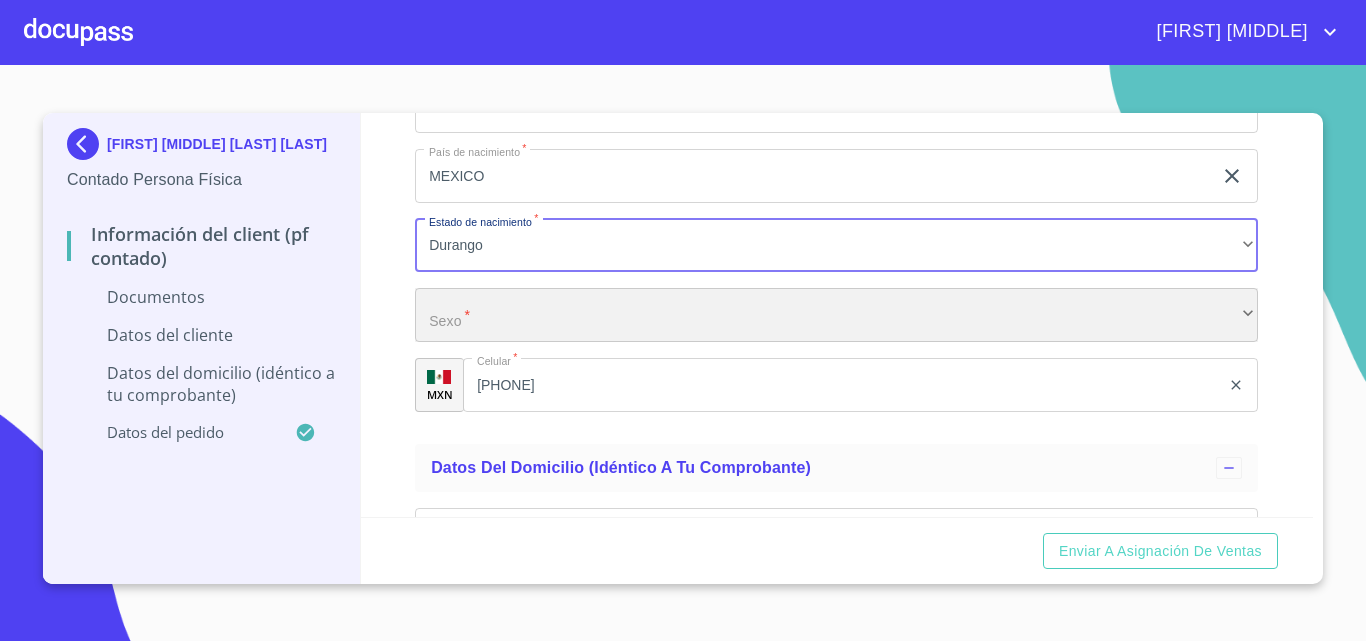 click on "​" at bounding box center [836, 315] 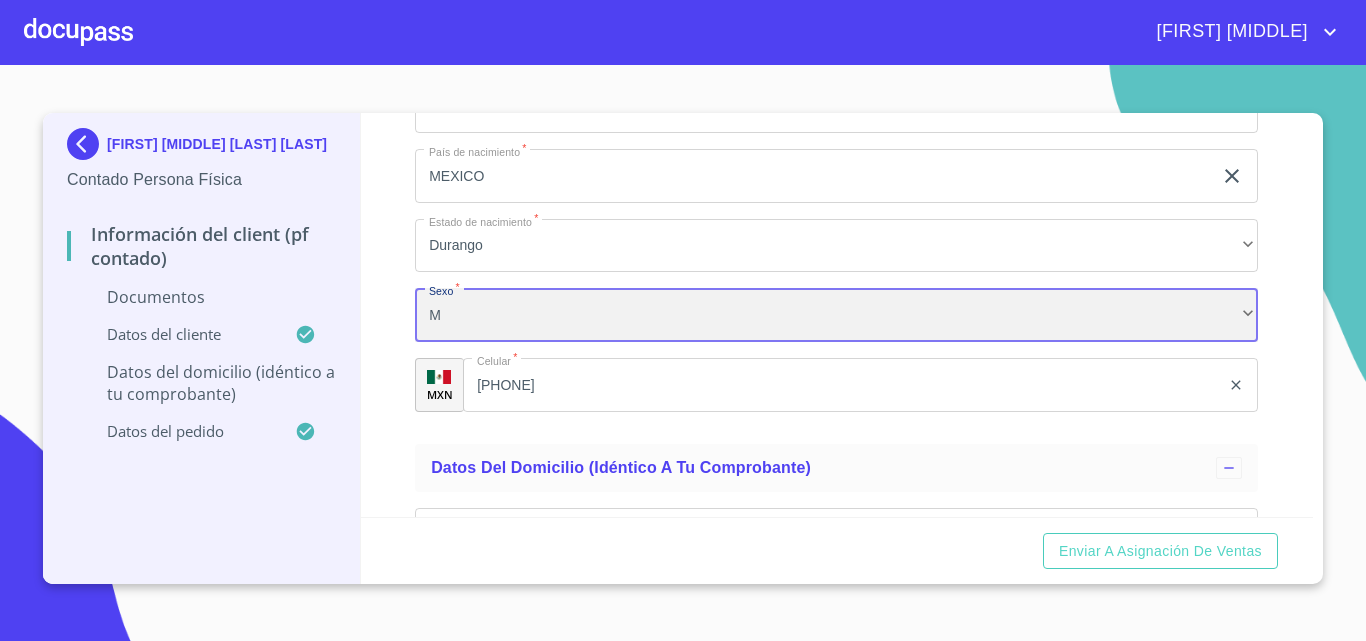 click on "M" at bounding box center (836, 315) 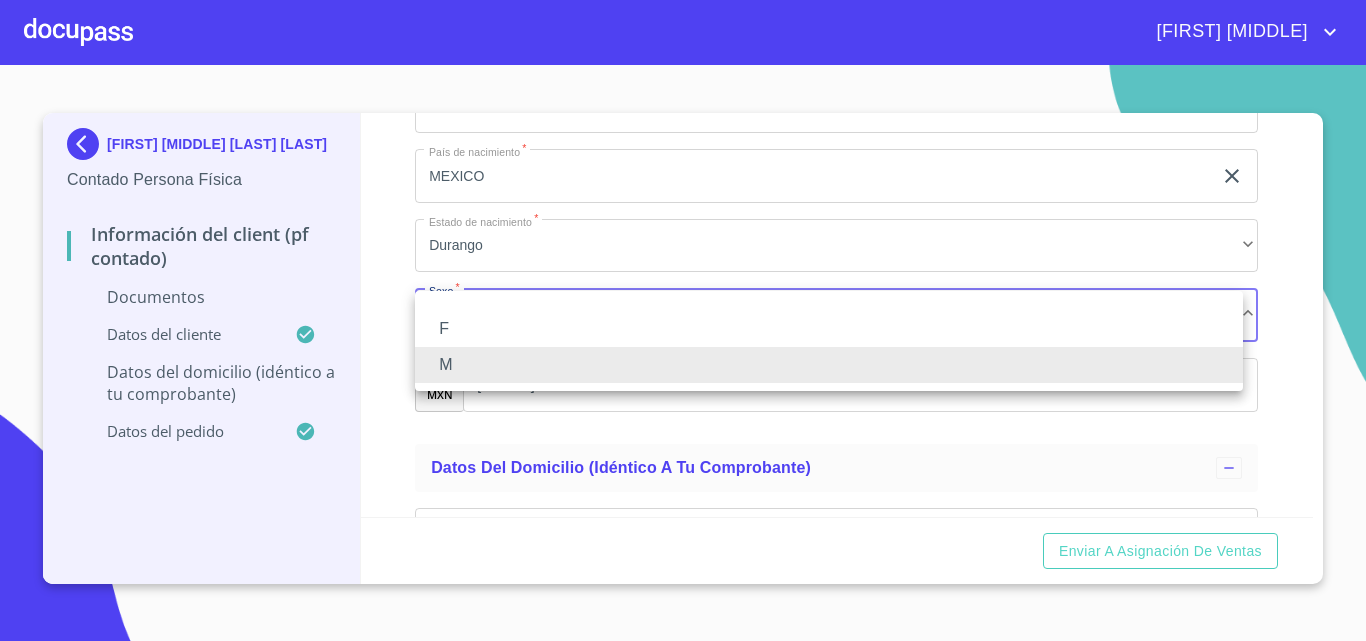 click on "F" at bounding box center (829, 329) 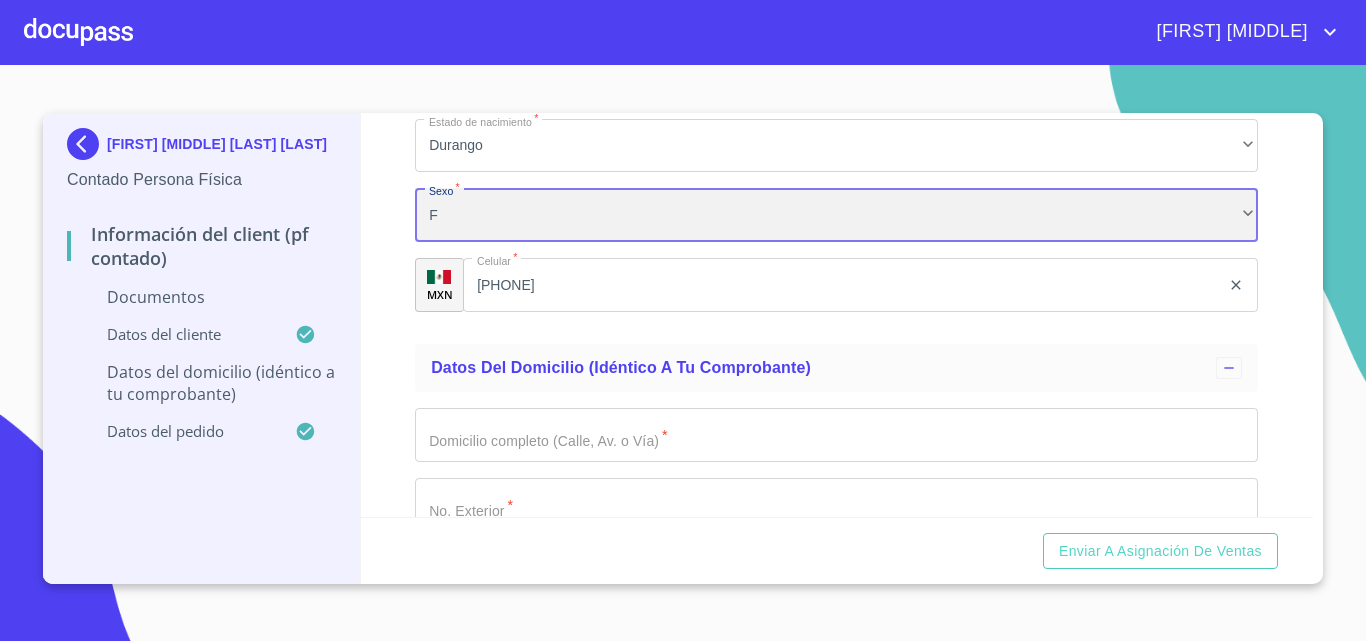 scroll, scrollTop: 3389, scrollLeft: 0, axis: vertical 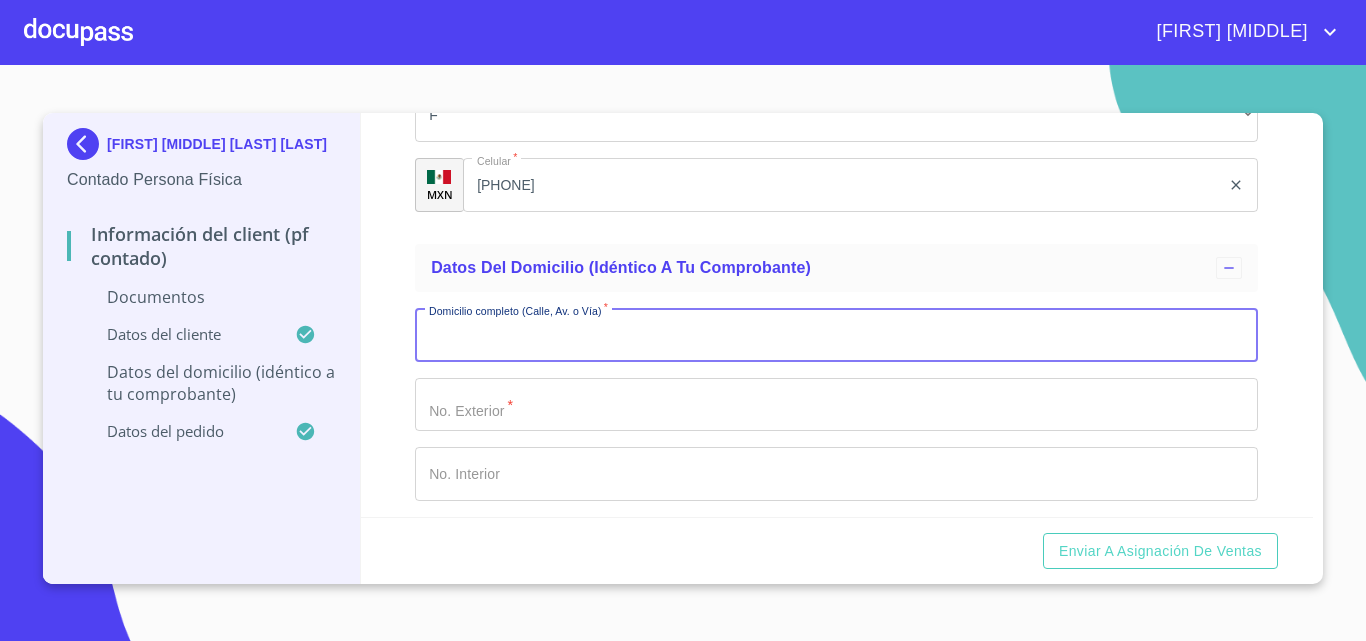 click on "Documento de identificación.   *" at bounding box center (836, 335) 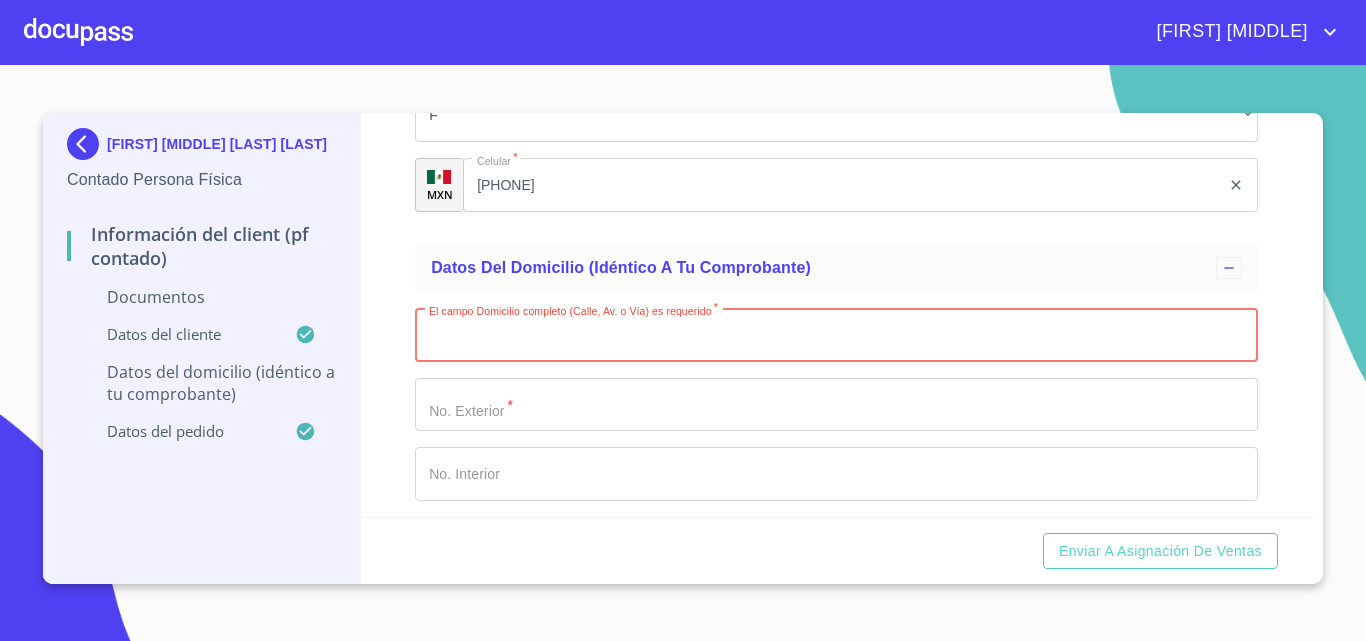 click on "Documento de identificación.   *" at bounding box center [836, 335] 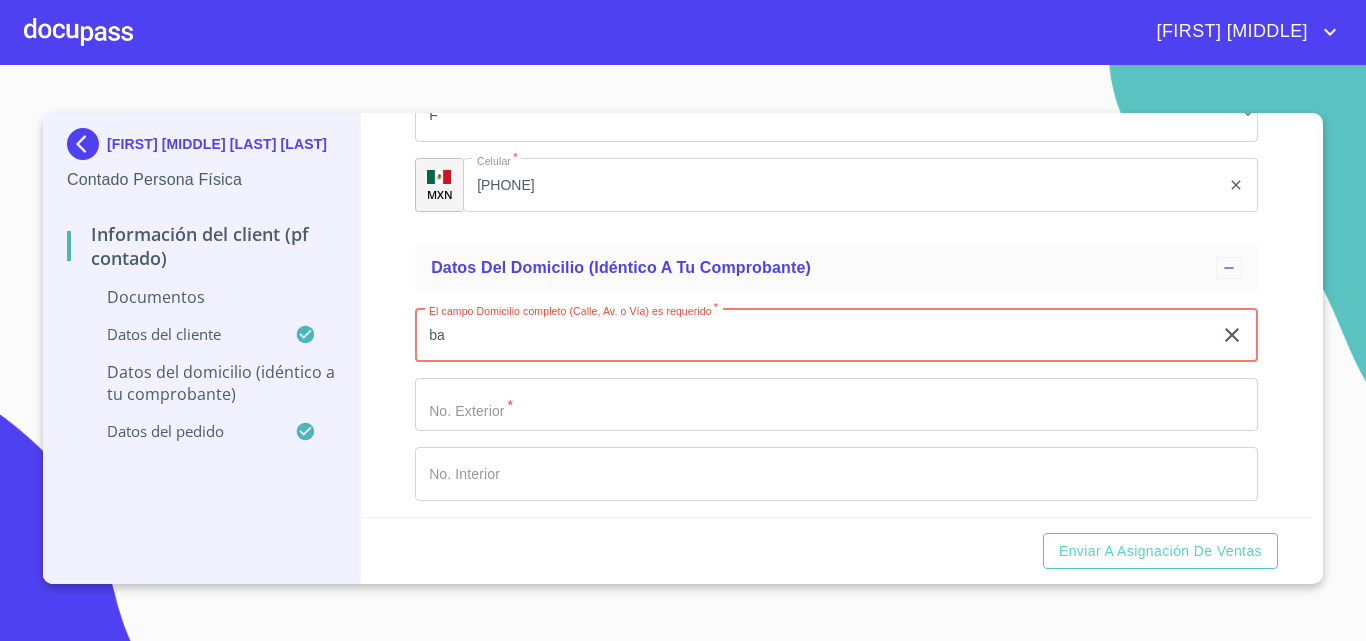 type on "b" 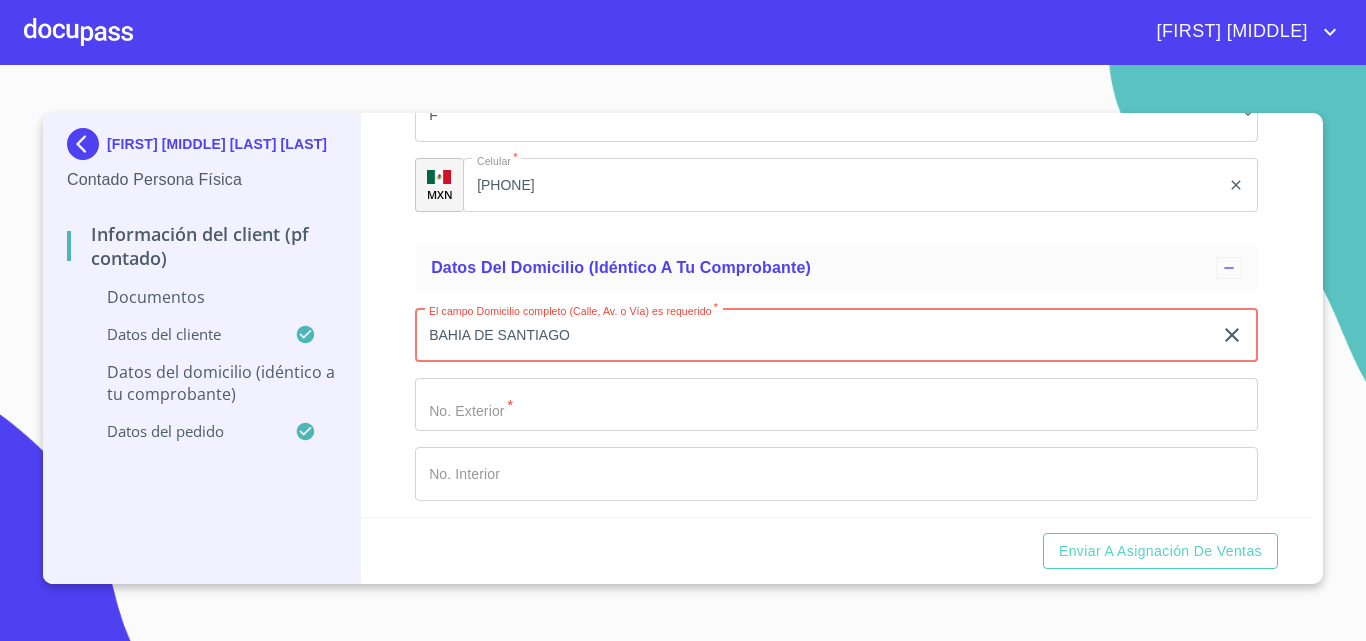 type on "BAHIA DE SANTIAGO" 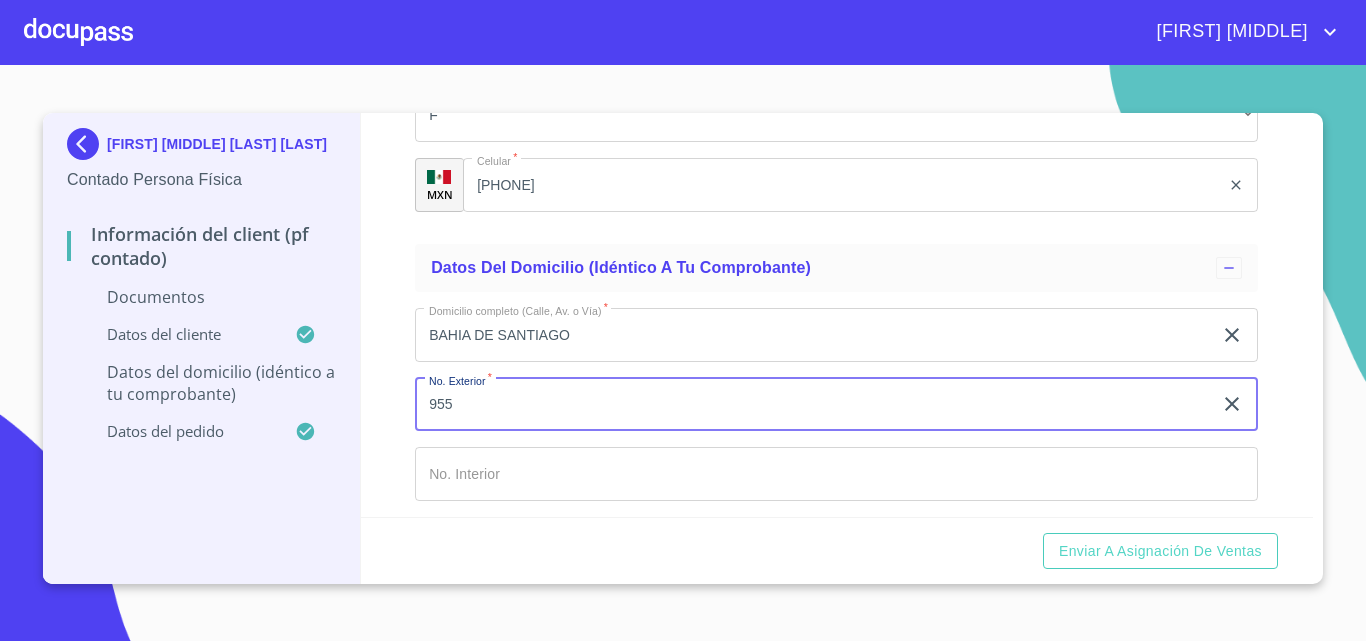 type on "955" 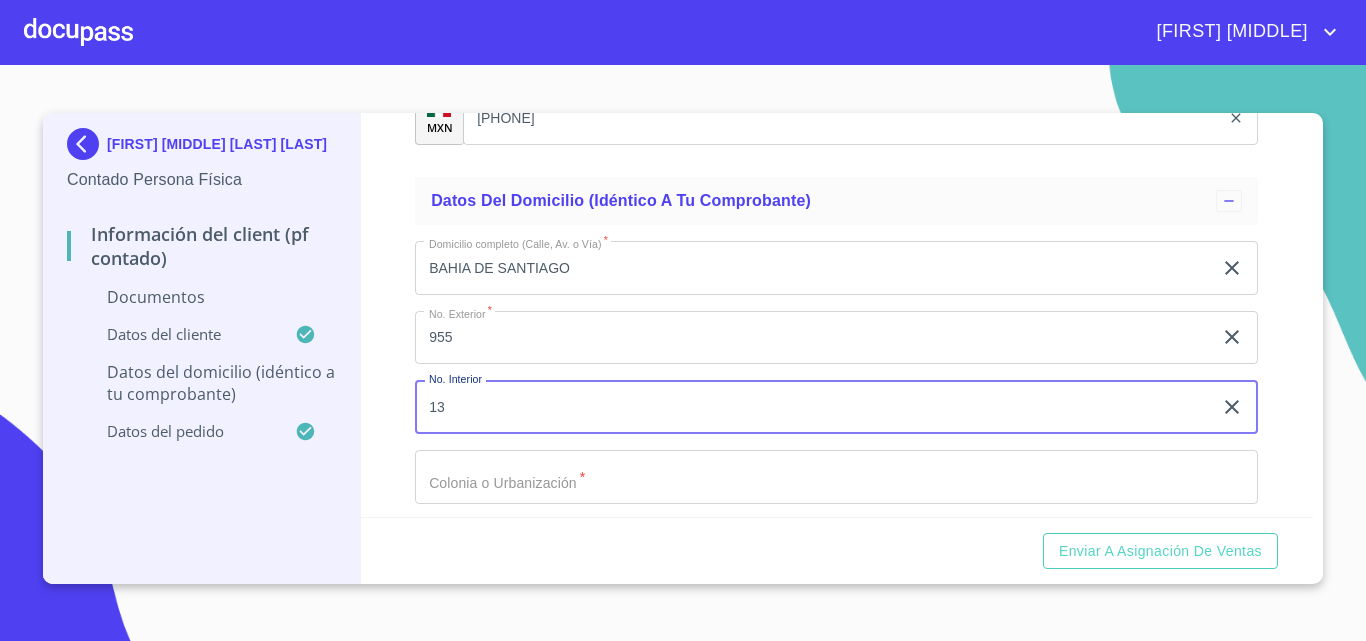 scroll, scrollTop: 3489, scrollLeft: 0, axis: vertical 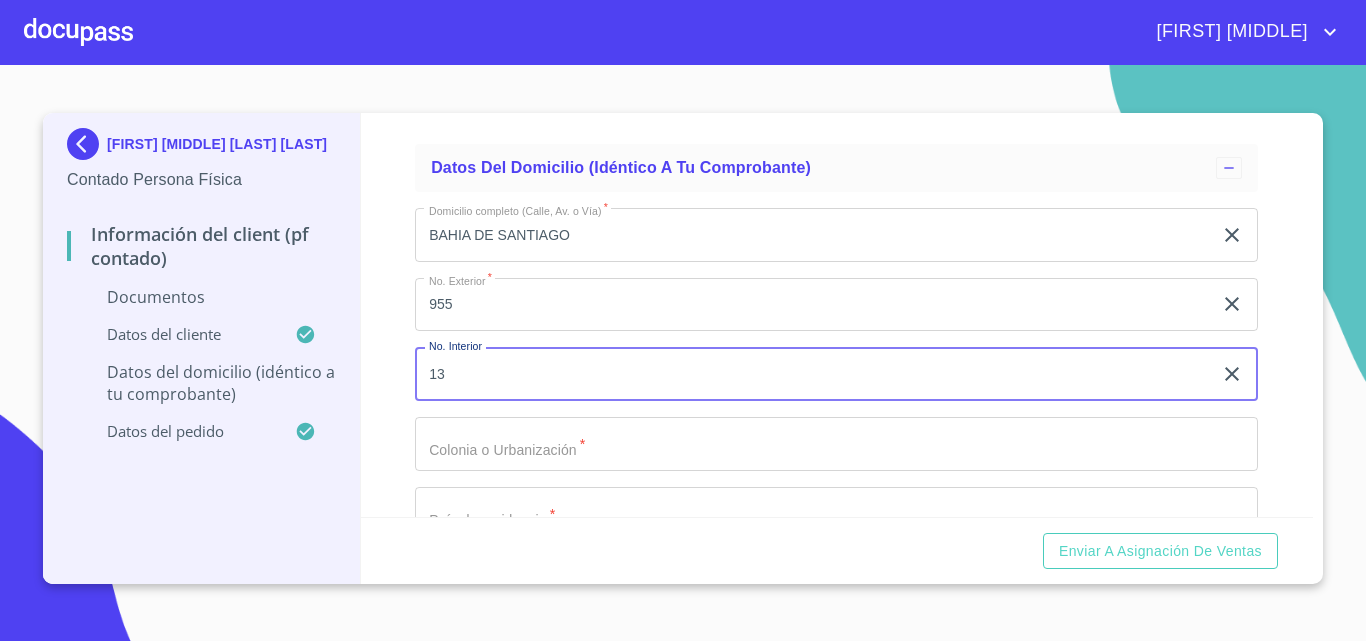 type on "13" 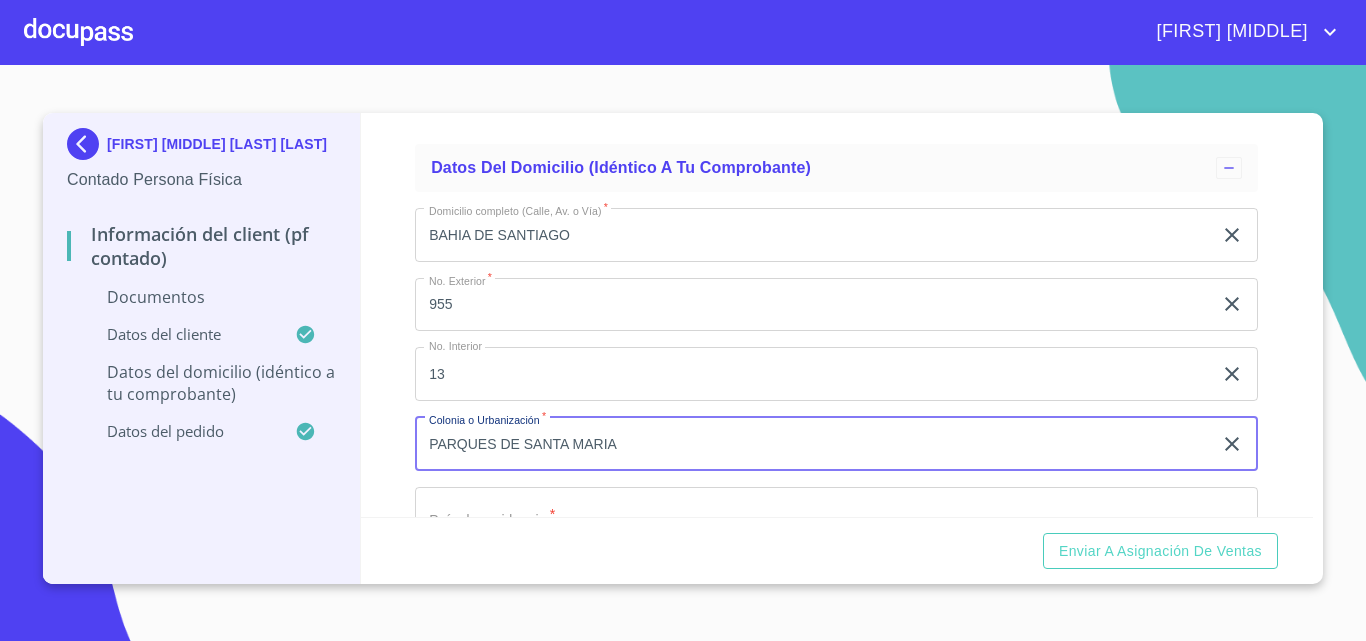 scroll, scrollTop: 3589, scrollLeft: 0, axis: vertical 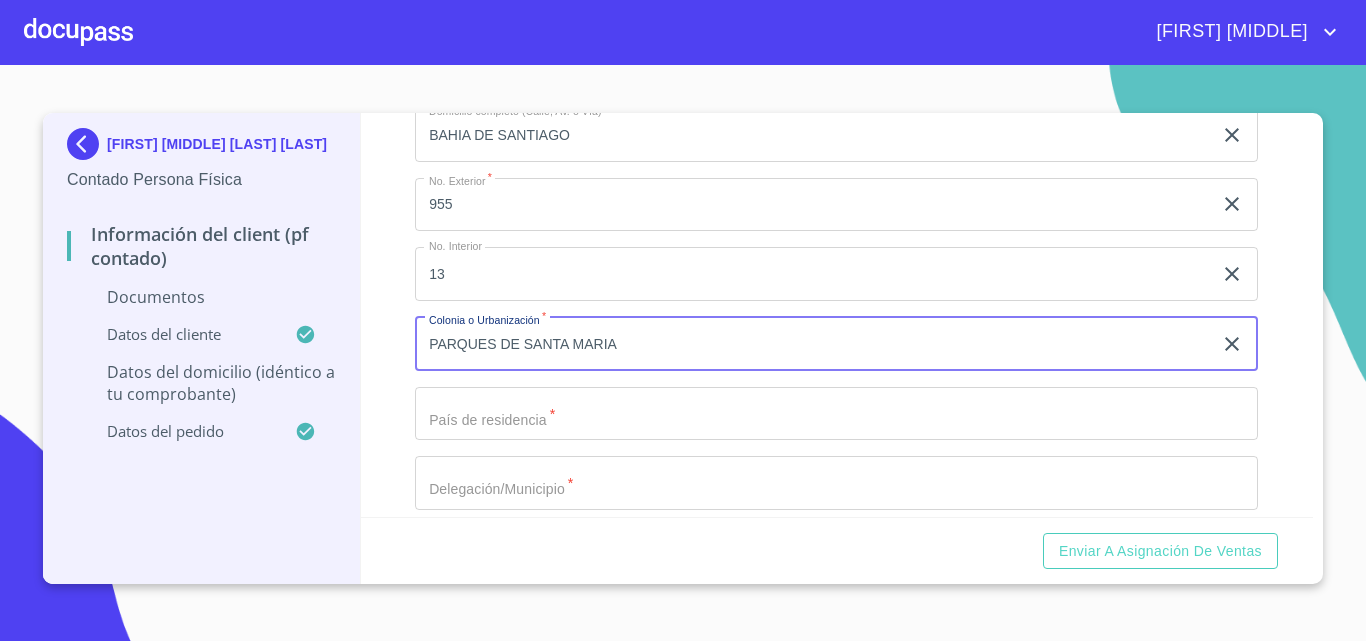 type on "PARQUES DE SANTA MARIA" 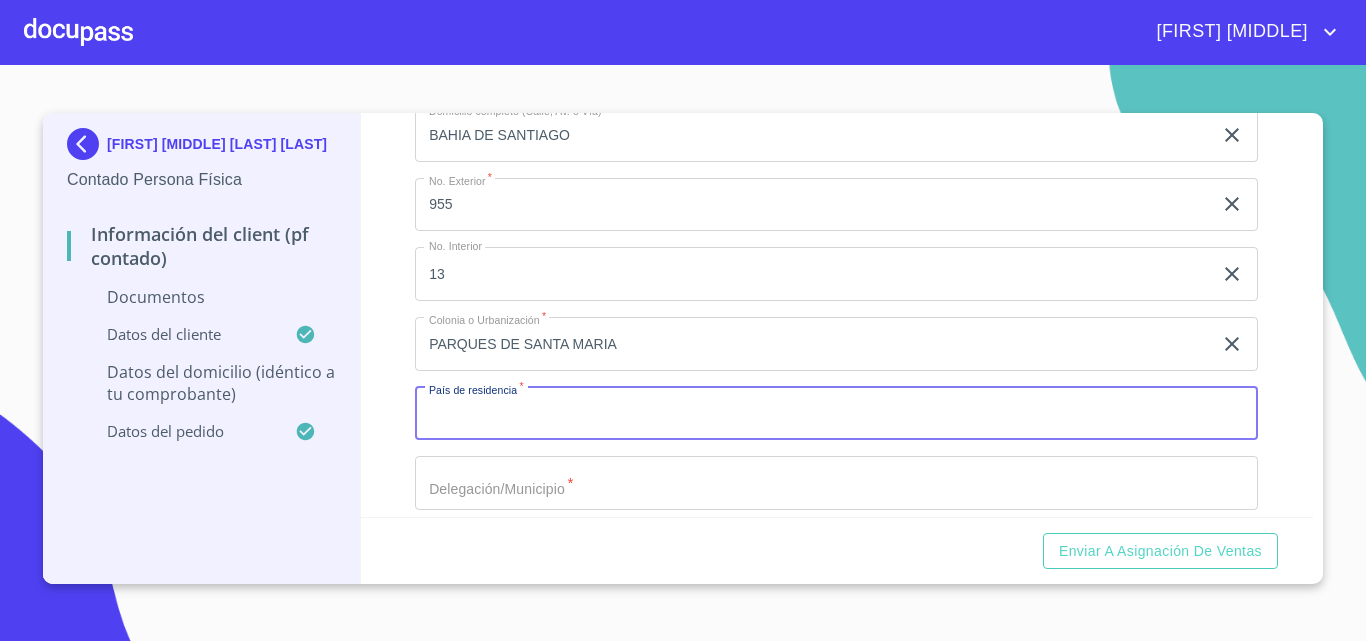 click on "Documento de identificación.   *" at bounding box center (836, 414) 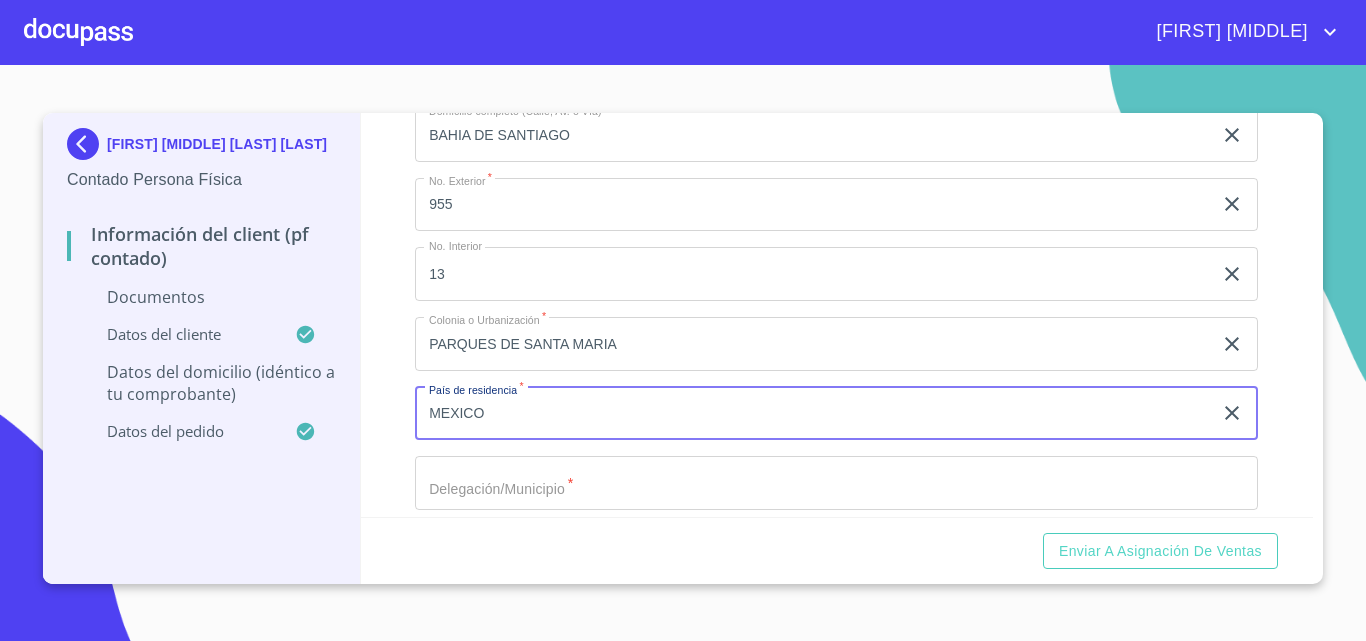 type on "MEXICO" 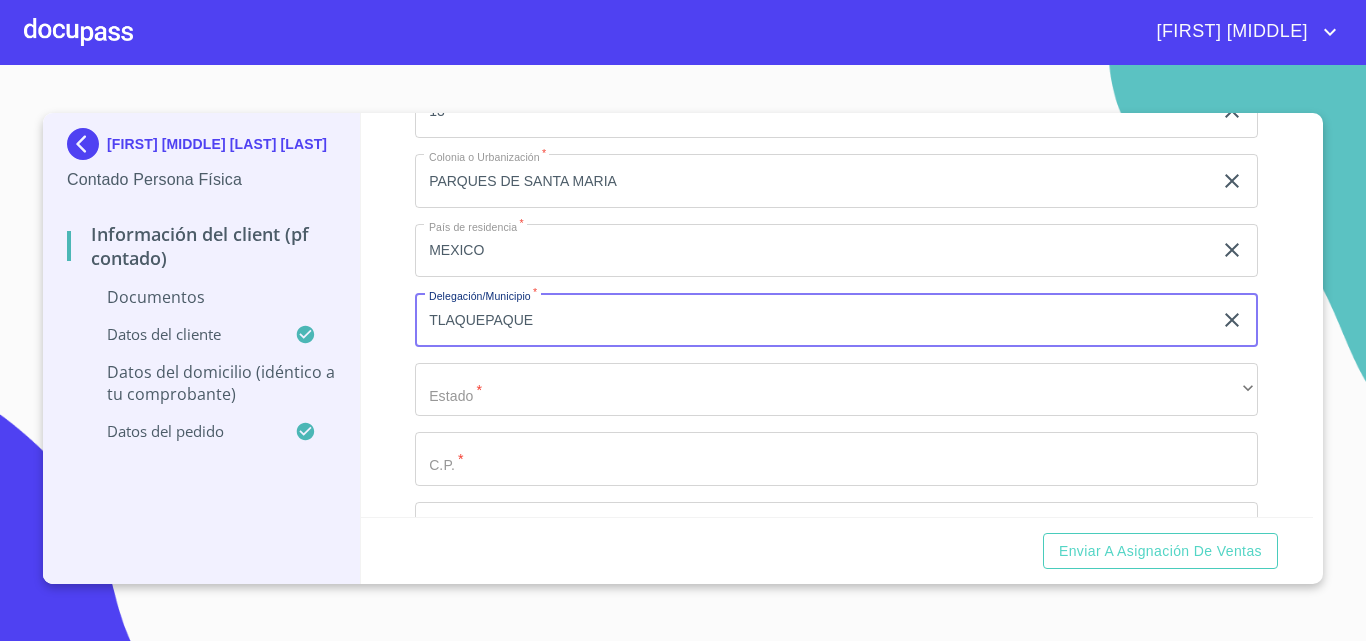 scroll, scrollTop: 3789, scrollLeft: 0, axis: vertical 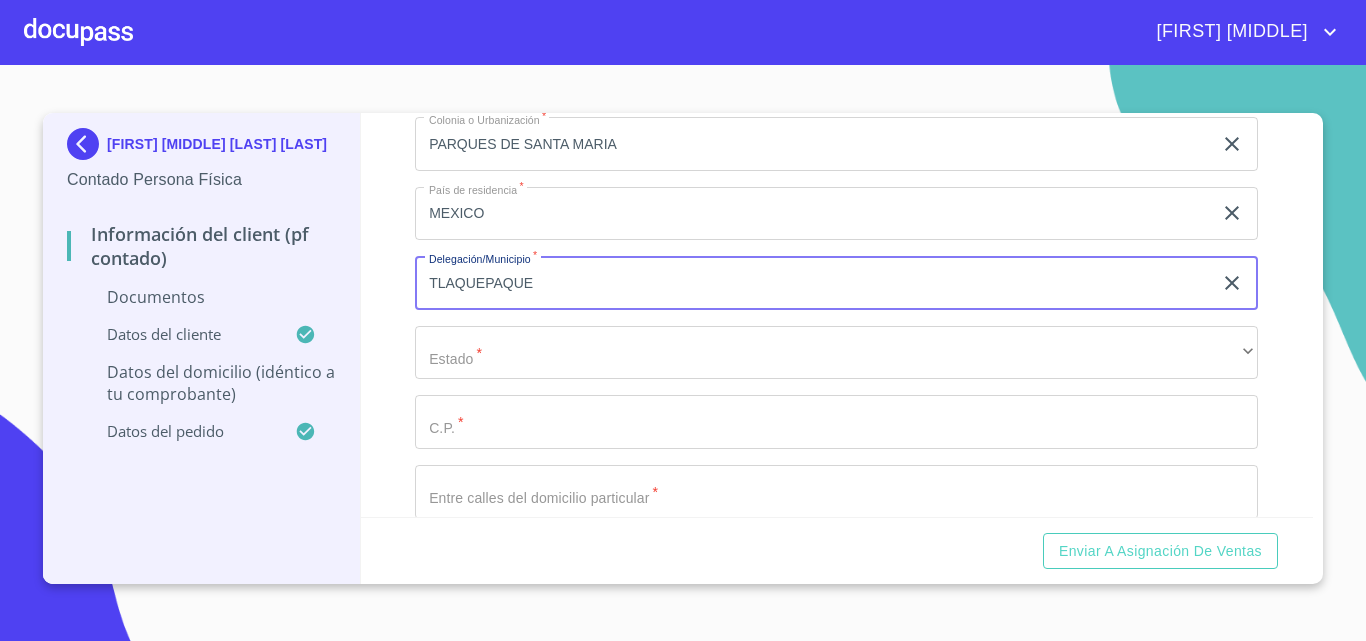 type on "TLAQUEPAQUE" 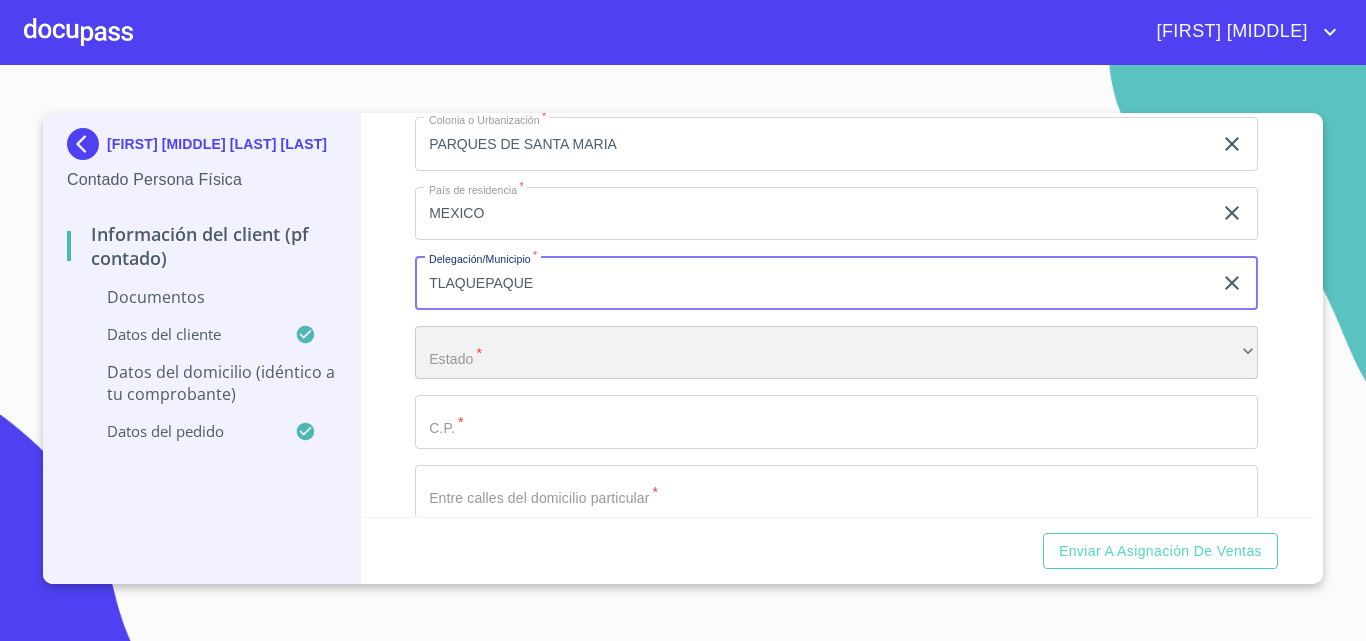 click on "​" at bounding box center [836, 353] 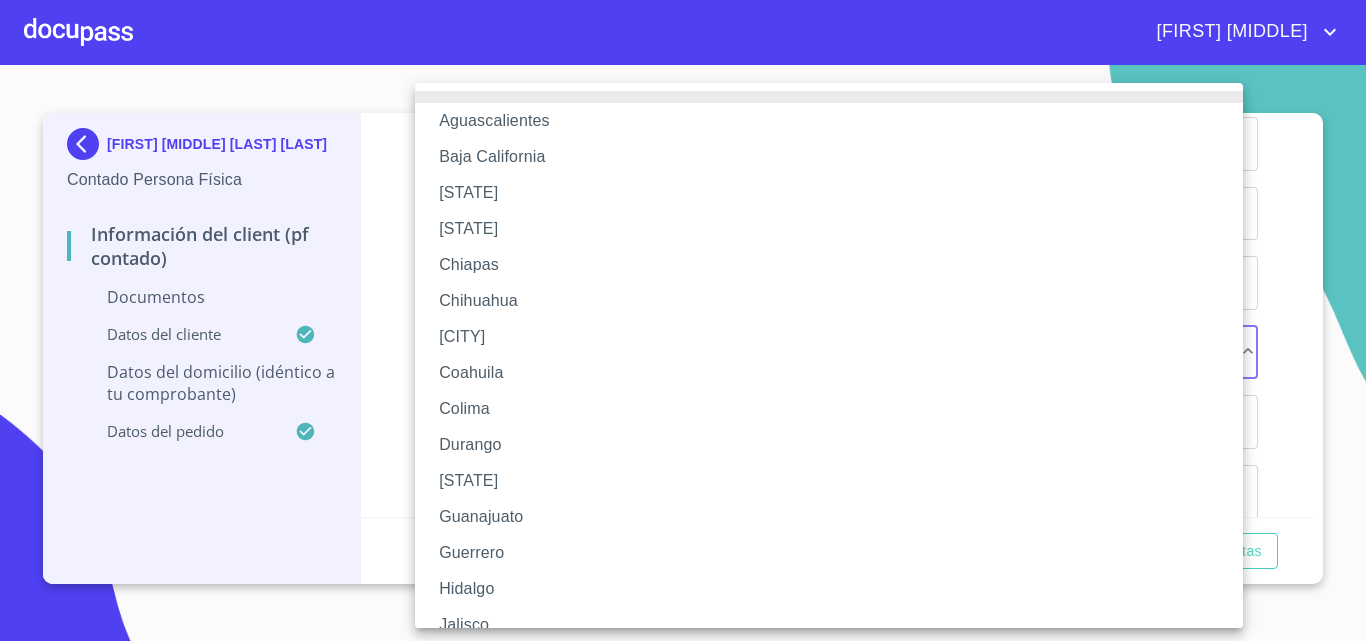 click on "Jalisco" at bounding box center (836, 625) 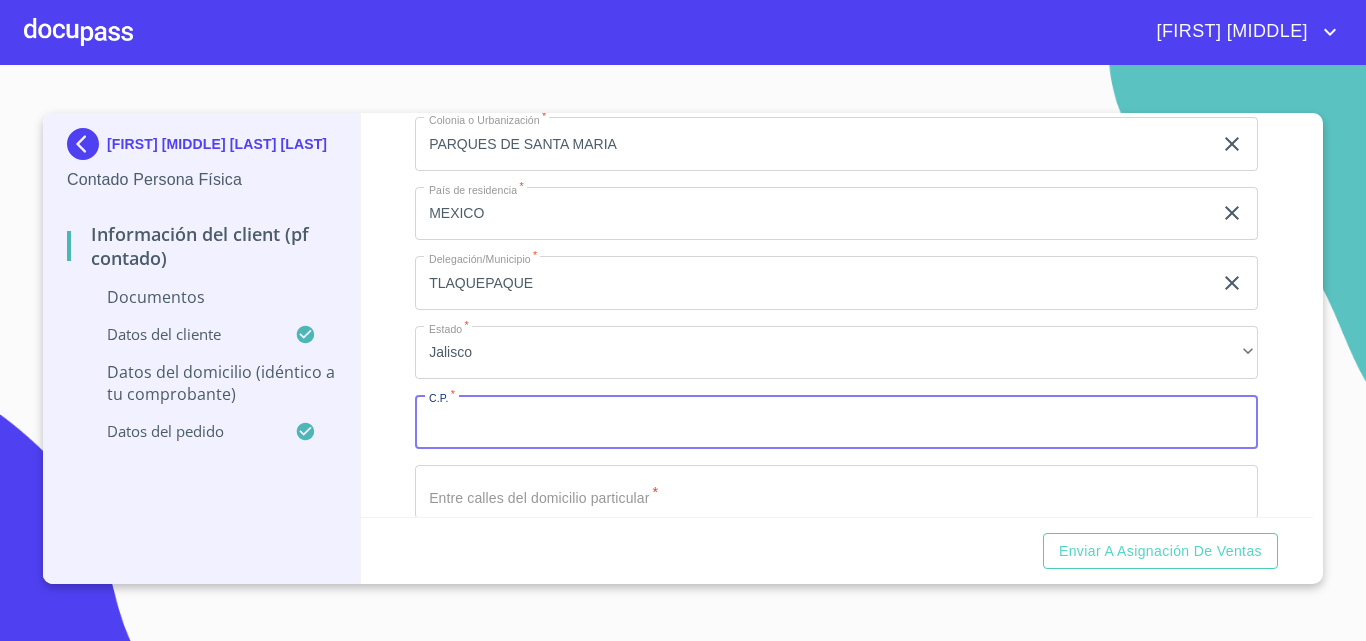 click on "Documento de identificación.   *" at bounding box center (836, 422) 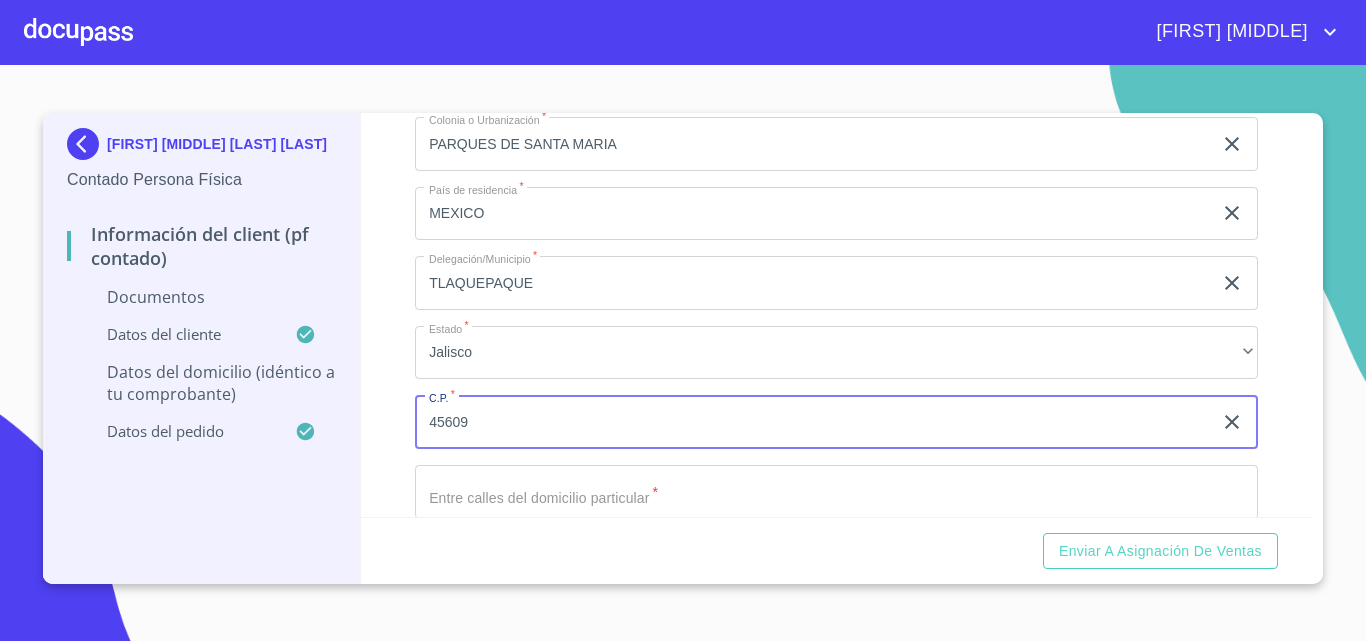 type on "45609" 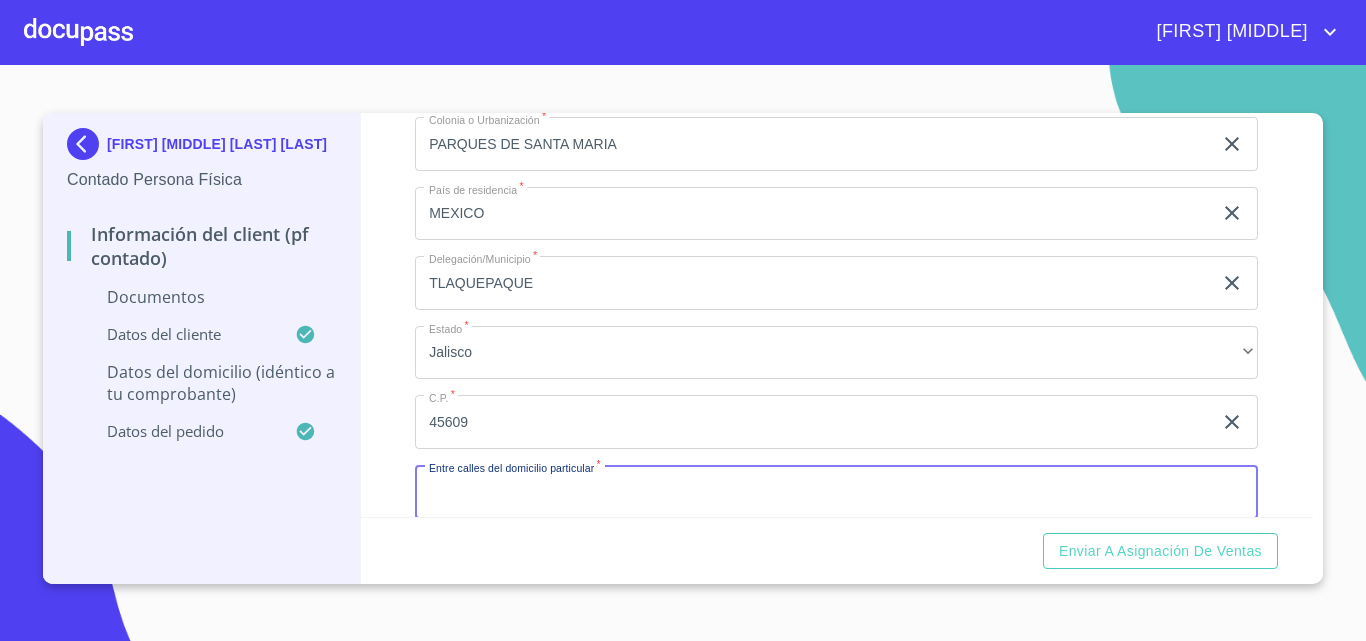 click on "Documento de identificación.   *" at bounding box center [836, 492] 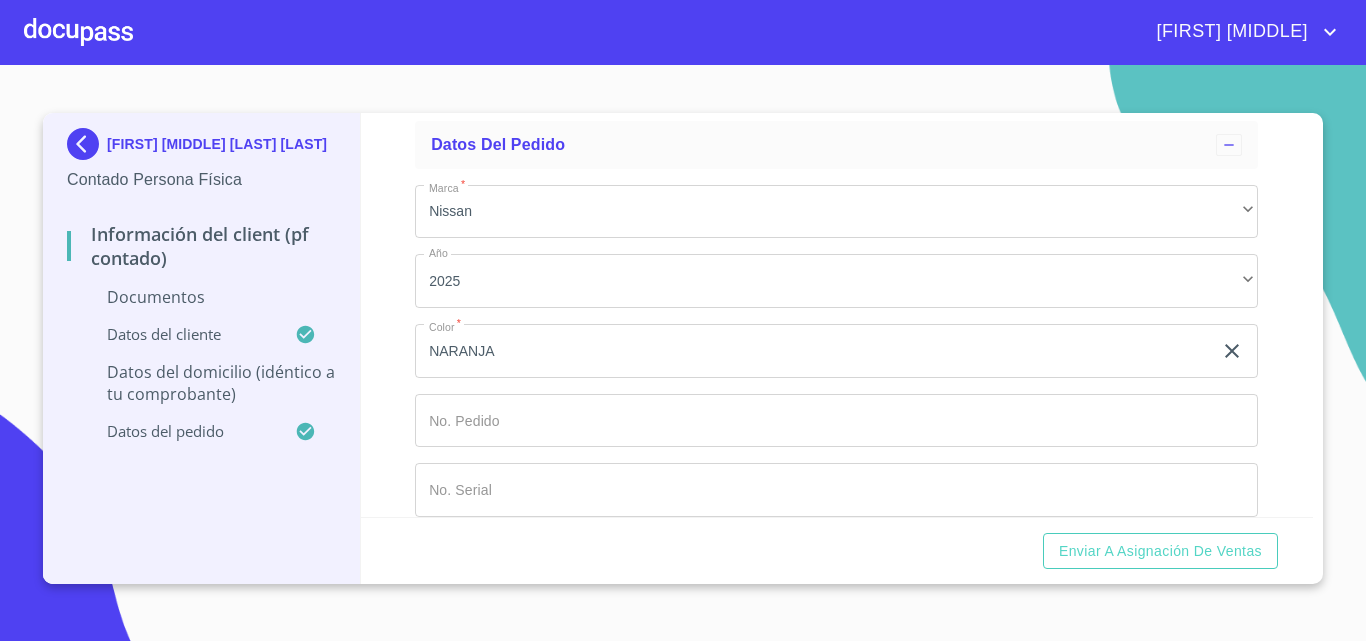 scroll, scrollTop: 4243, scrollLeft: 0, axis: vertical 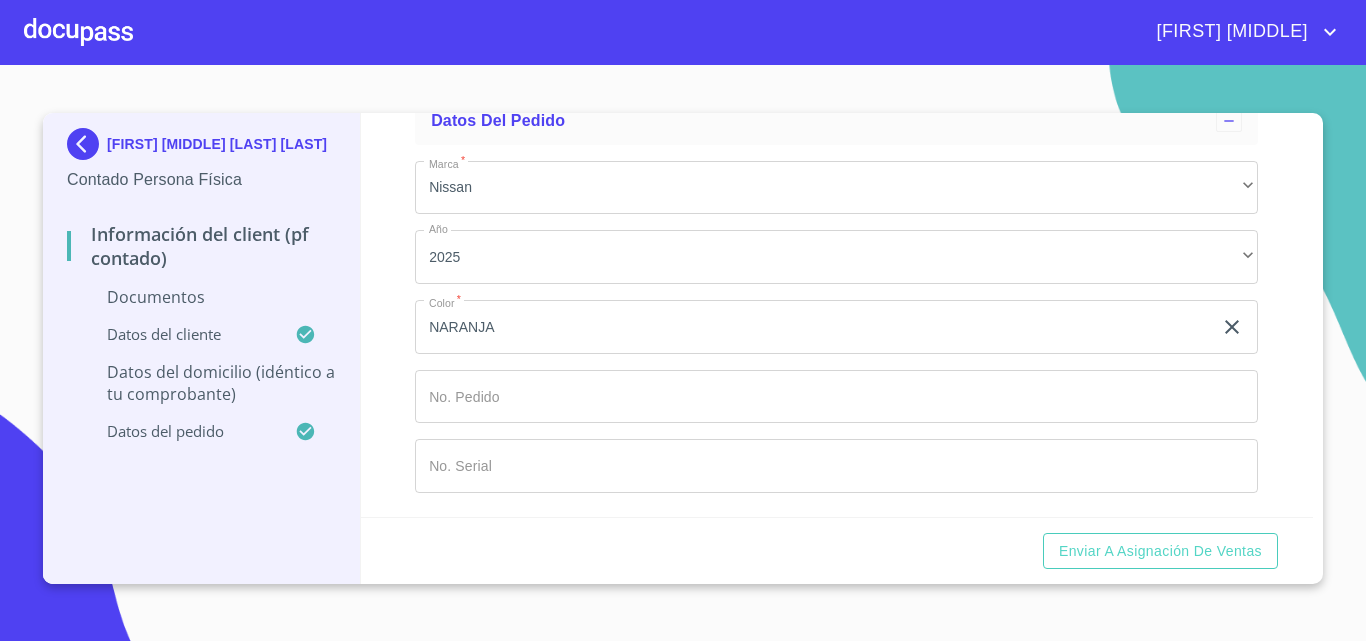 type on "BAHIA DE TODOS LOS SANTOS Y BAHIA DE BALDERAS" 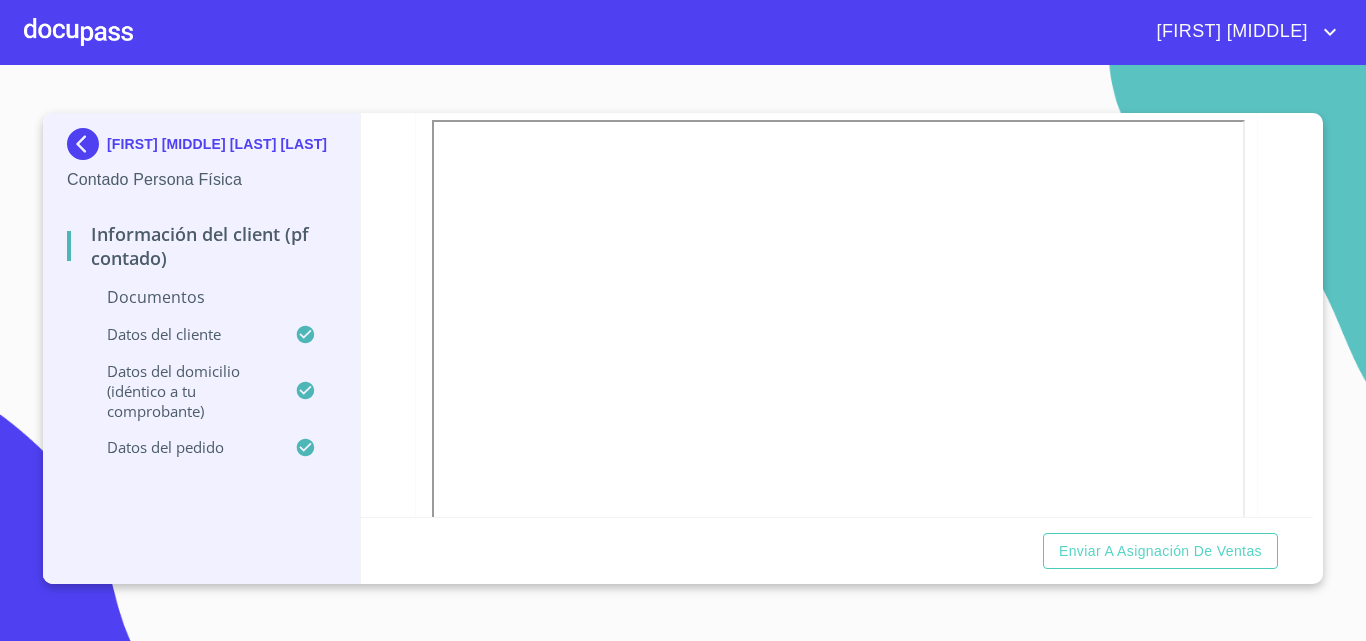 scroll, scrollTop: 0, scrollLeft: 0, axis: both 